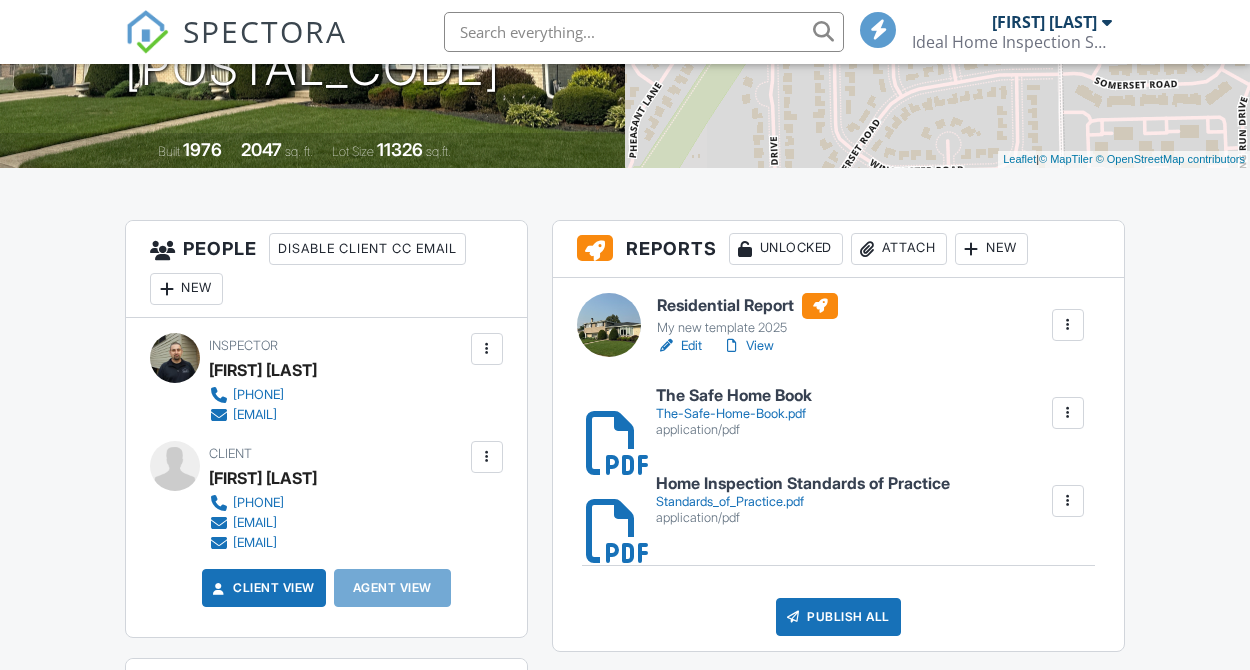 scroll, scrollTop: 500, scrollLeft: 0, axis: vertical 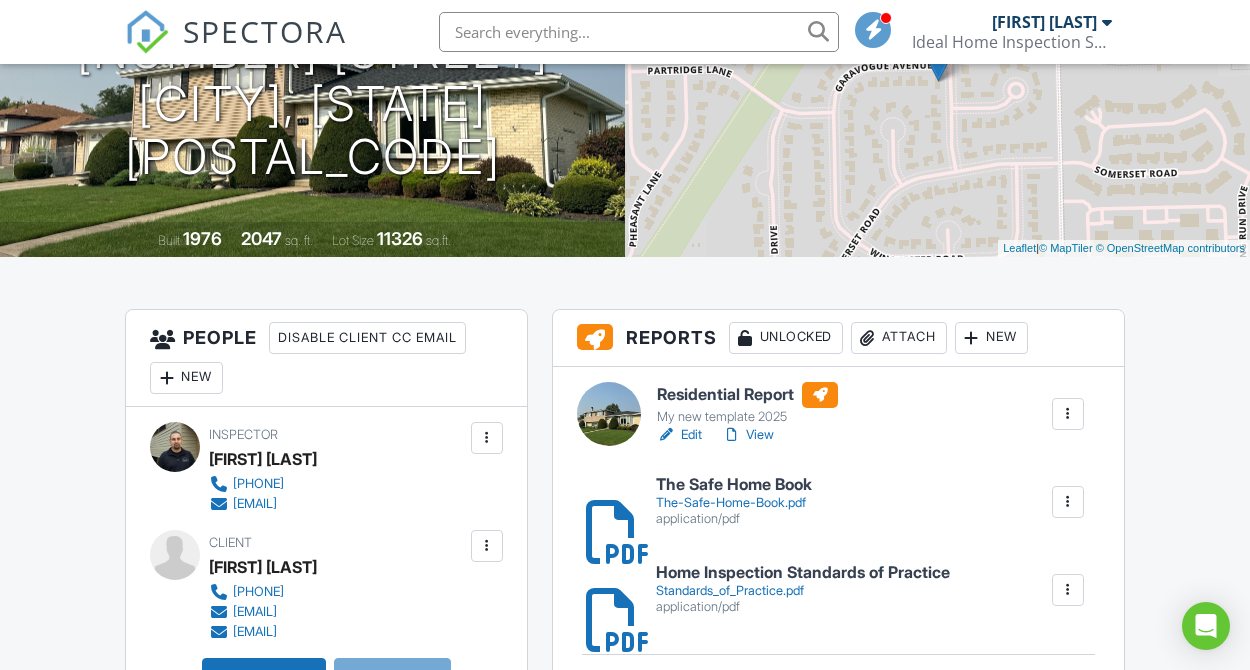 click on "New" at bounding box center [186, 378] 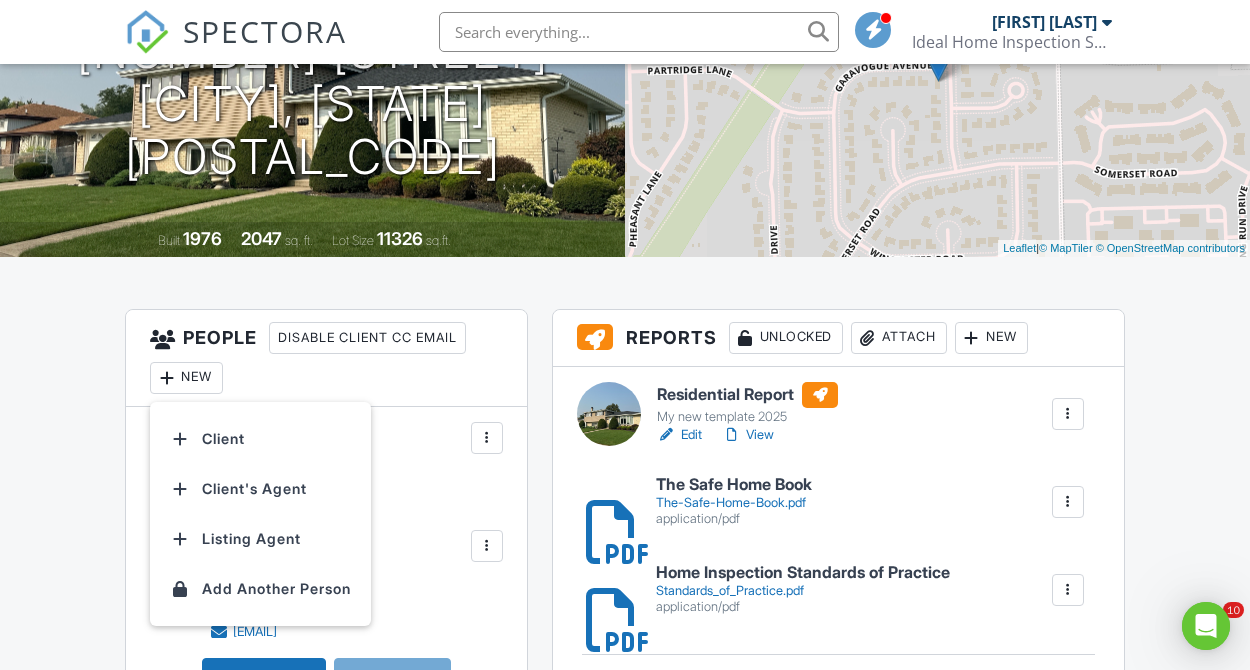 scroll, scrollTop: 0, scrollLeft: 0, axis: both 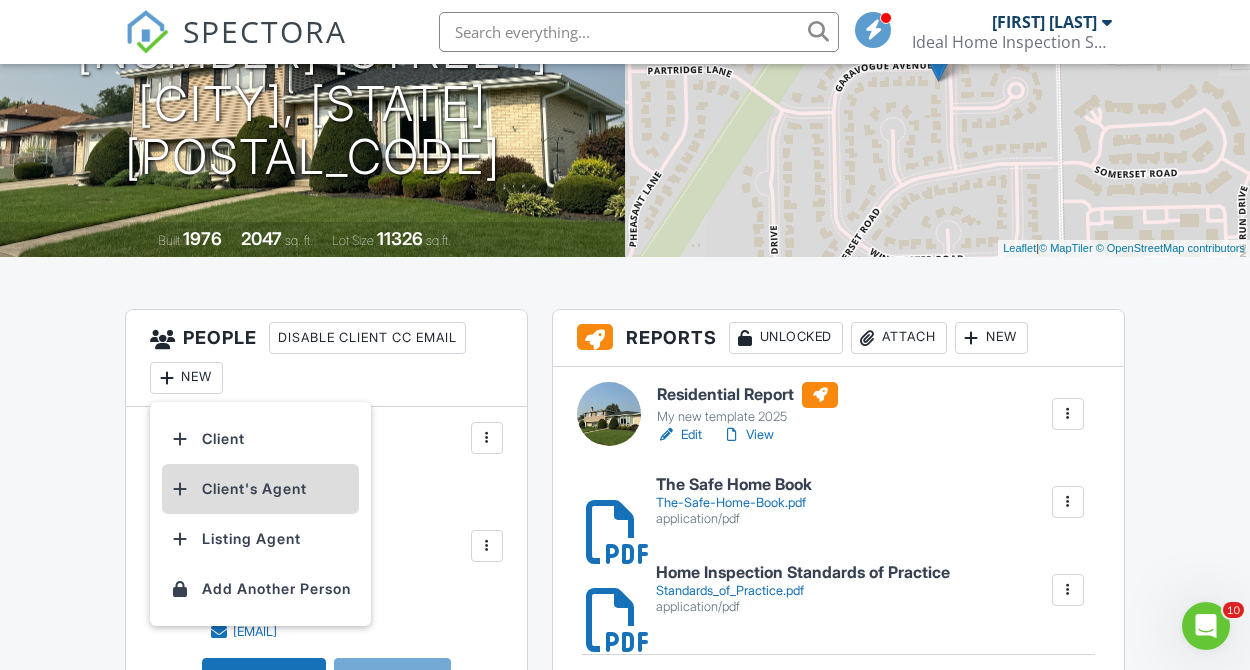 click on "Client's Agent" at bounding box center [260, 489] 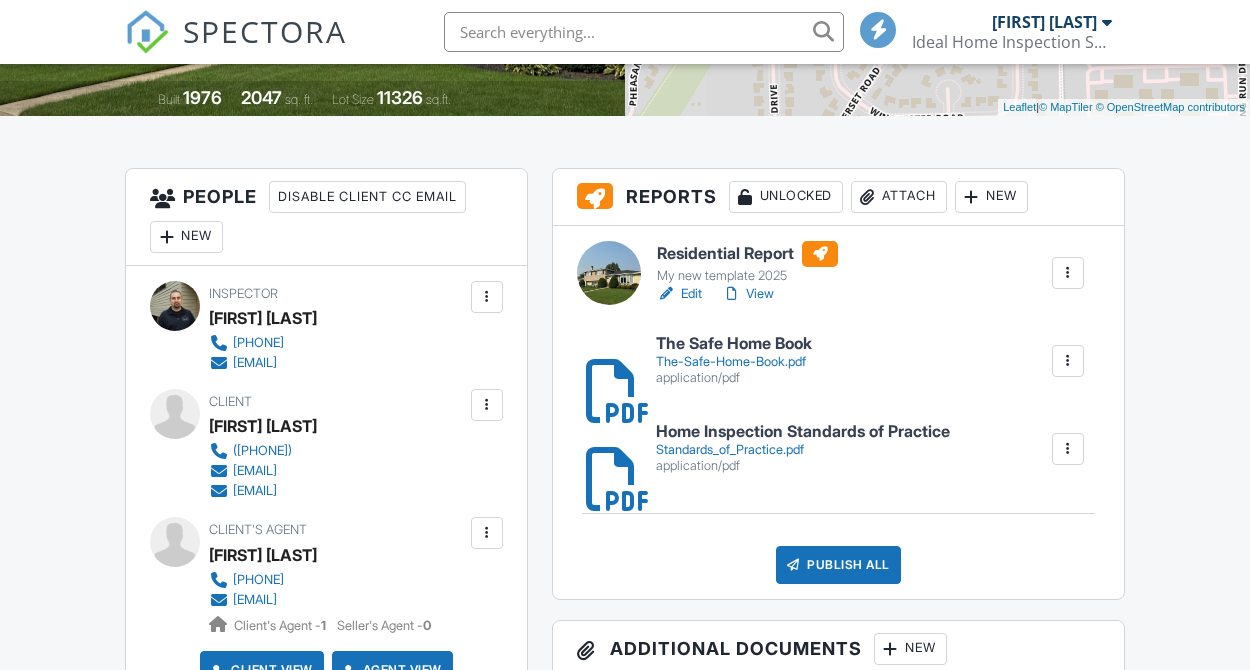 scroll, scrollTop: 0, scrollLeft: 0, axis: both 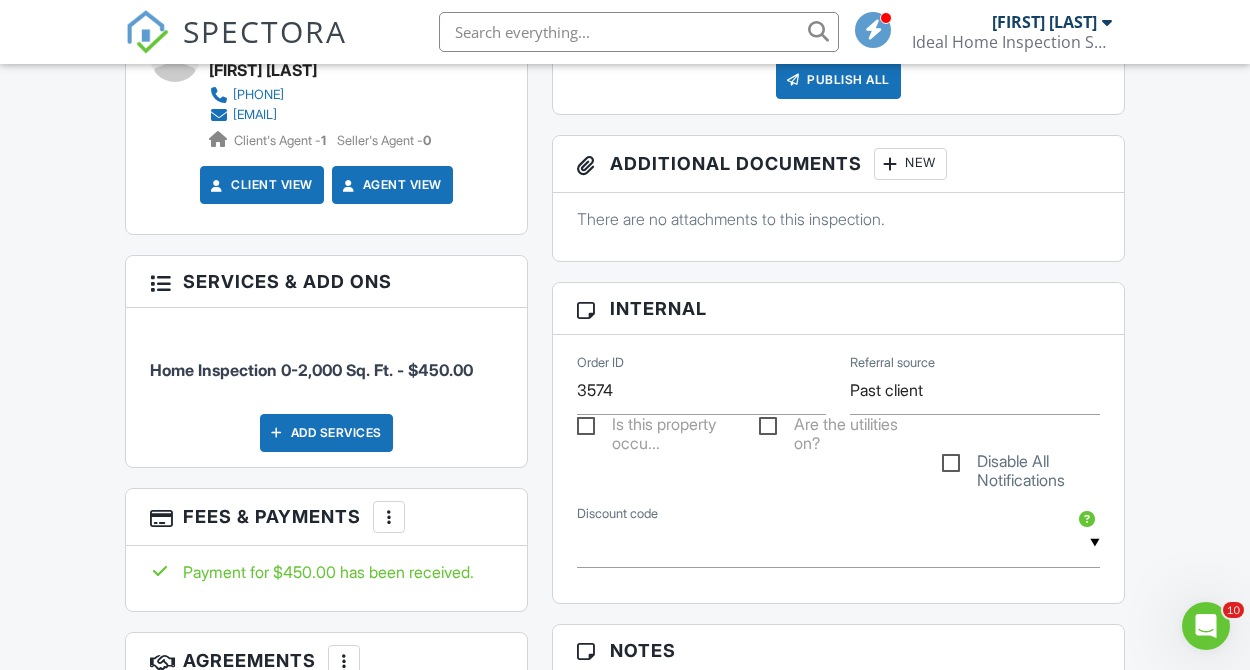 click on "Are the utilities on?" at bounding box center (838, 427) 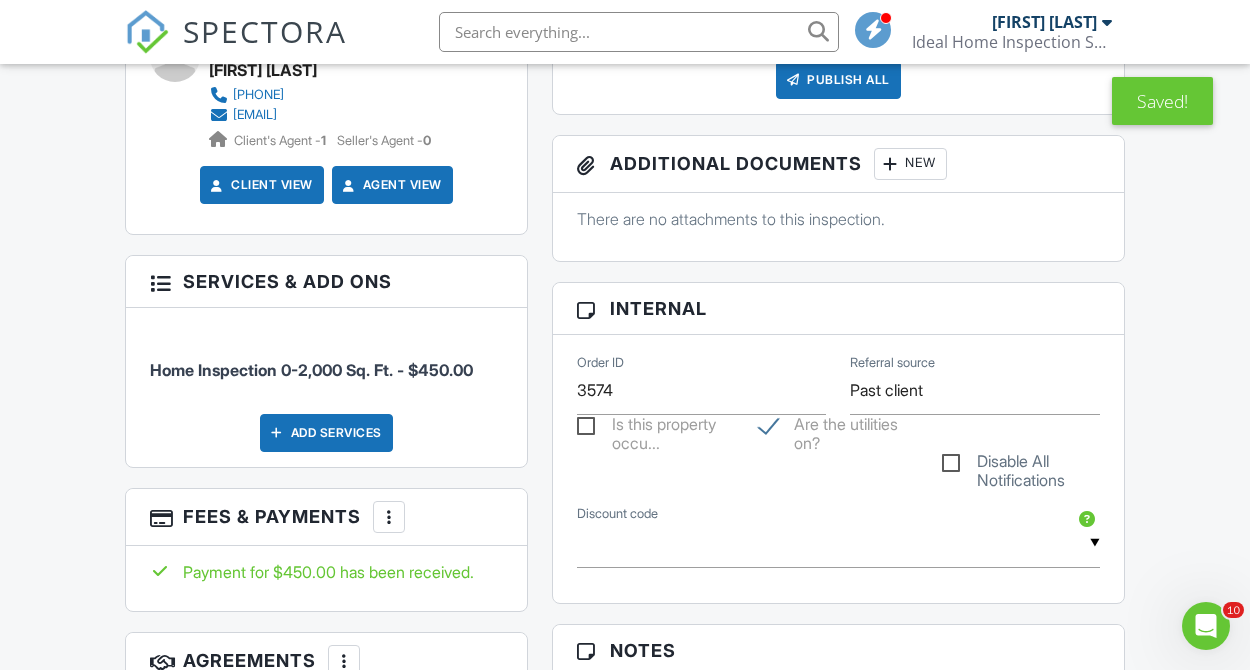 click on "Is this property occu..." at bounding box center [656, 427] 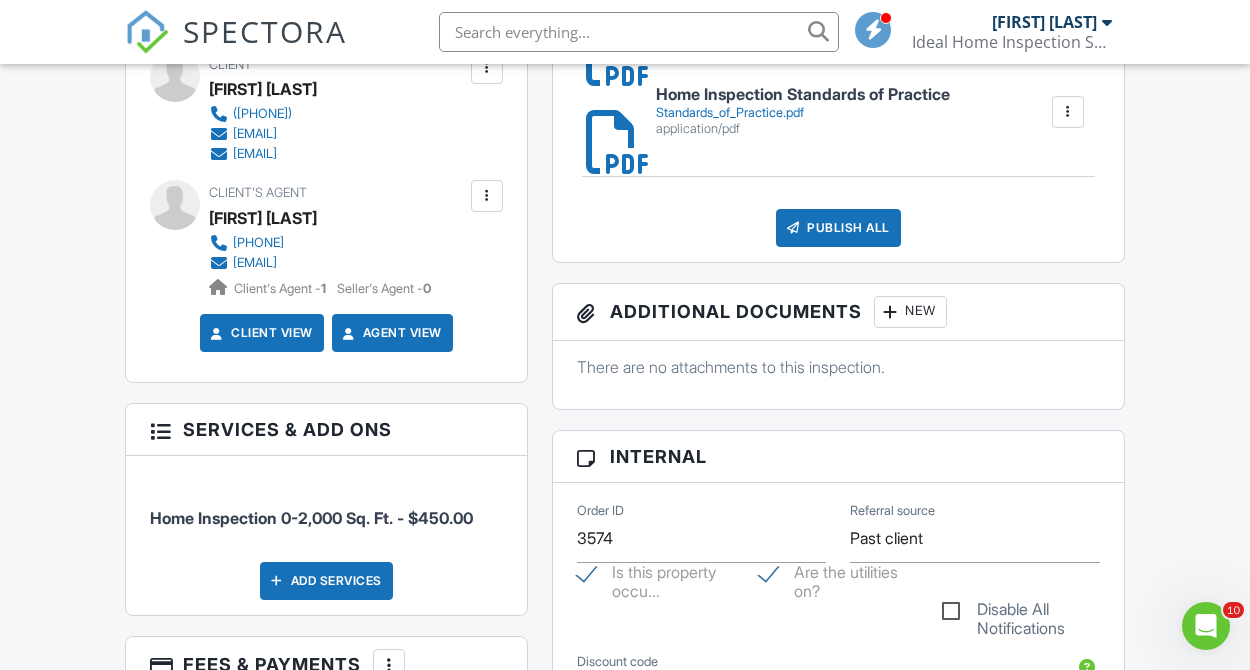 scroll, scrollTop: 777, scrollLeft: 0, axis: vertical 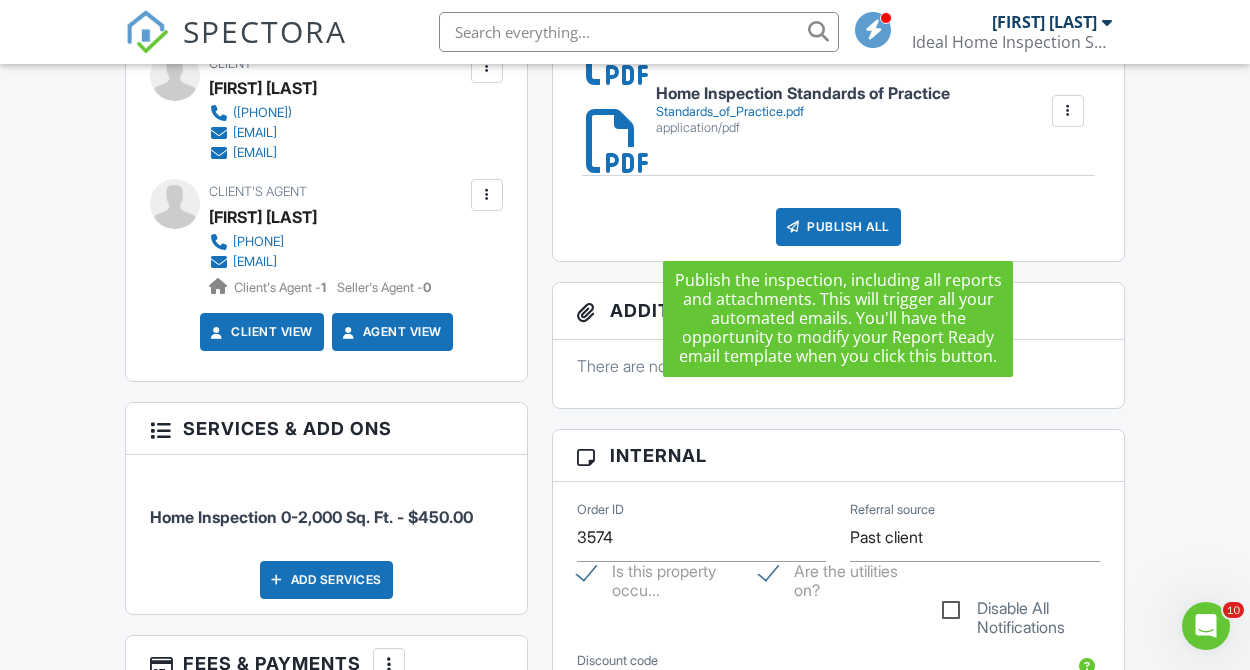 click on "Publish All" at bounding box center [838, 227] 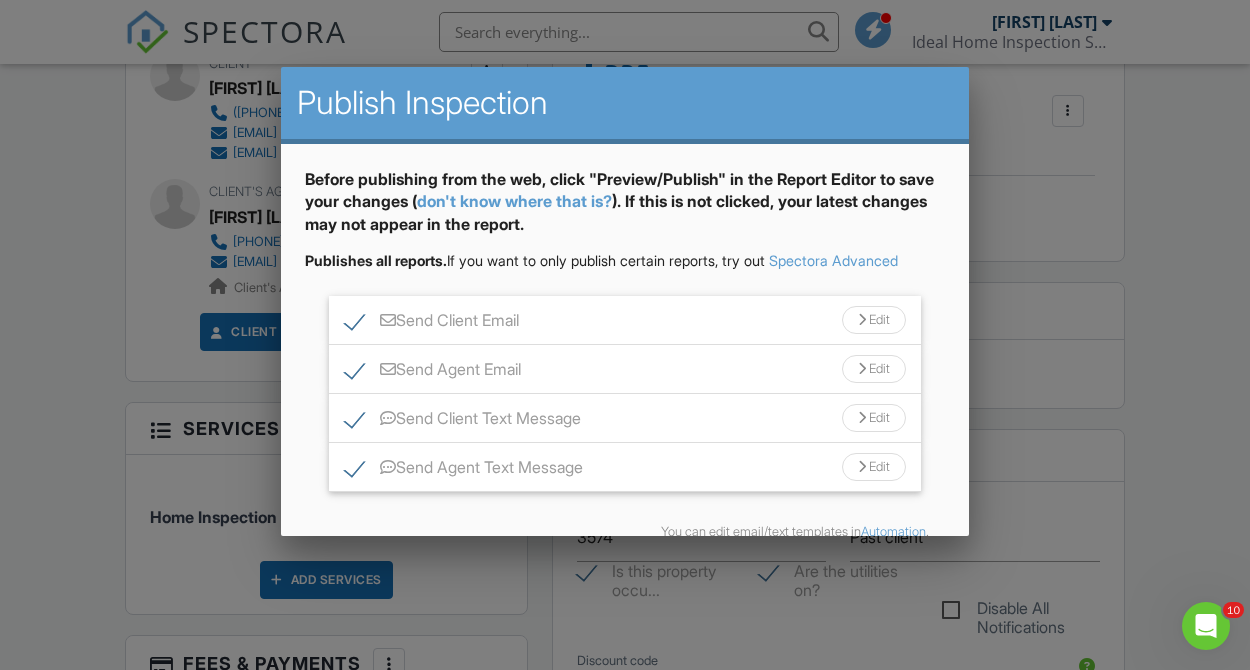 click on "Send Agent Text Message" at bounding box center (464, 470) 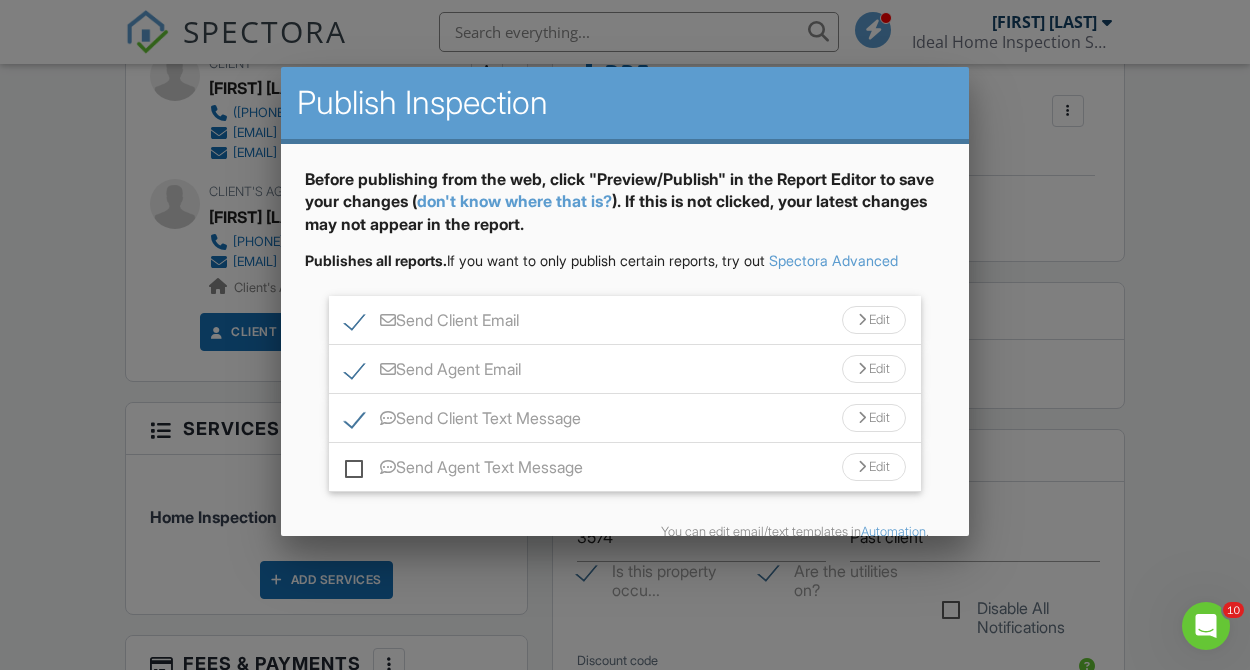 click on "Send Client Text Message" at bounding box center (463, 421) 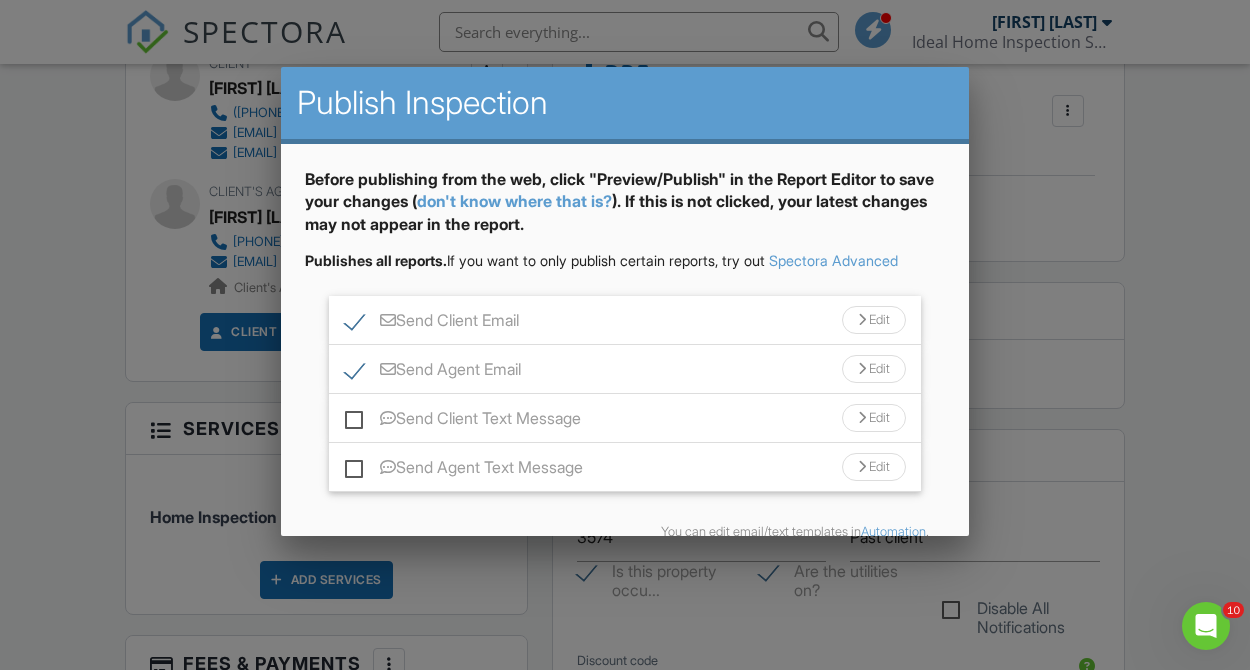 scroll, scrollTop: 100, scrollLeft: 0, axis: vertical 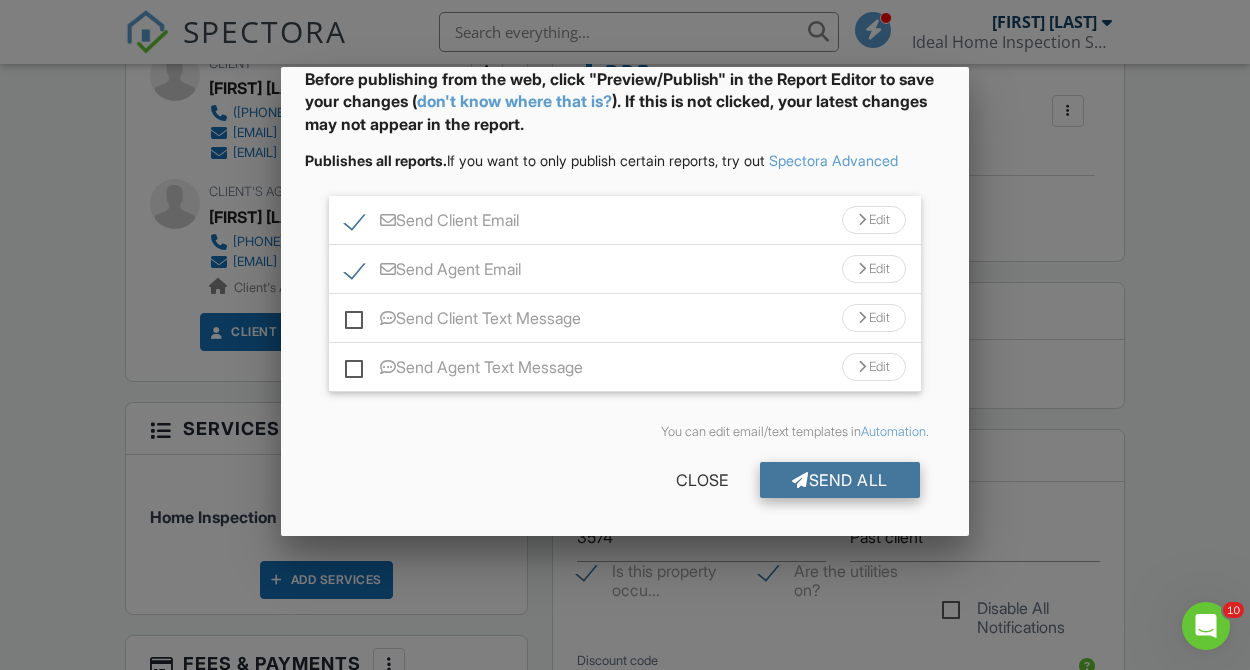 click on "Send All" at bounding box center [840, 480] 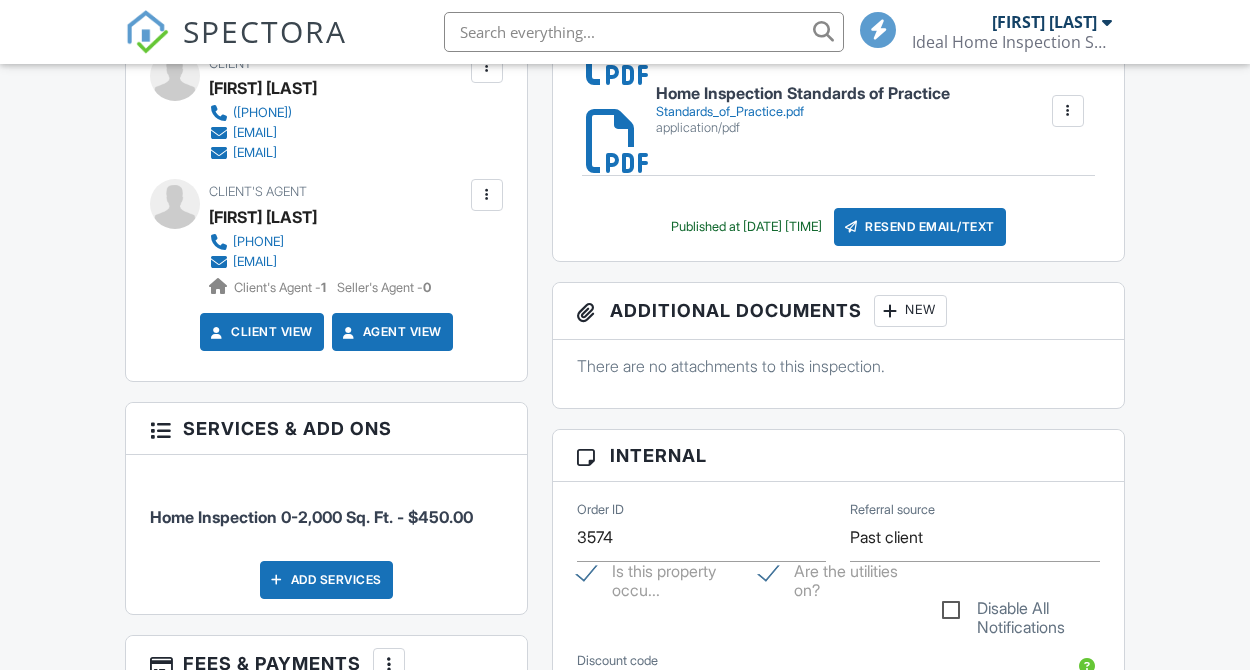 scroll, scrollTop: 777, scrollLeft: 0, axis: vertical 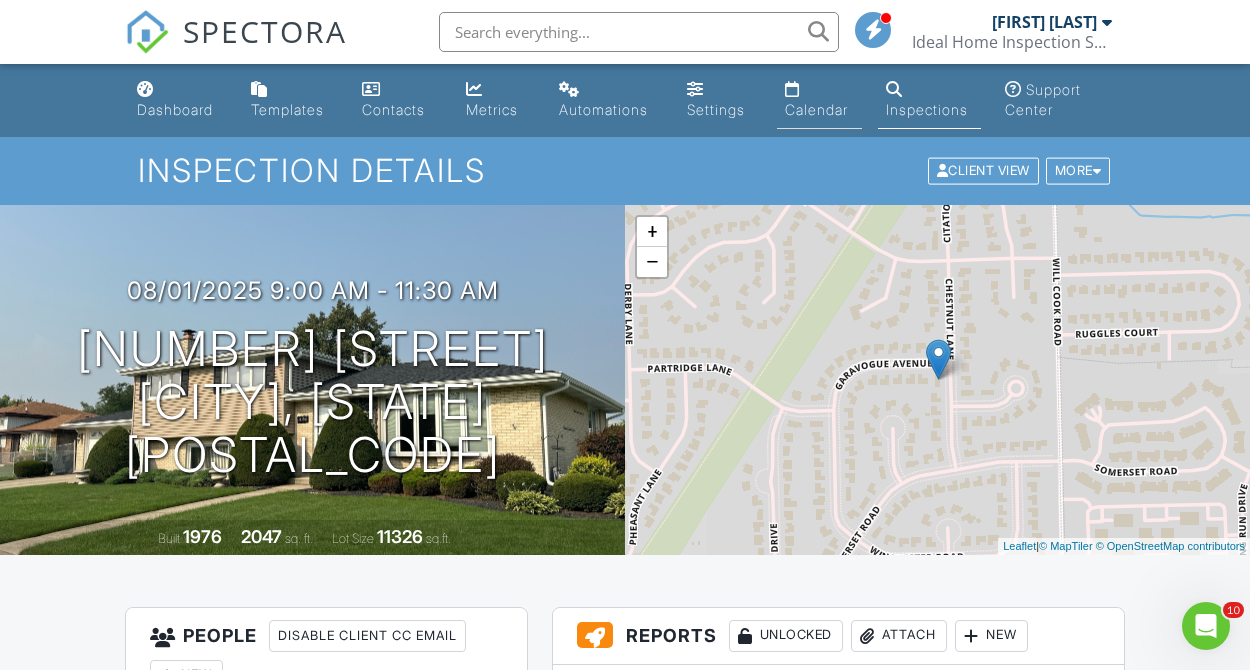 click on "Calendar" at bounding box center [816, 109] 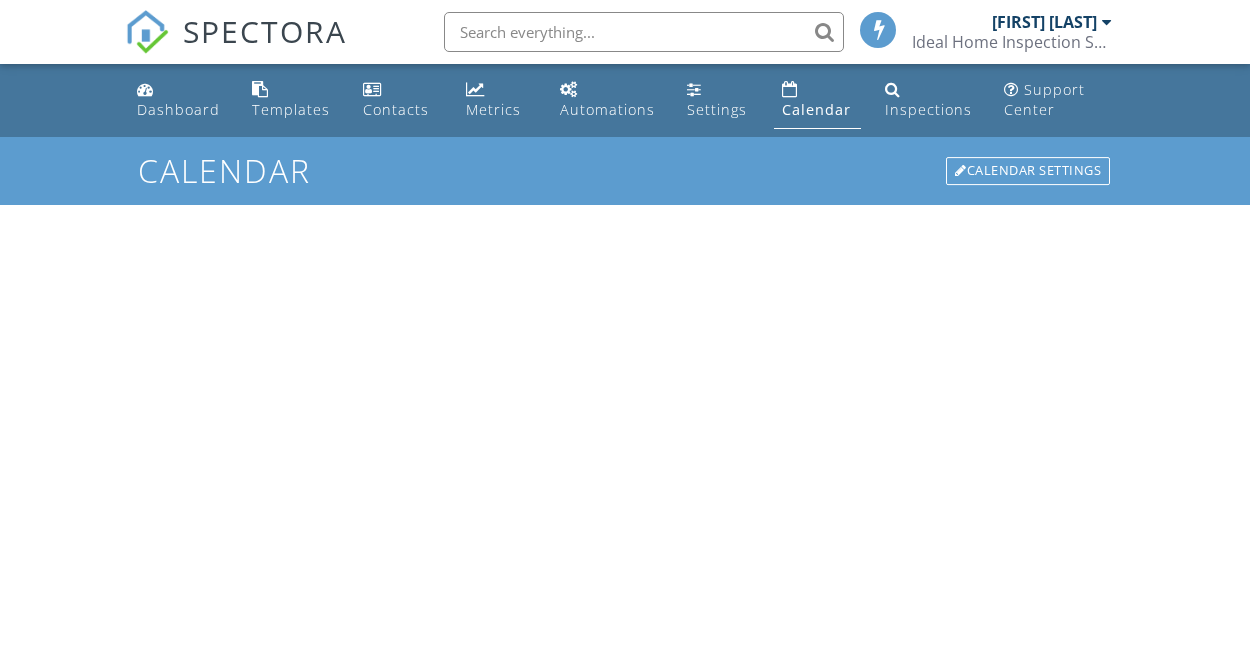 scroll, scrollTop: 0, scrollLeft: 0, axis: both 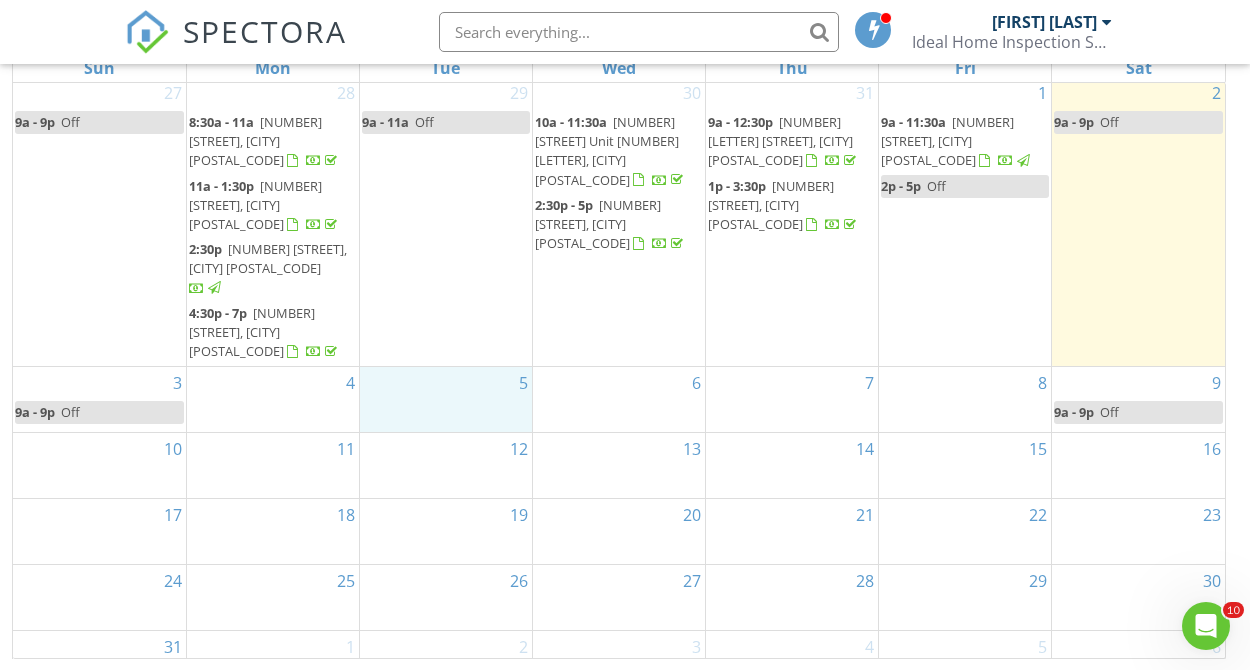 click on "5" at bounding box center (446, 399) 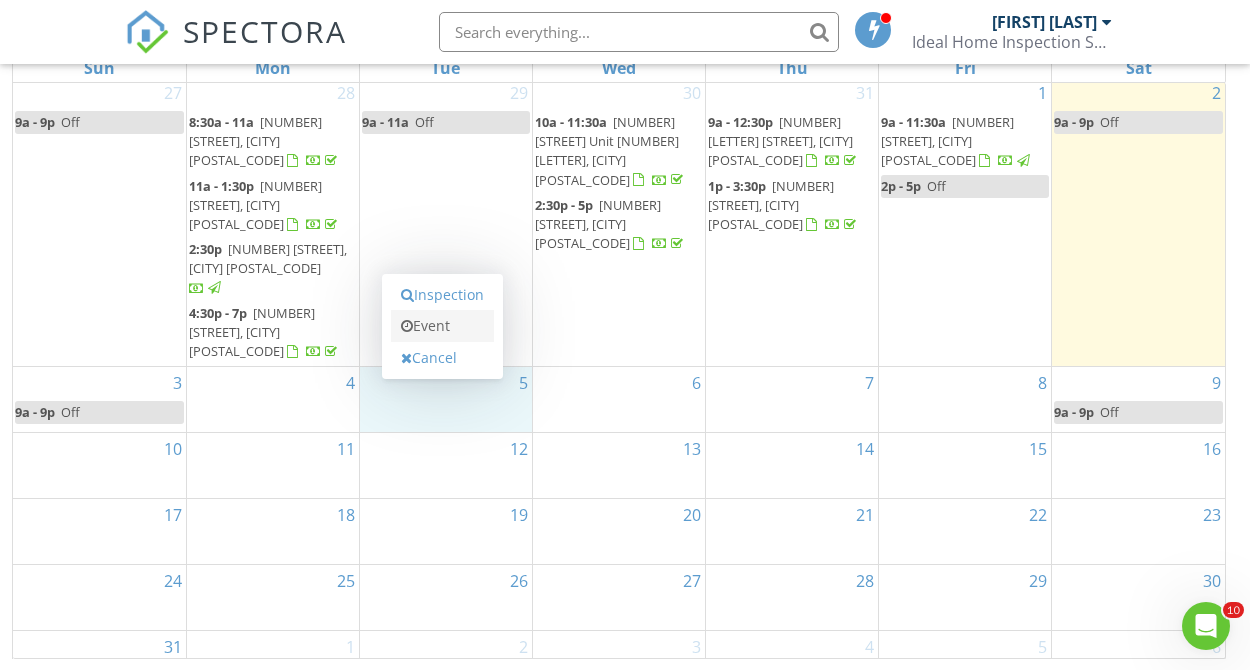 click on "Event" at bounding box center [442, 326] 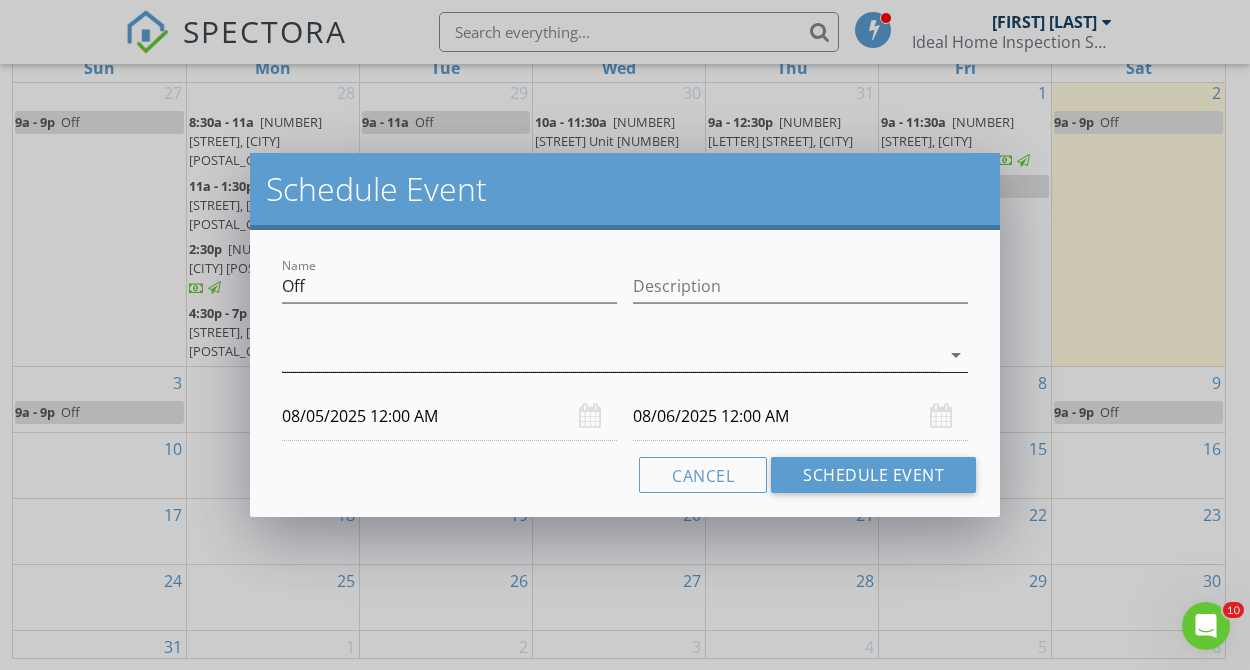 click on "arrow_drop_down" at bounding box center (956, 355) 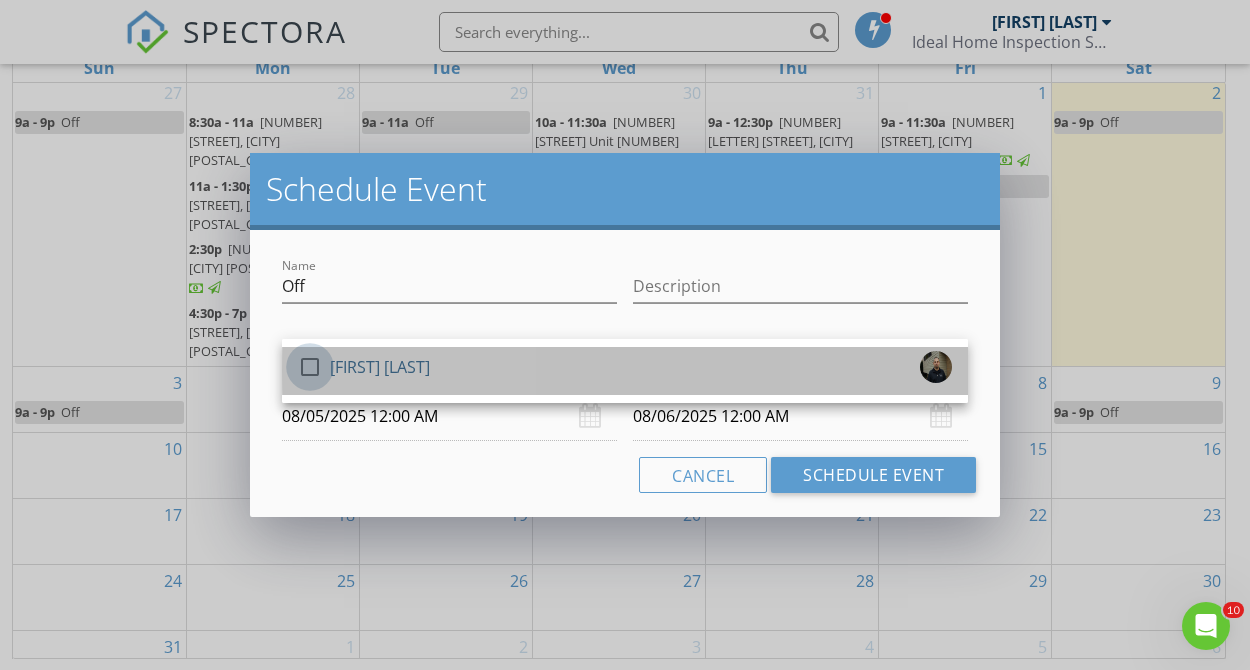 click at bounding box center (310, 367) 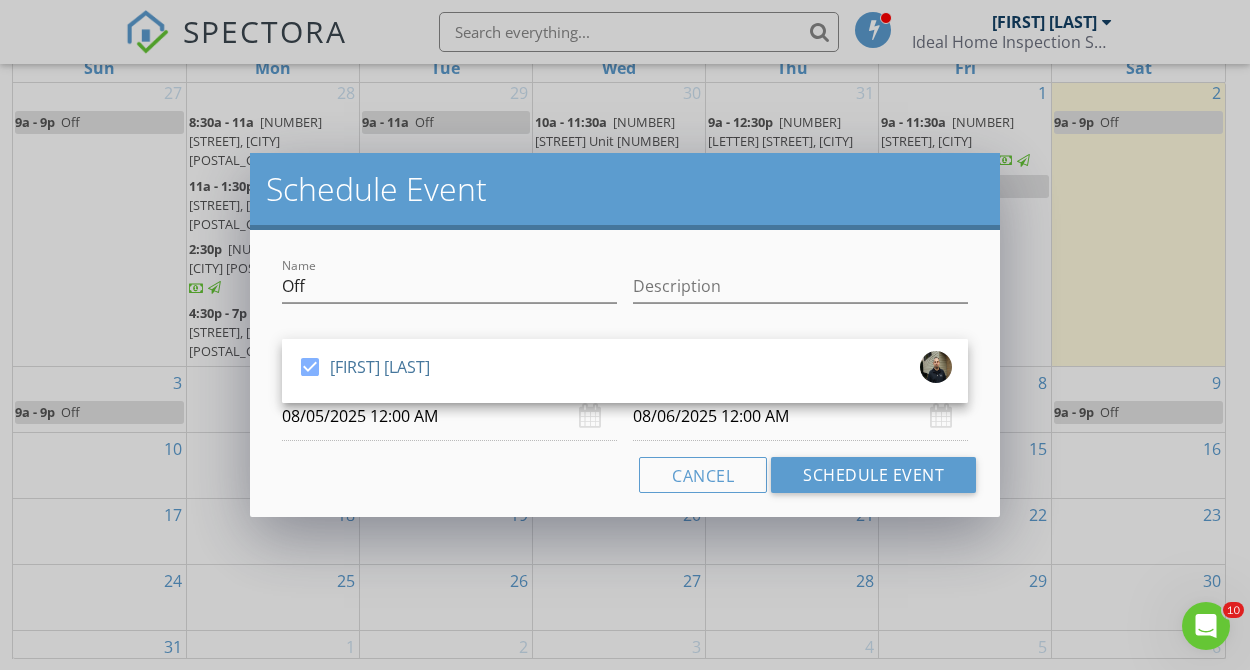 click on "08/05/2025 12:00 AM" at bounding box center [449, 416] 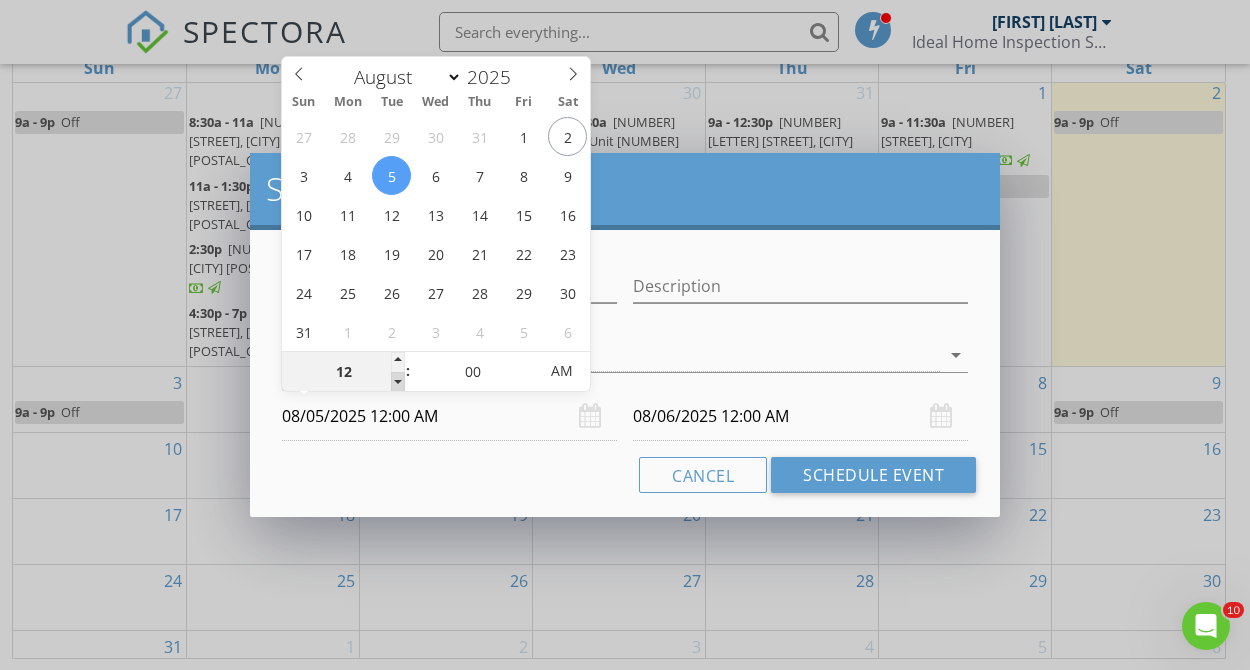 type on "11" 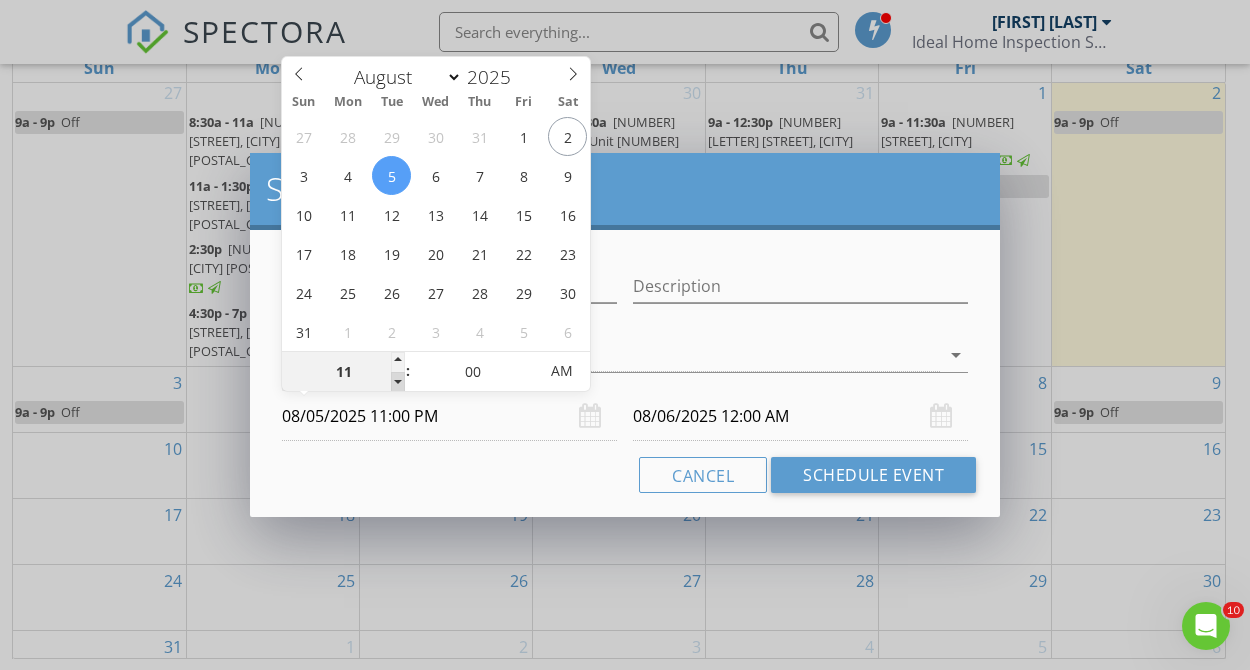 click at bounding box center [398, 382] 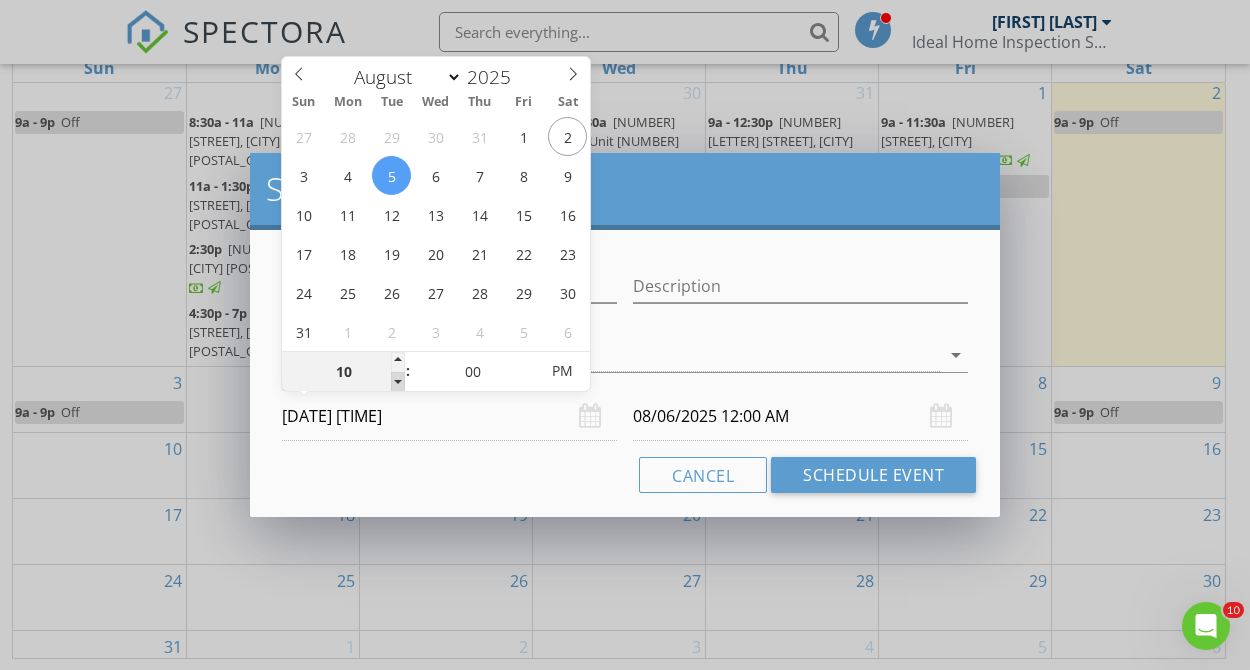 click at bounding box center (398, 382) 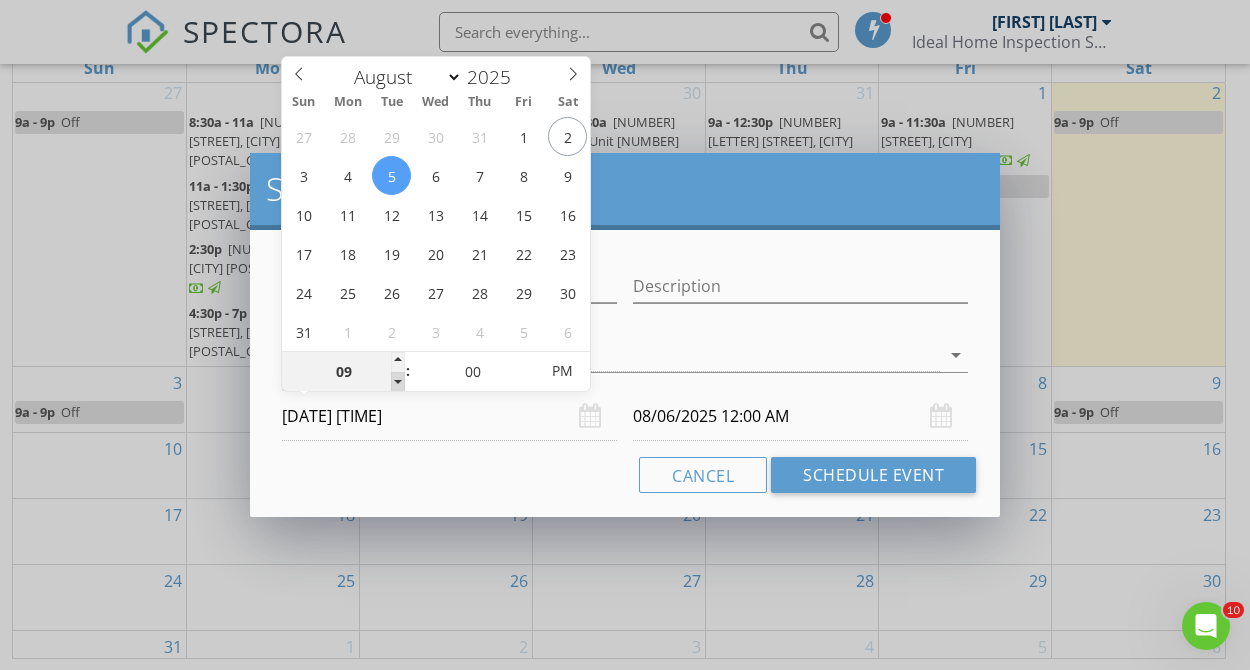 click at bounding box center (398, 382) 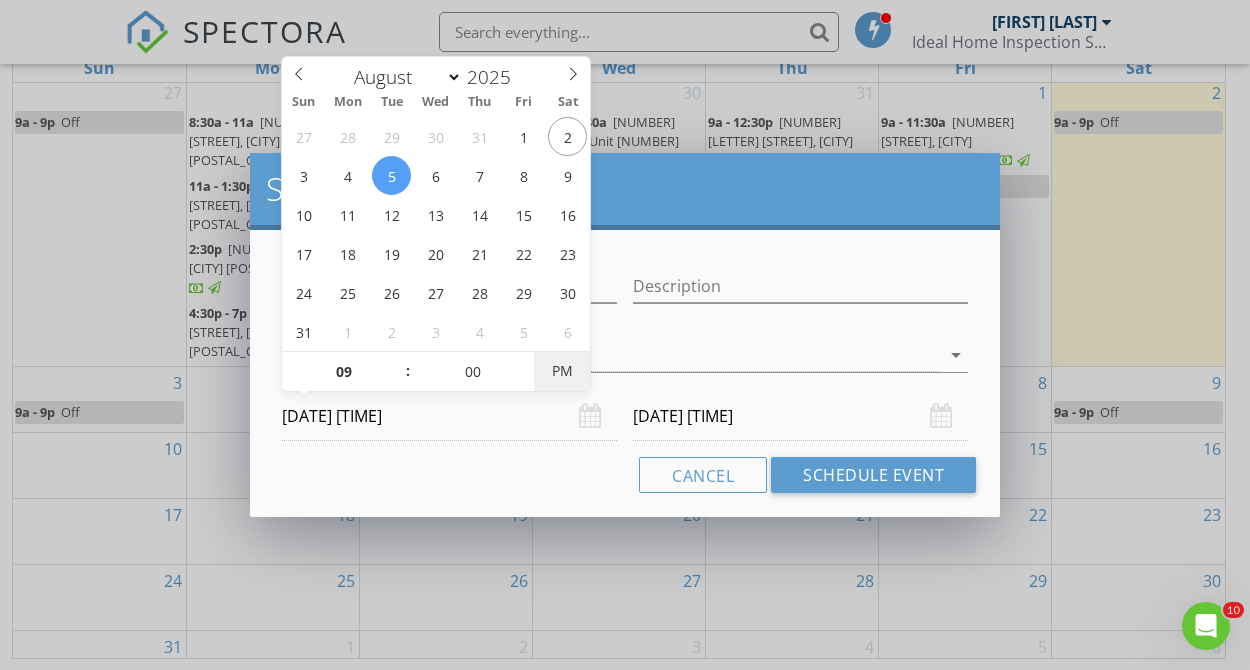 type on "08/05/2025 9:00 AM" 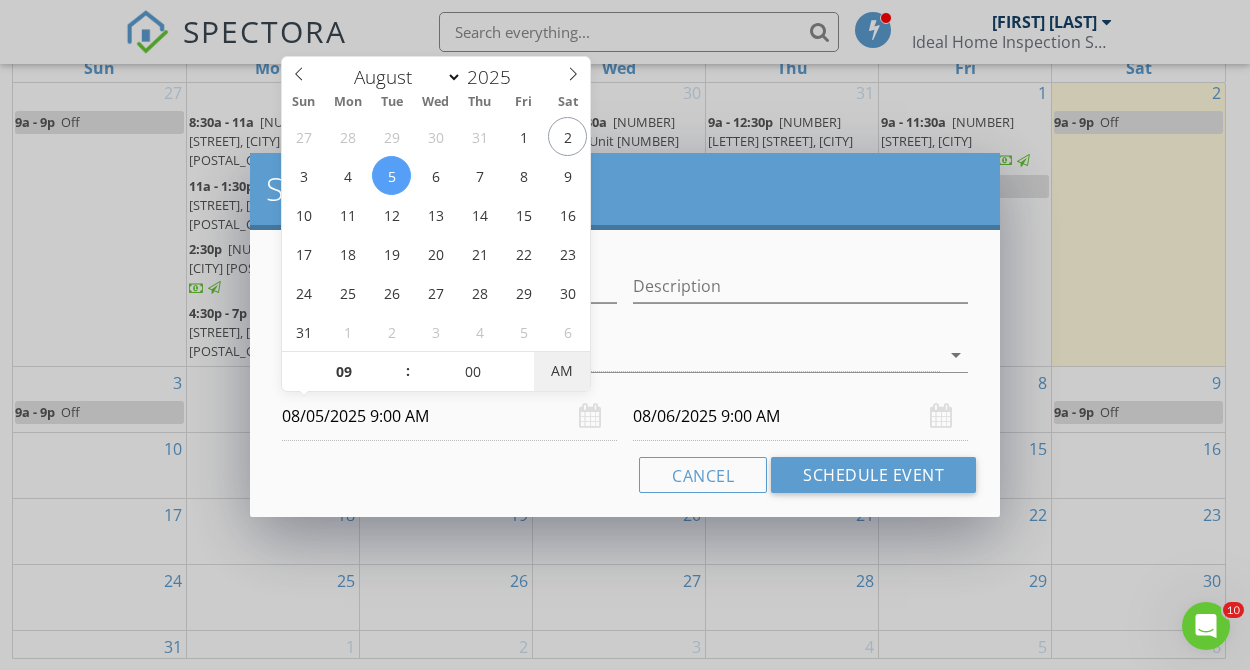 click on "AM" at bounding box center (561, 371) 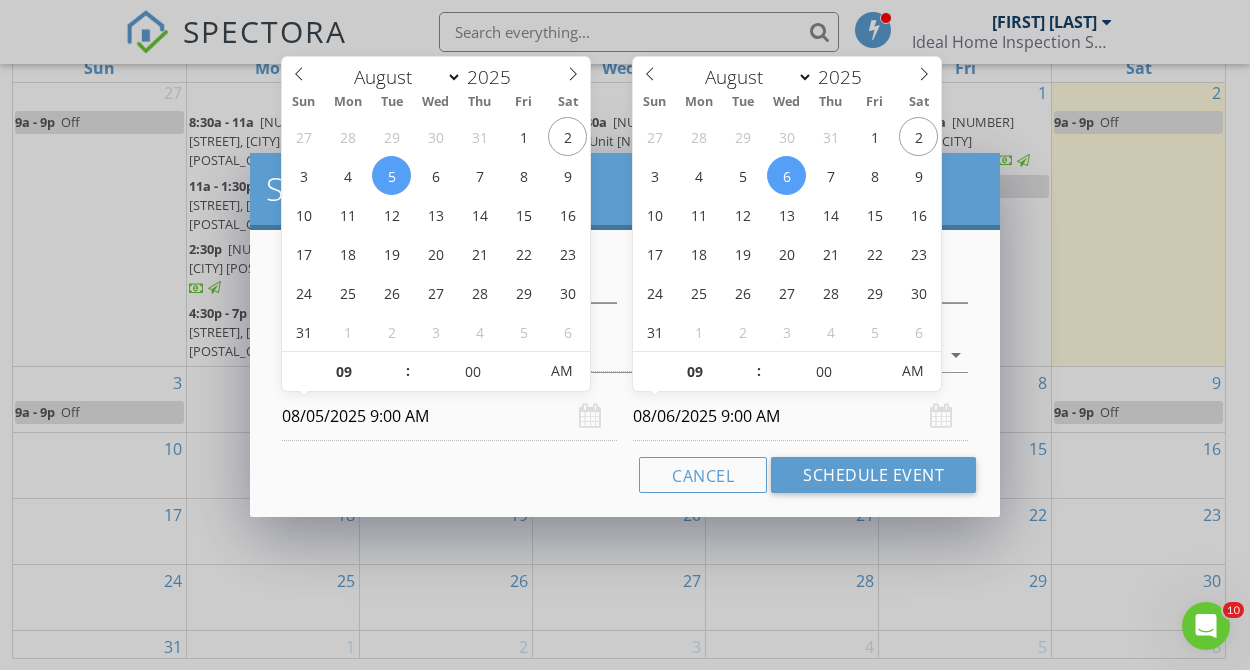 click on "08/06/2025 9:00 AM" at bounding box center (800, 416) 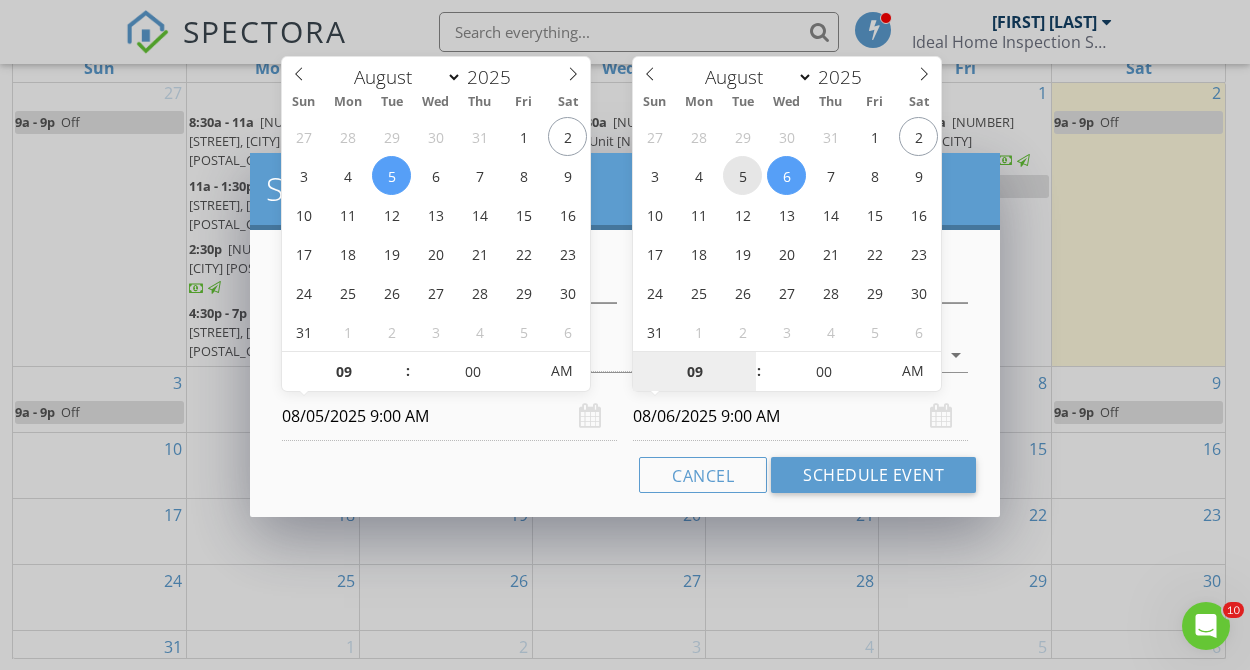 type on "08/05/2025 9:00 AM" 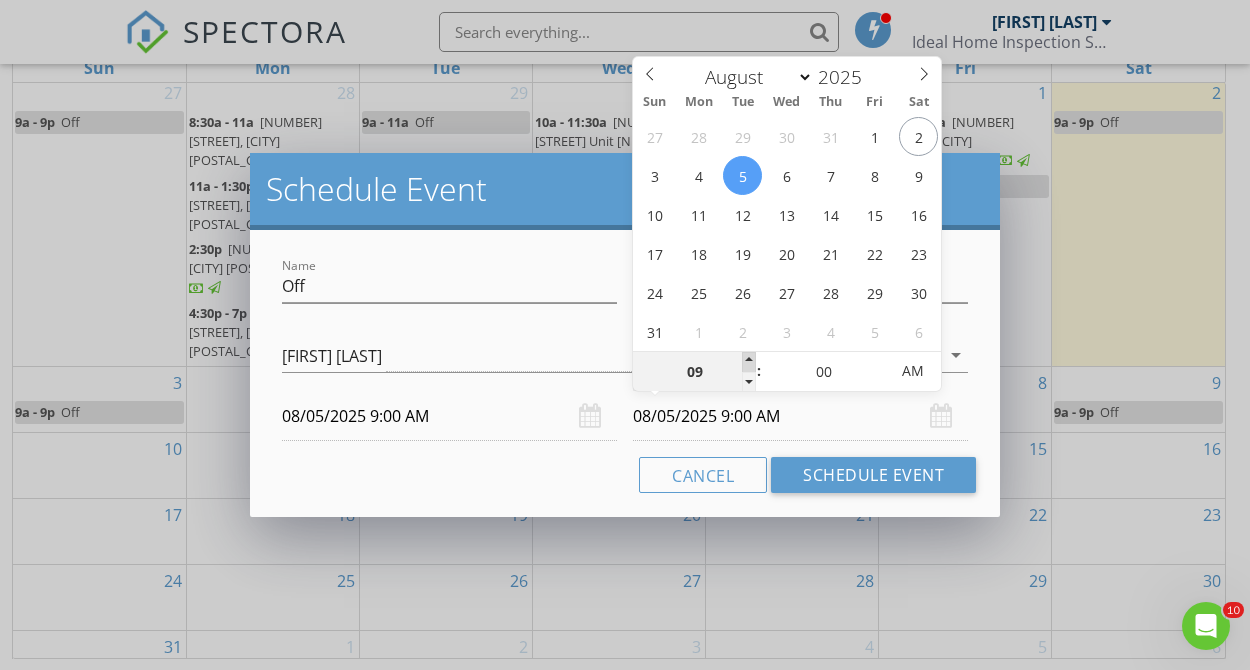 type on "10" 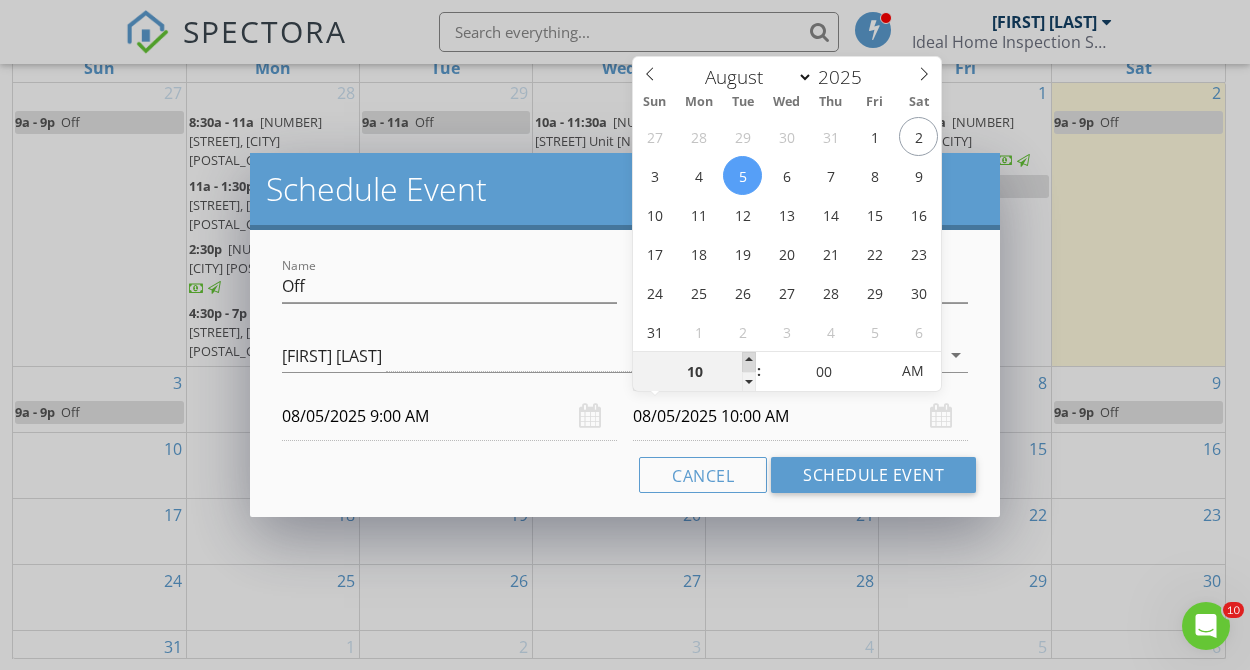 click at bounding box center (749, 362) 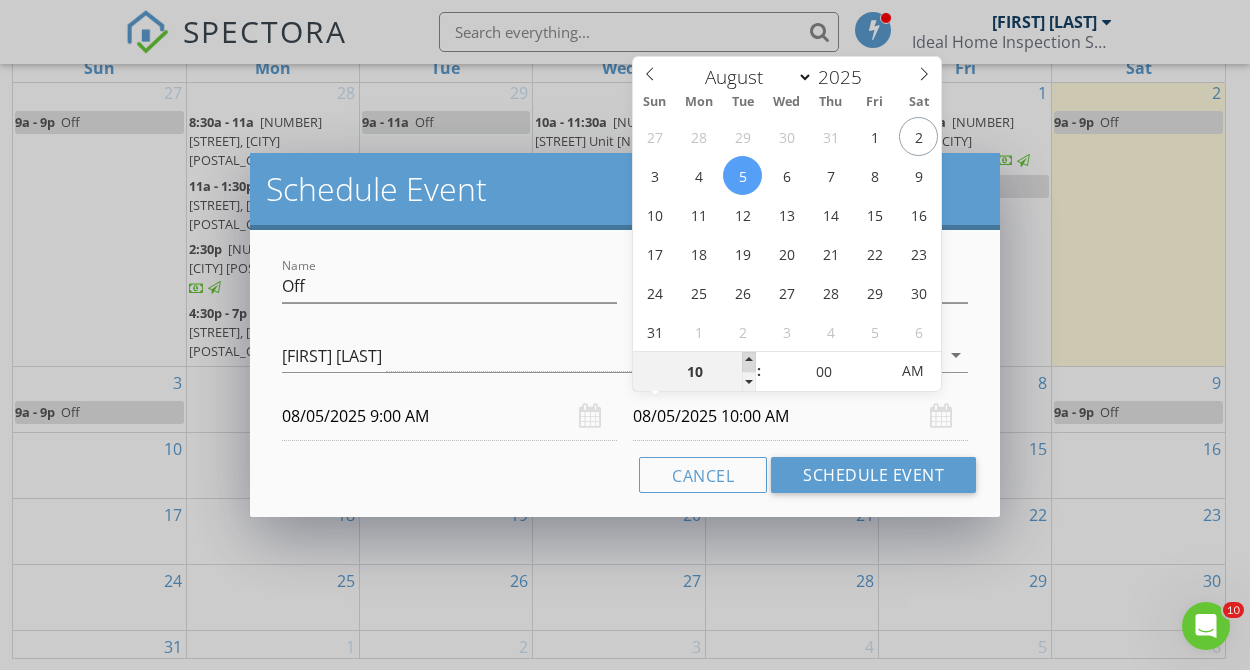 type on "11" 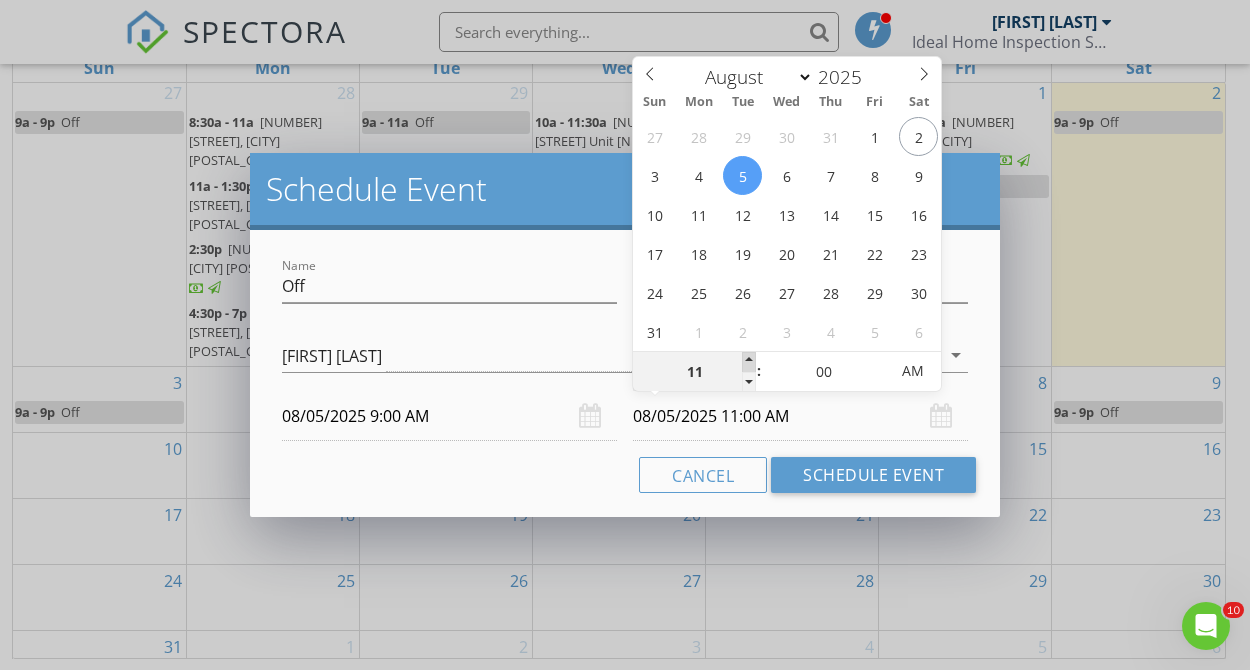 click at bounding box center (749, 362) 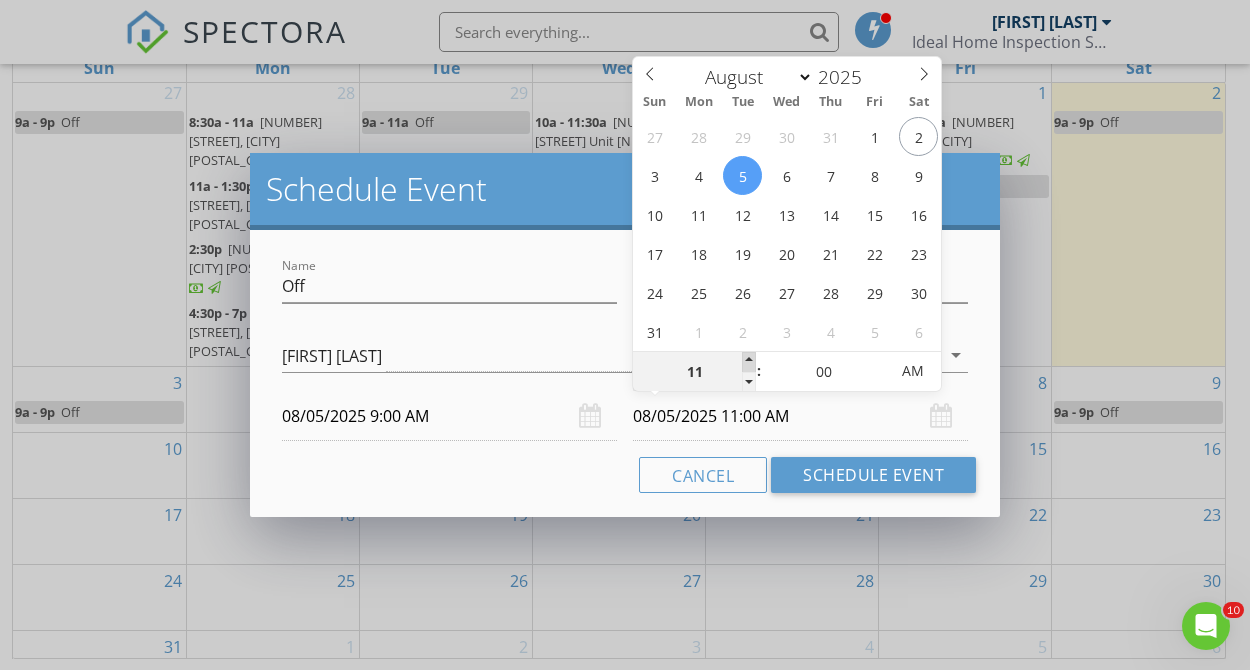 type on "12" 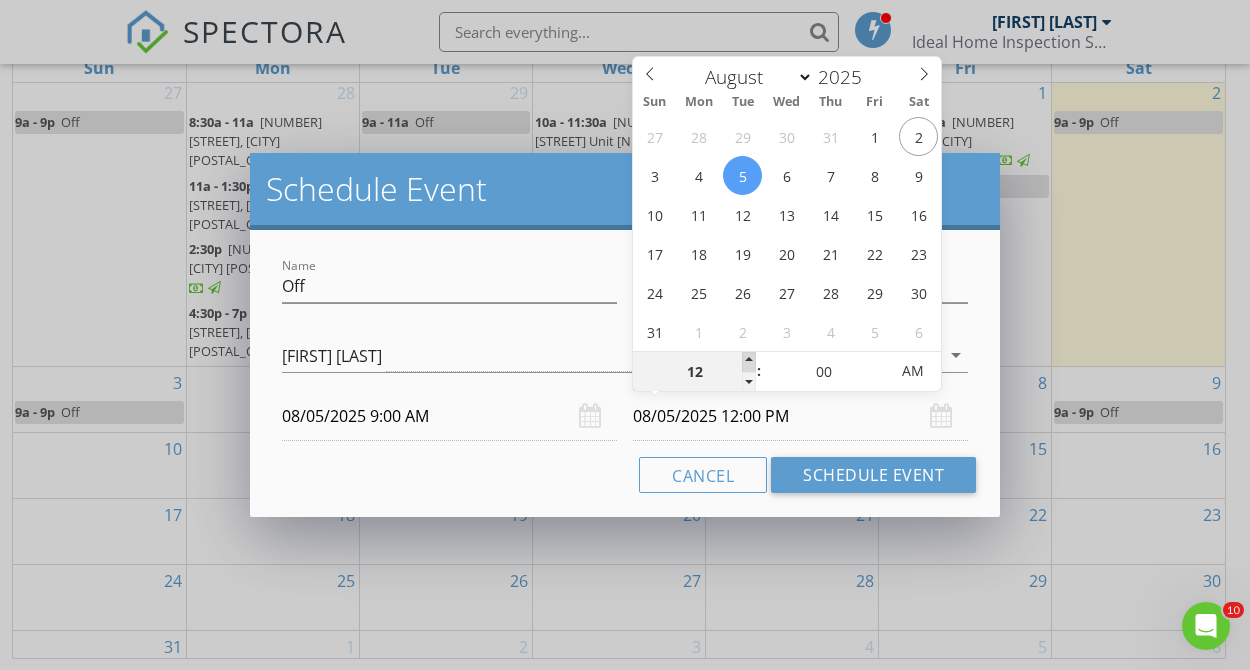 click at bounding box center [749, 362] 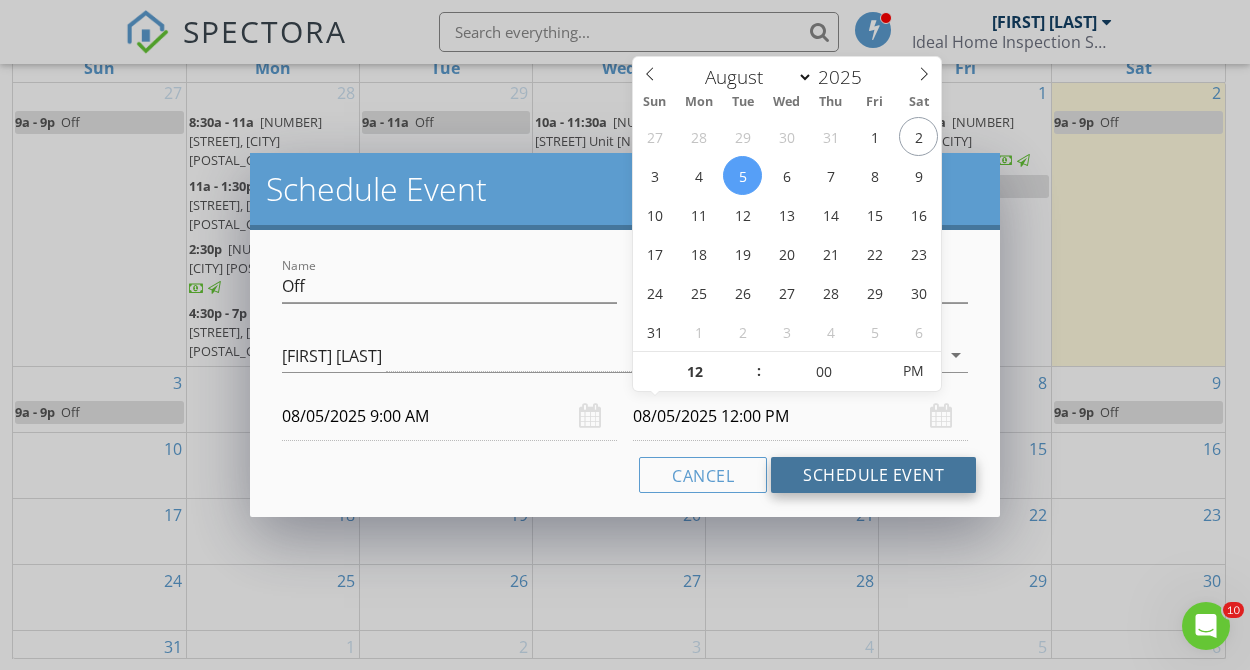 click on "Schedule Event" at bounding box center [873, 475] 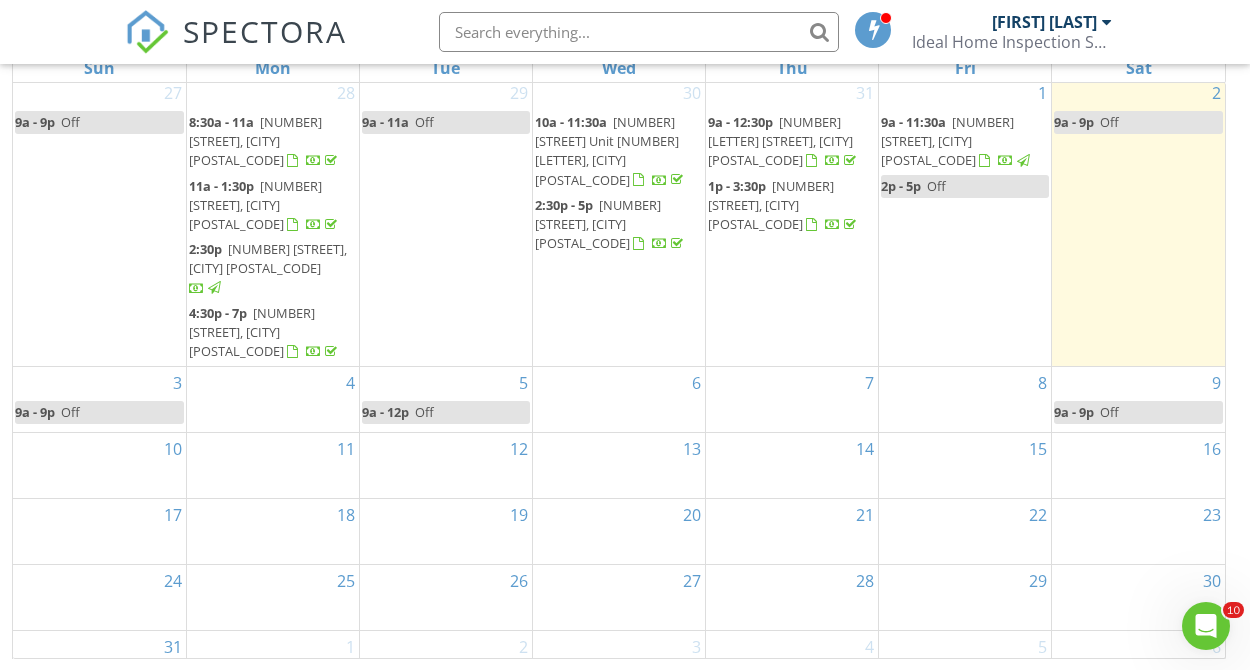 scroll, scrollTop: 0, scrollLeft: 0, axis: both 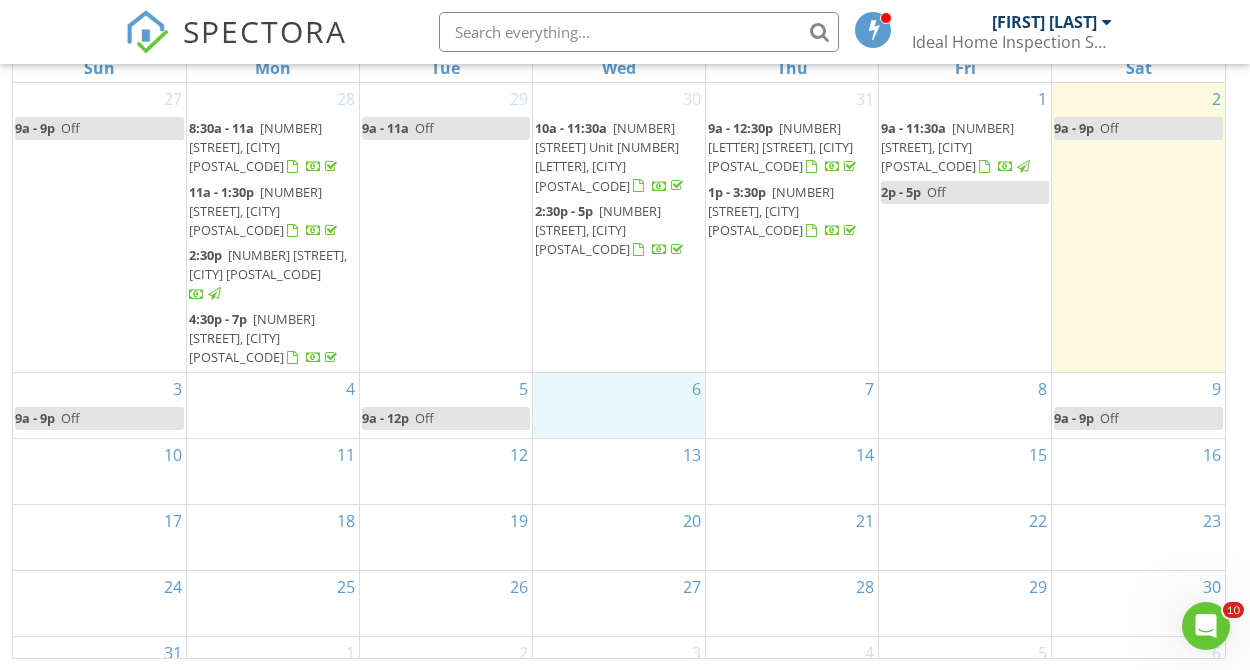 click on "6" at bounding box center [619, 405] 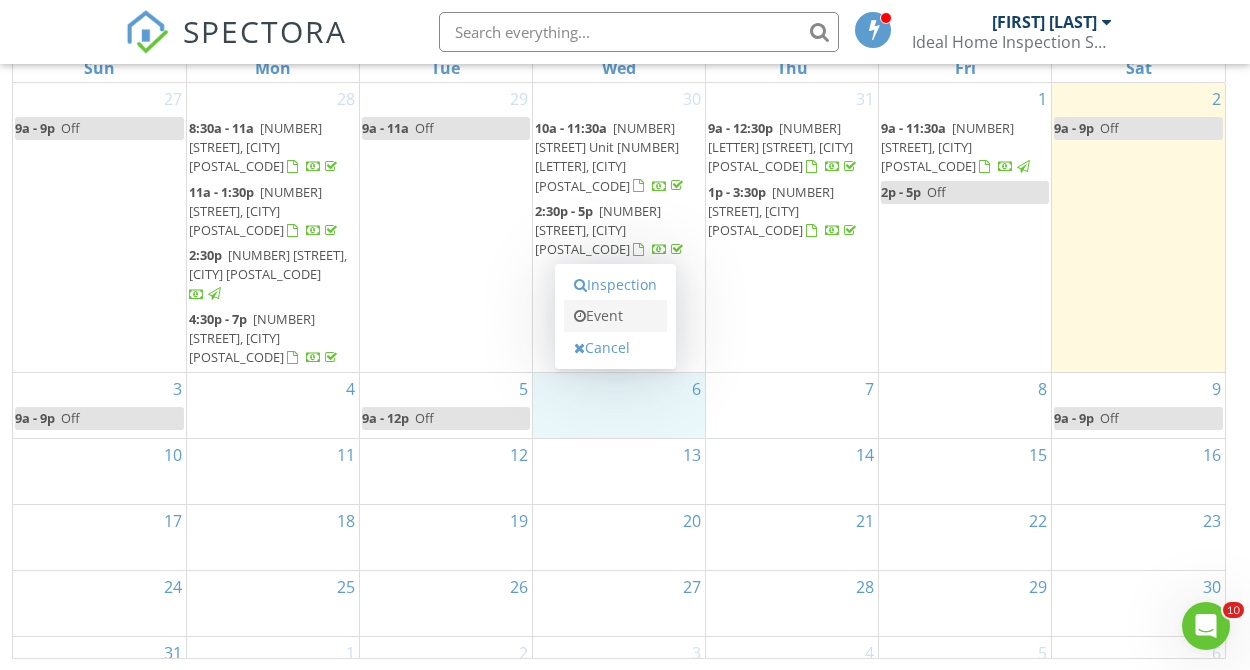 click on "Event" at bounding box center [615, 316] 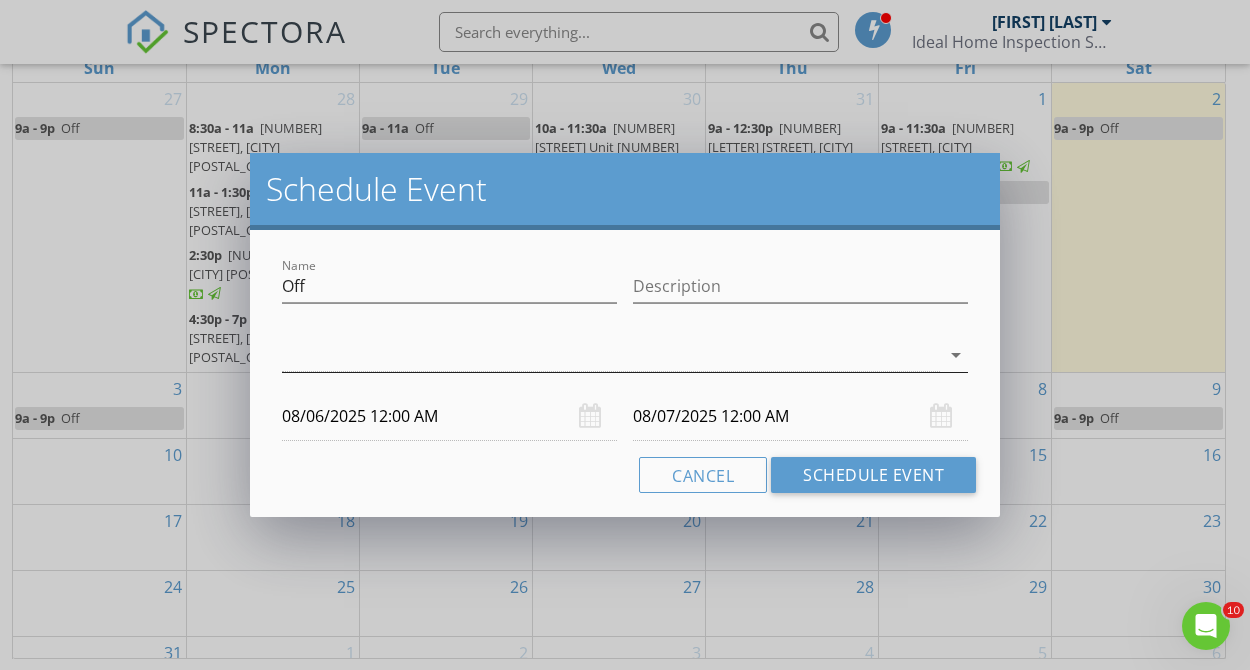click at bounding box center [611, 355] 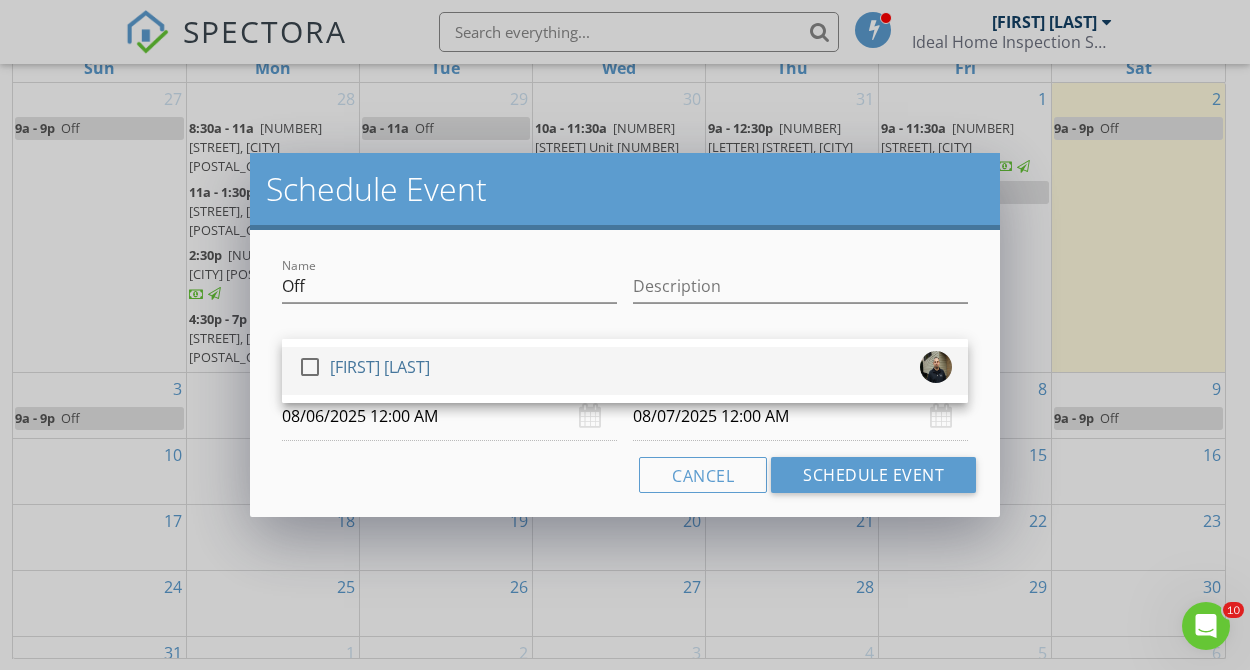 click at bounding box center [310, 367] 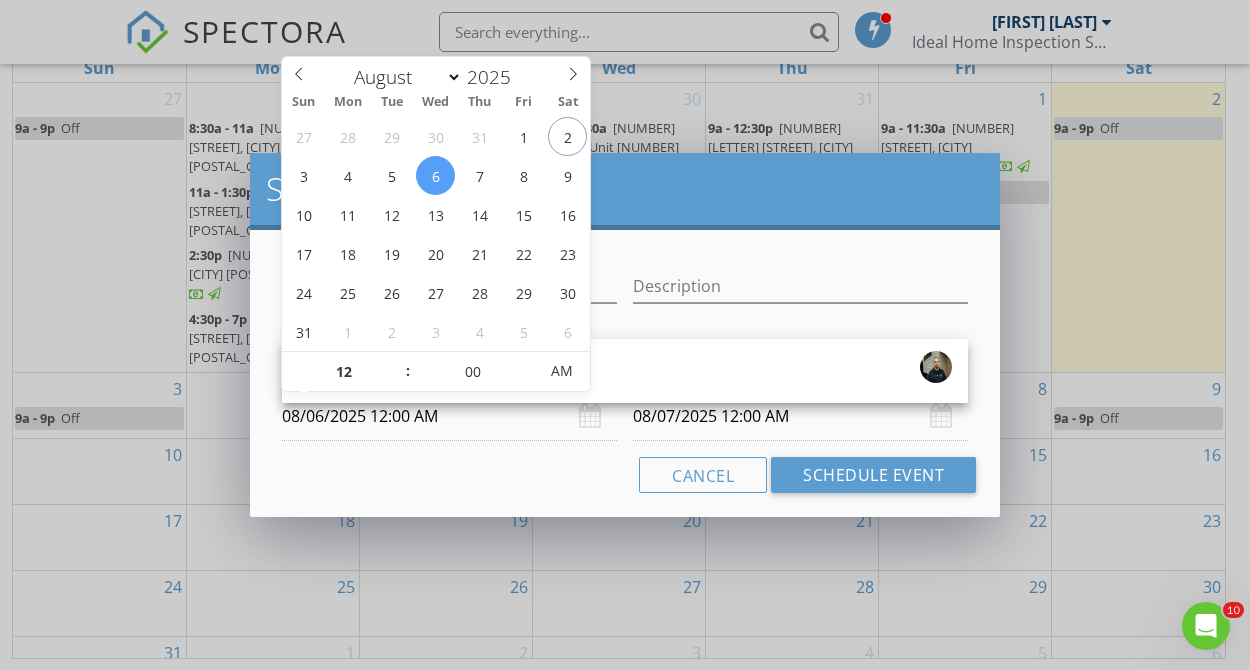 click on "08/06/2025 12:00 AM" at bounding box center (449, 416) 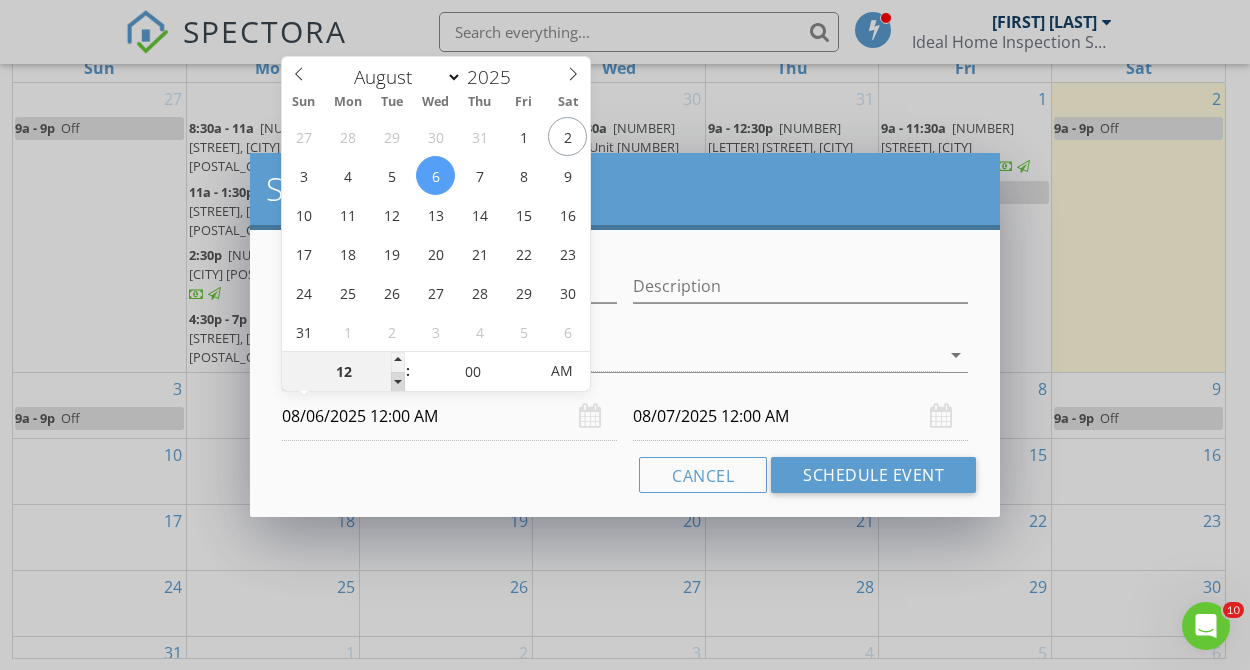 type on "11" 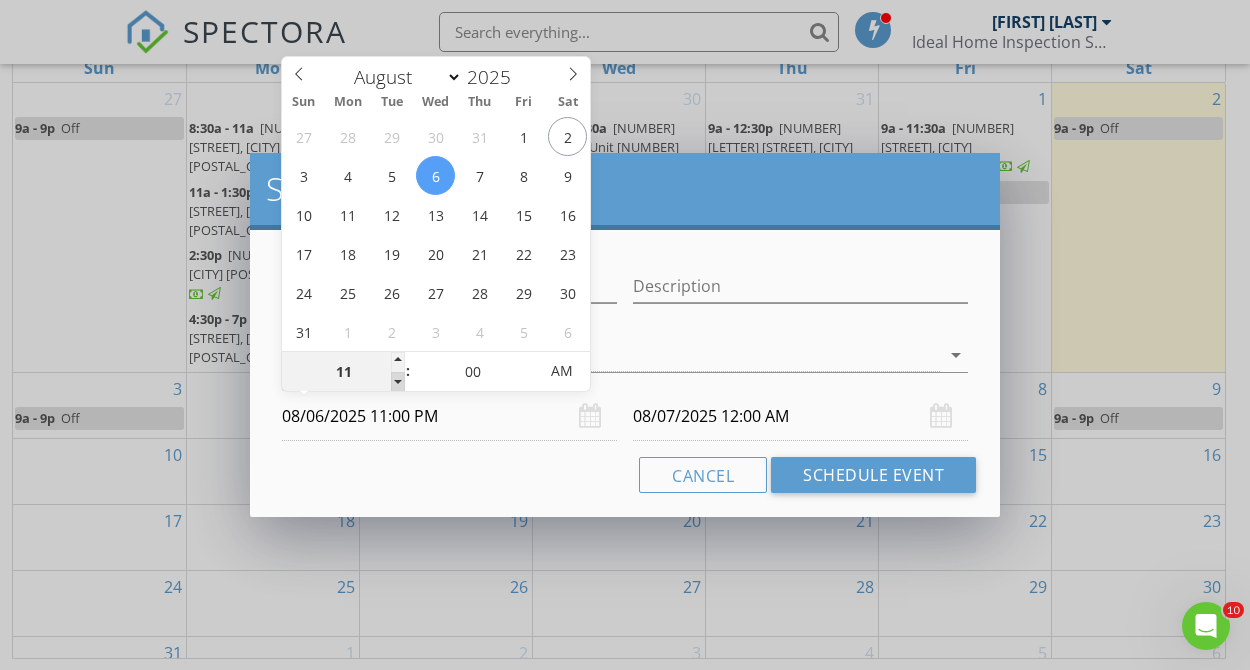 click at bounding box center [398, 382] 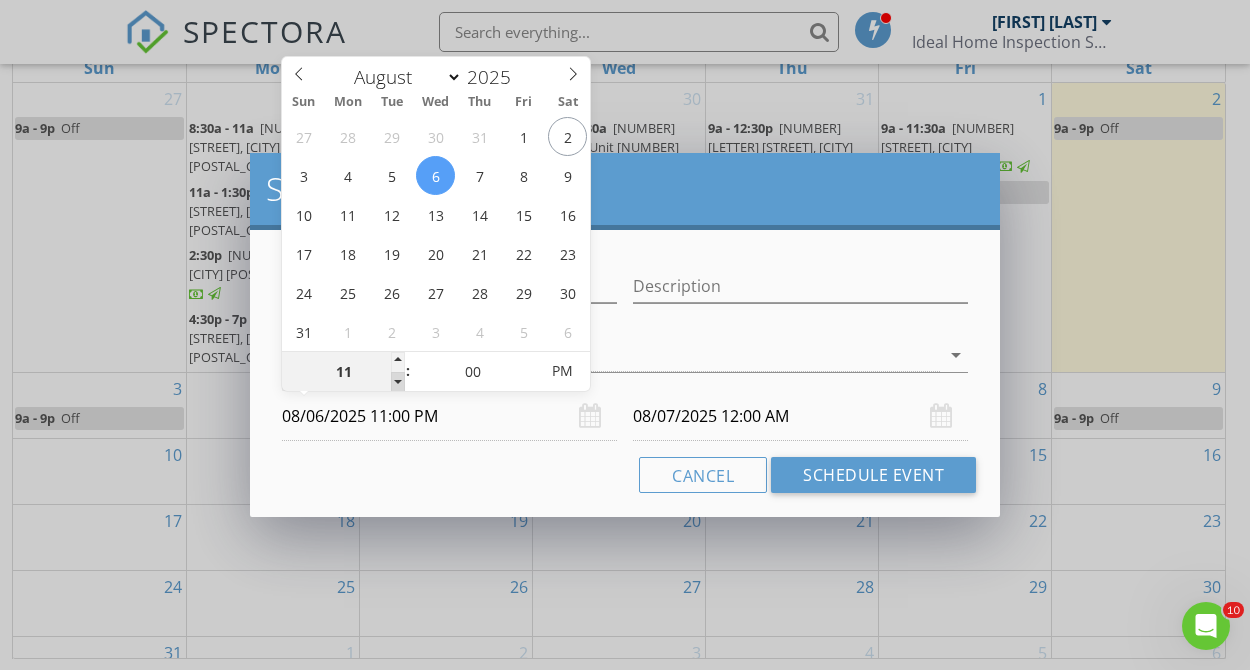 type on "10" 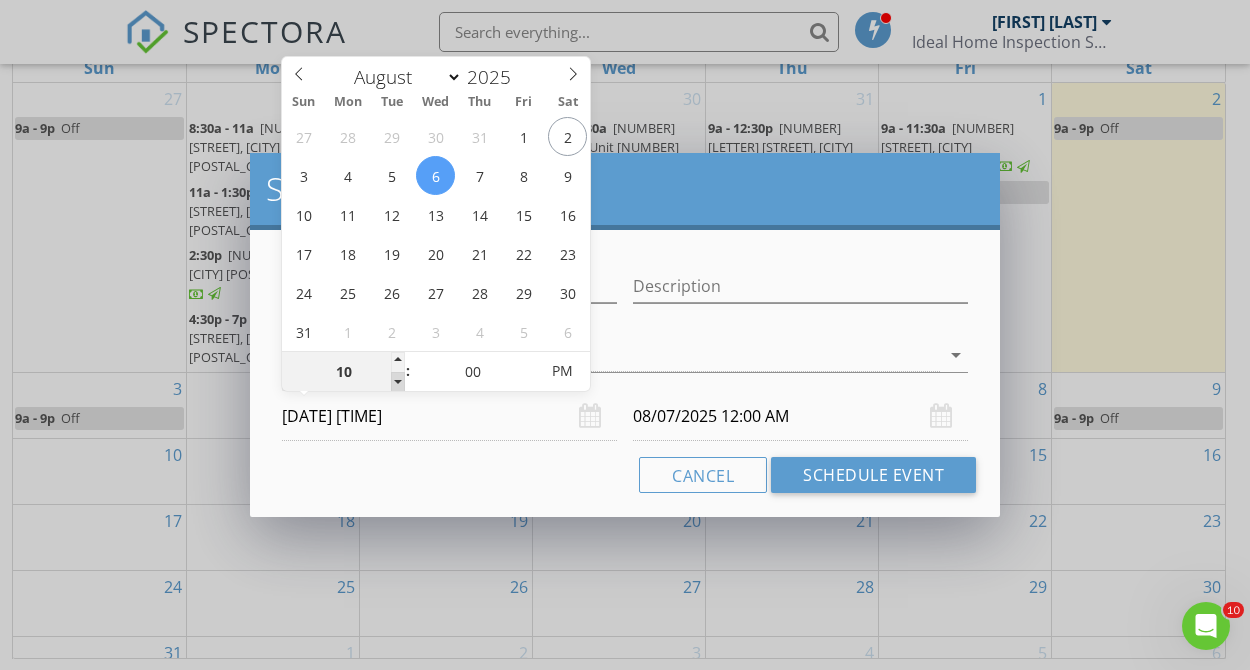 click at bounding box center [398, 382] 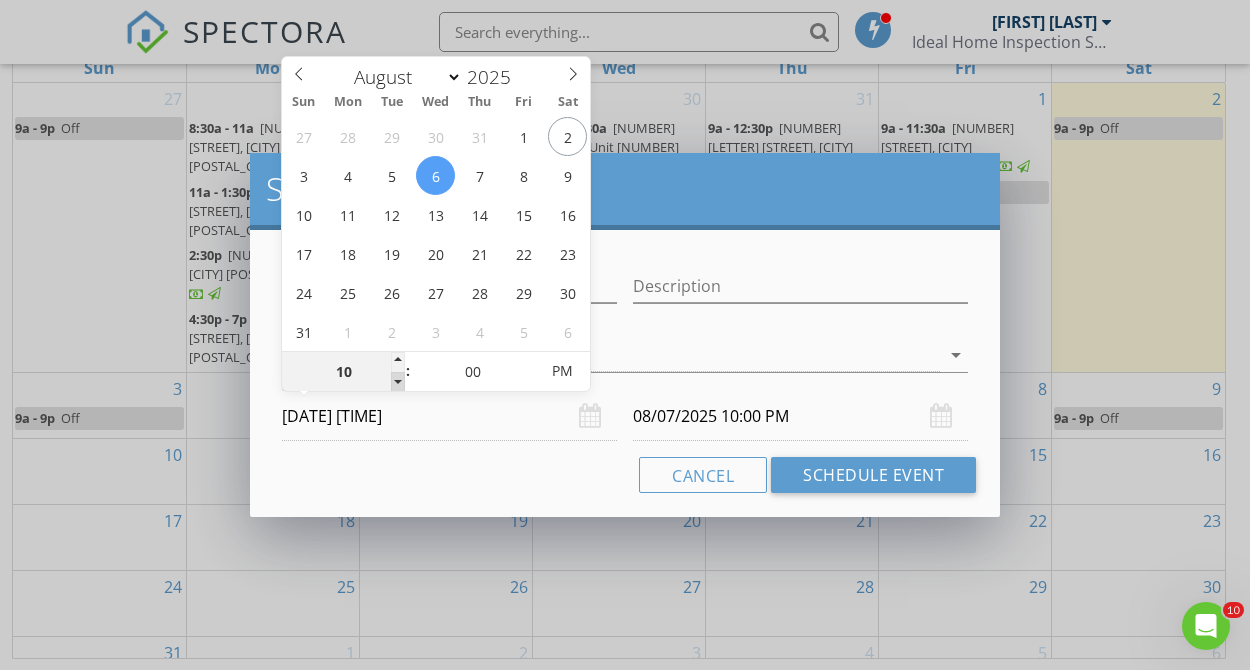 type on "09" 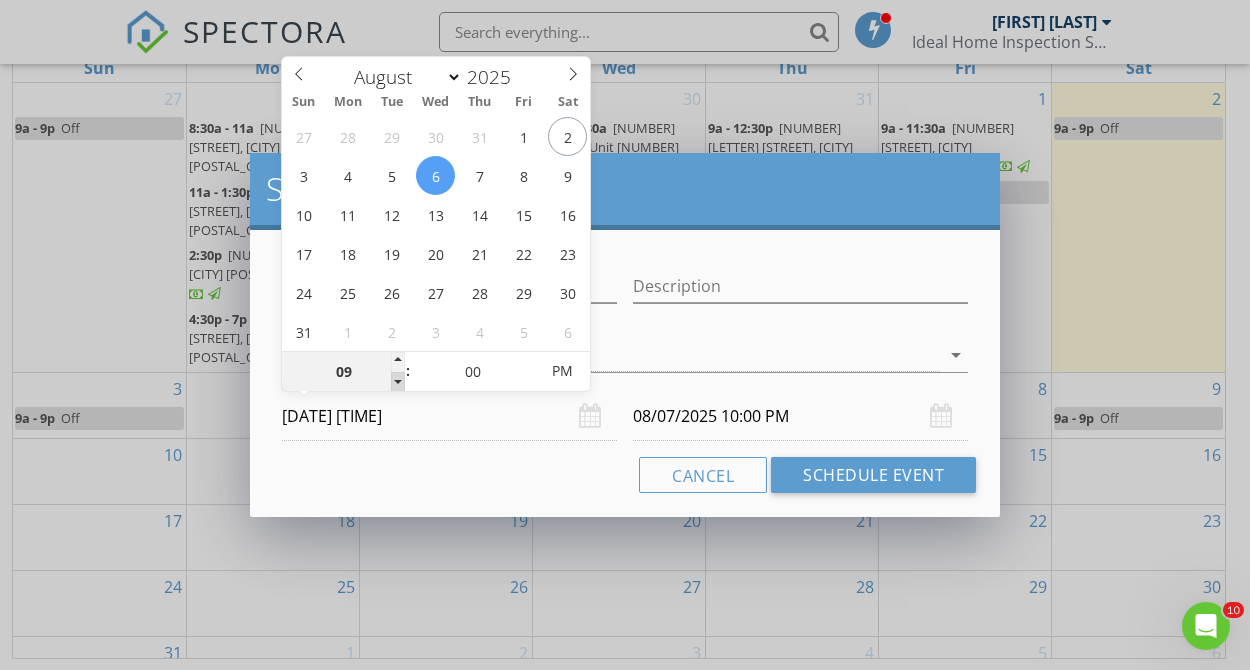 click at bounding box center [398, 382] 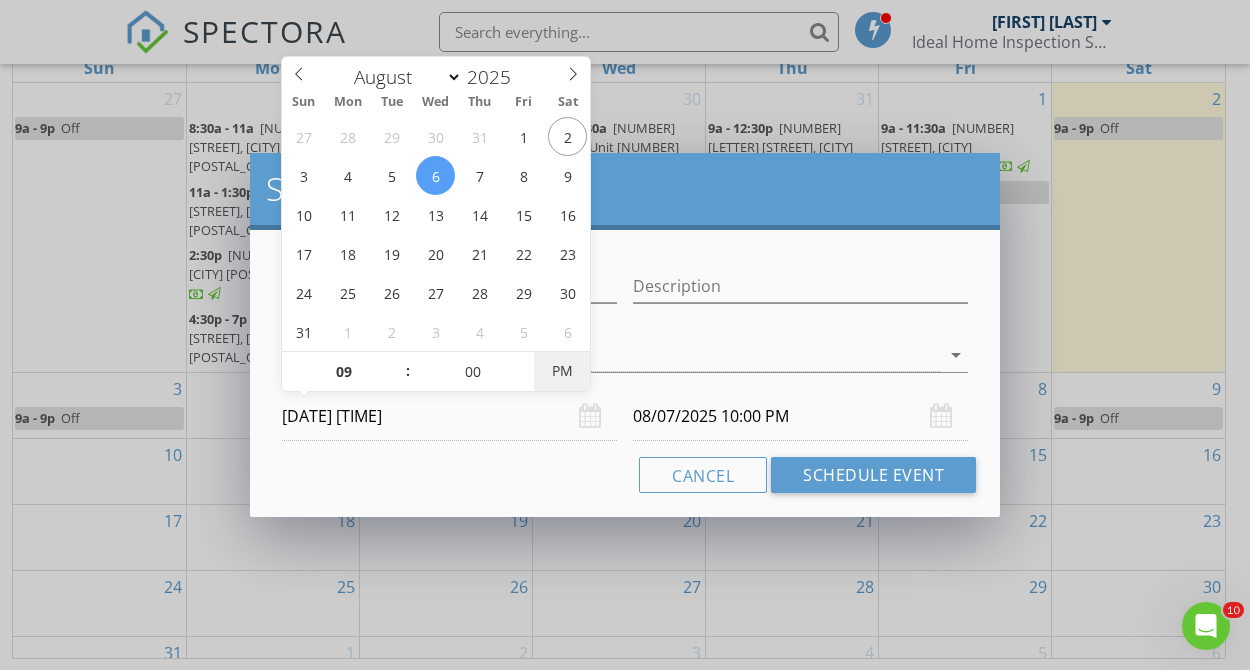 type on "09" 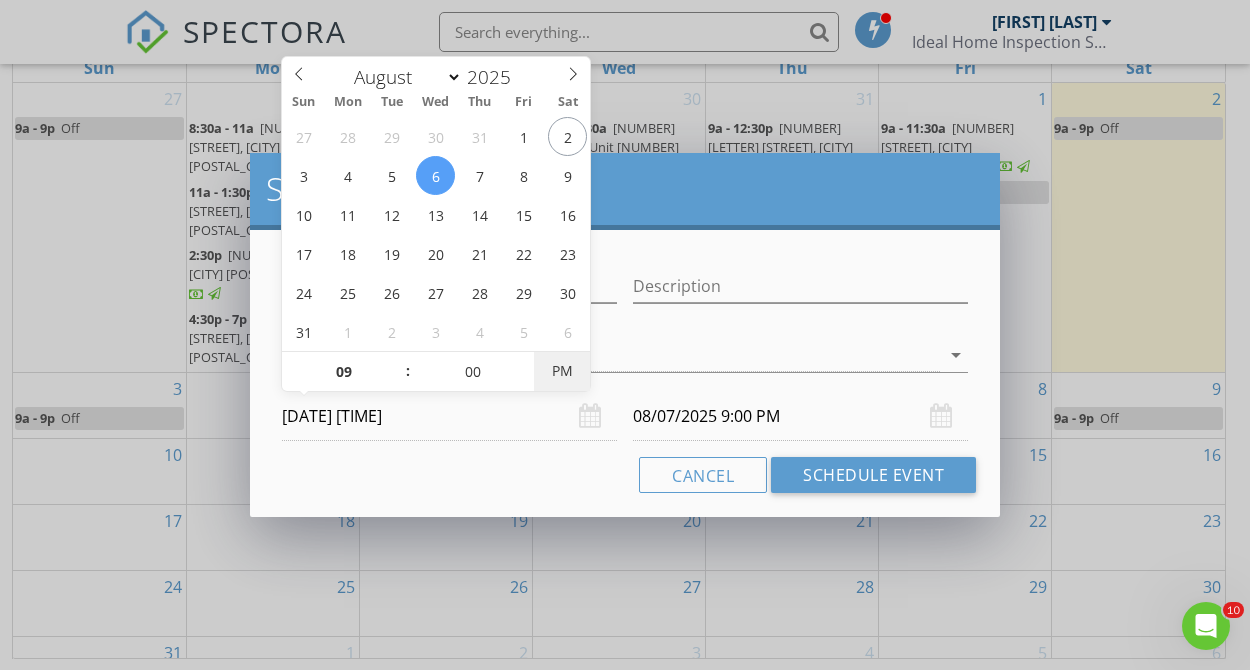 type on "08/06/2025 9:00 AM" 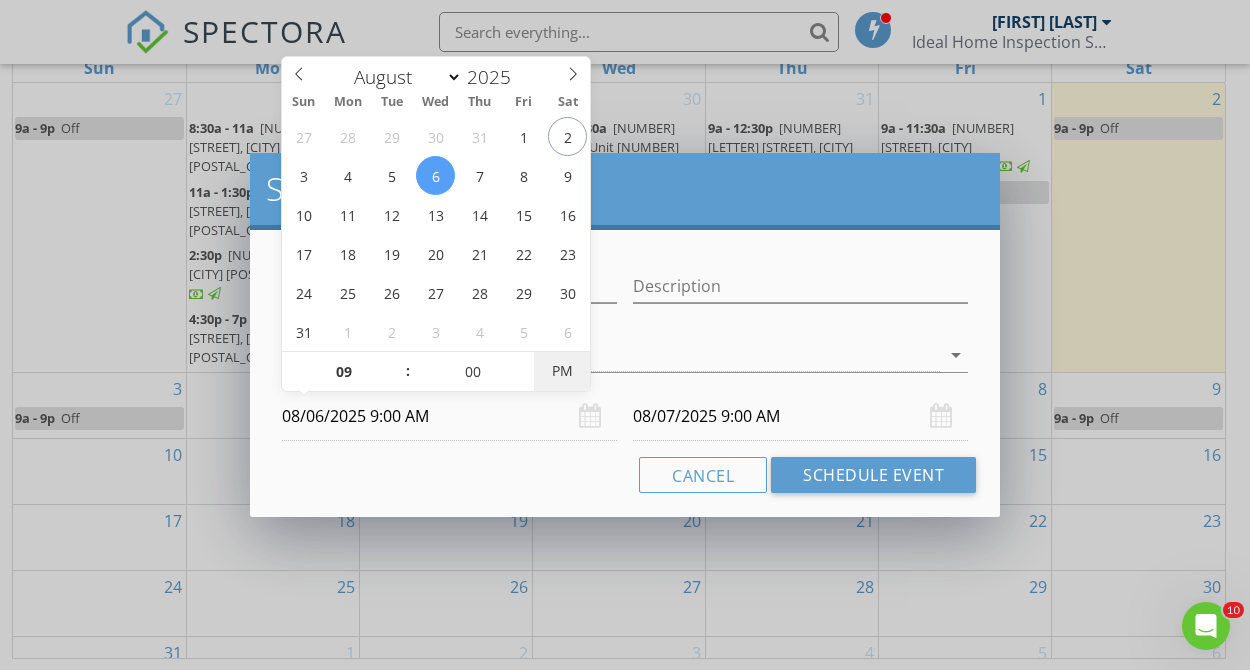 click on "PM" at bounding box center [561, 371] 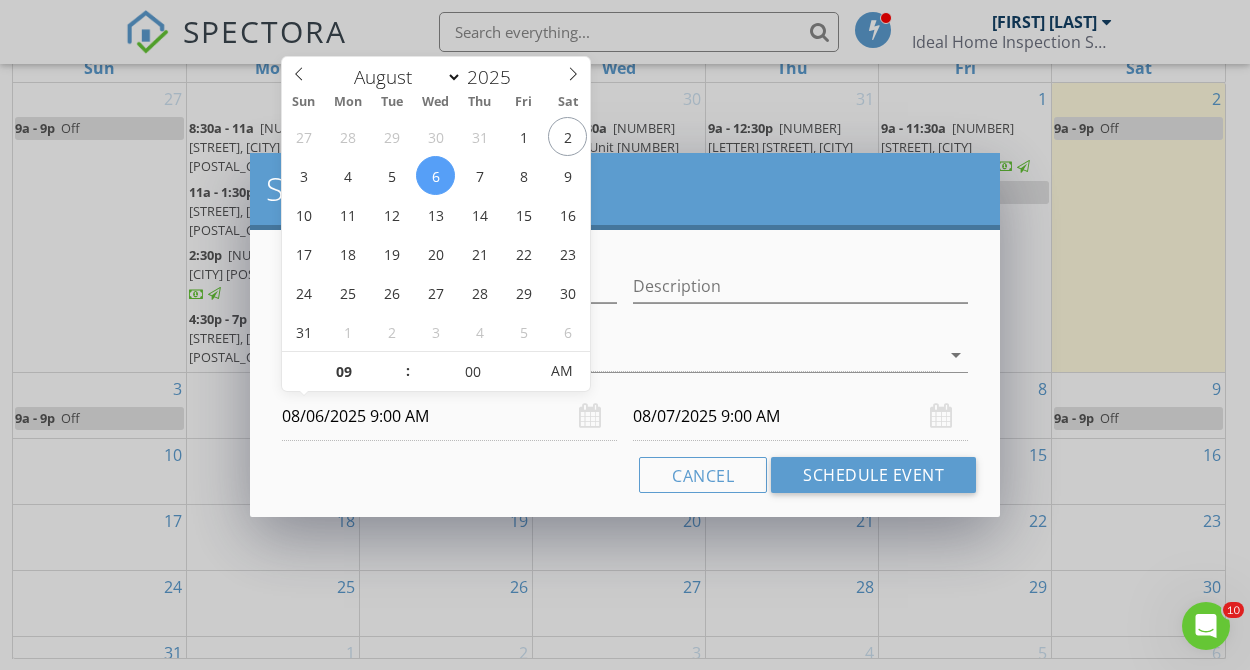 click on "08/07/2025 9:00 AM" at bounding box center (800, 416) 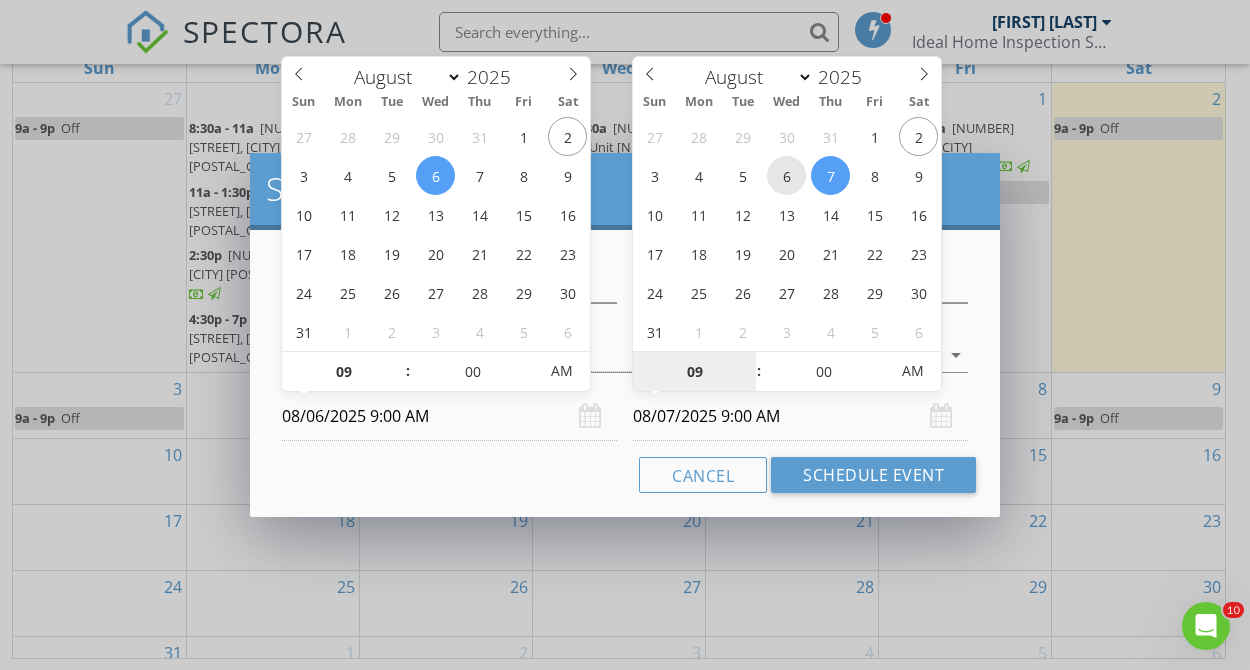 type on "08/06/2025 9:00 AM" 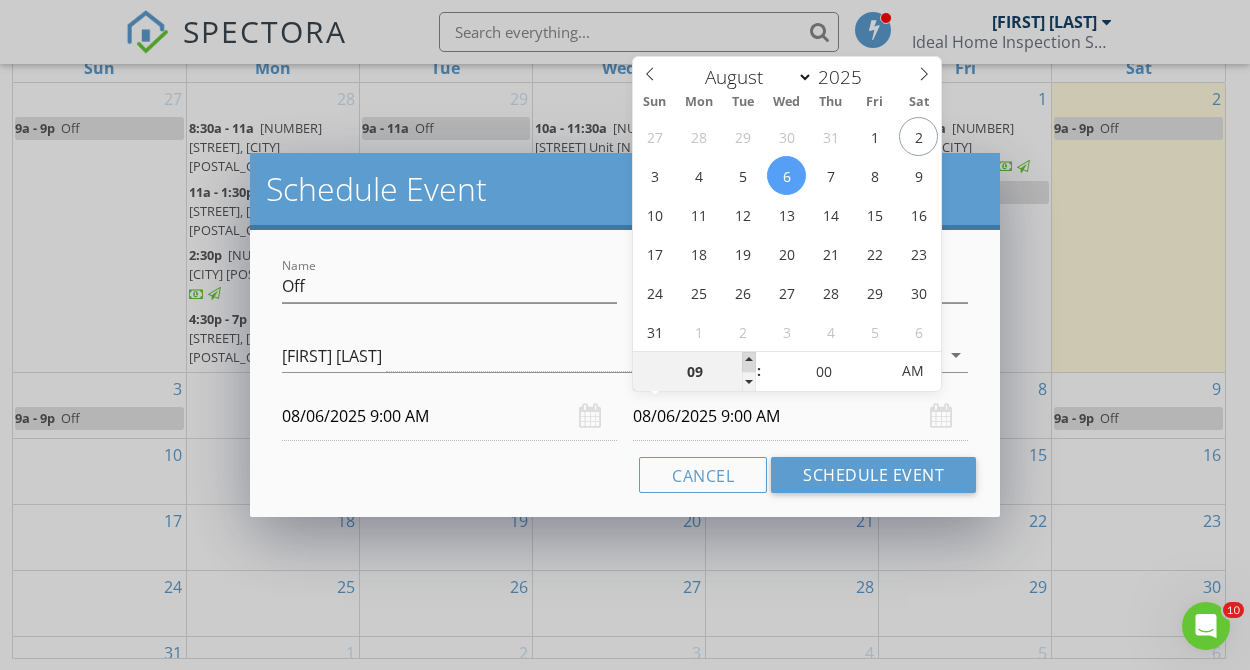 type on "10" 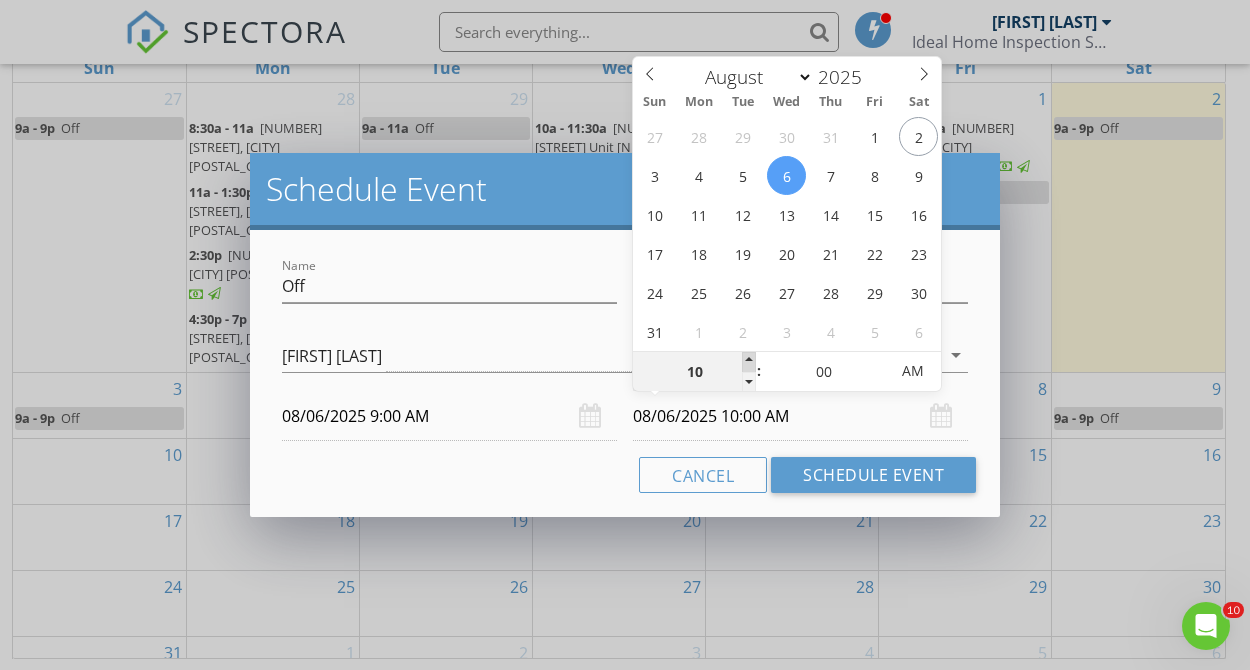 click at bounding box center (749, 362) 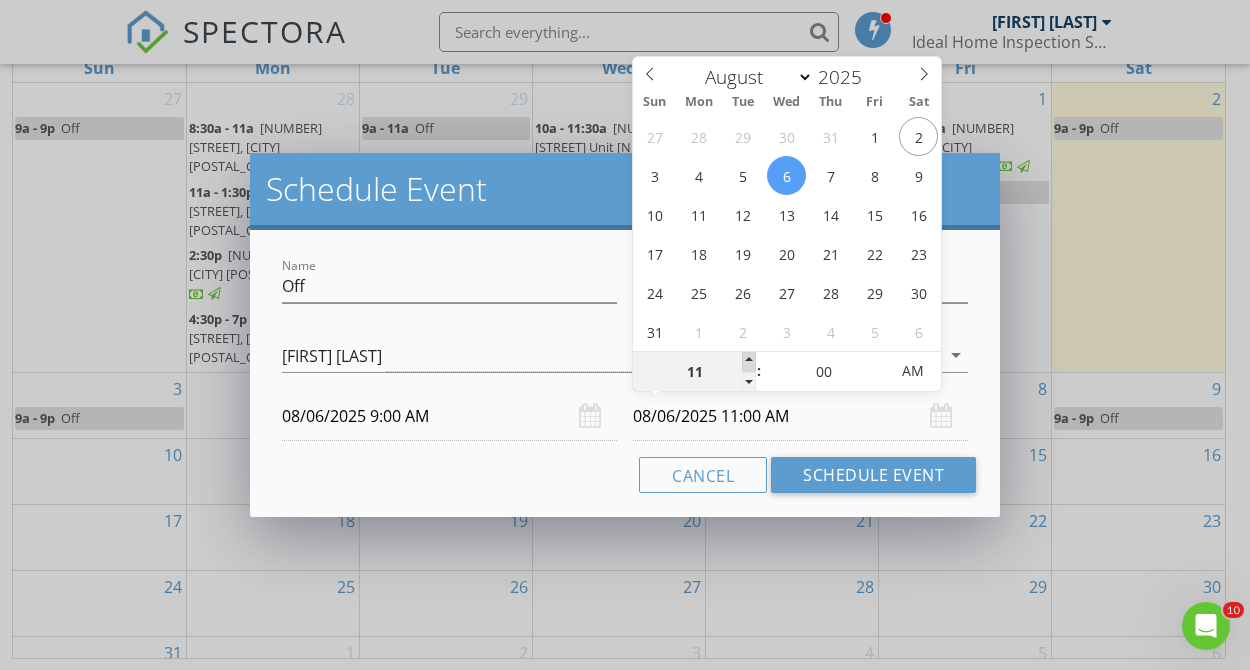 click at bounding box center [749, 362] 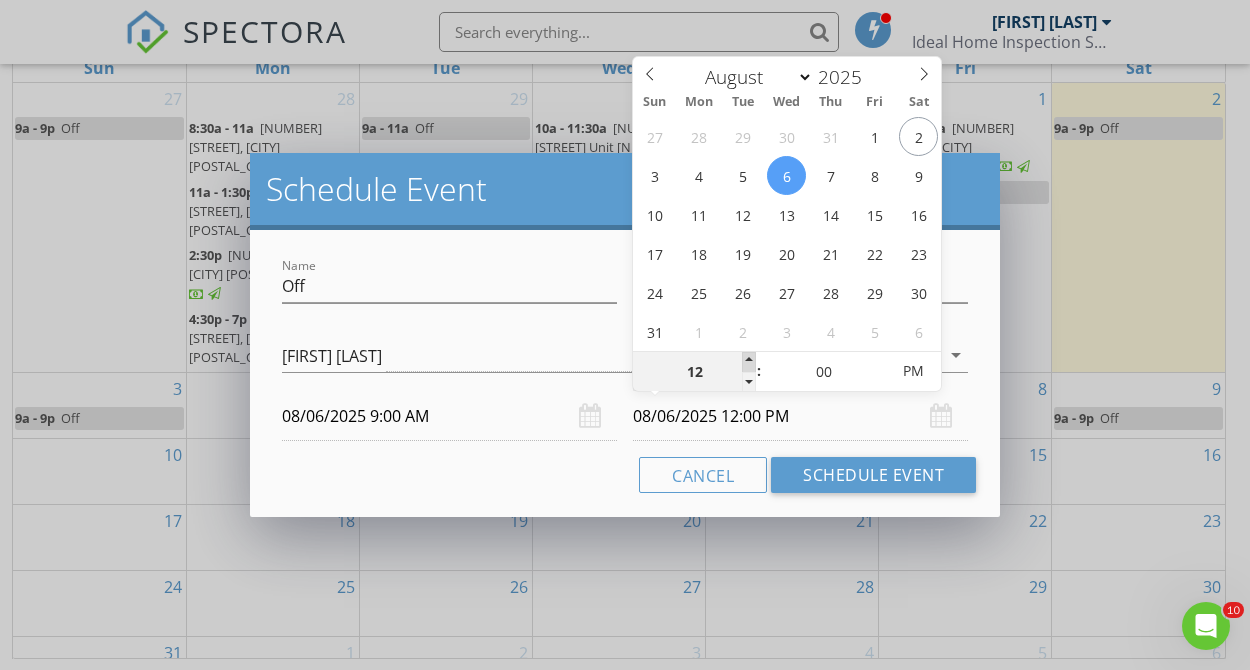click at bounding box center (749, 362) 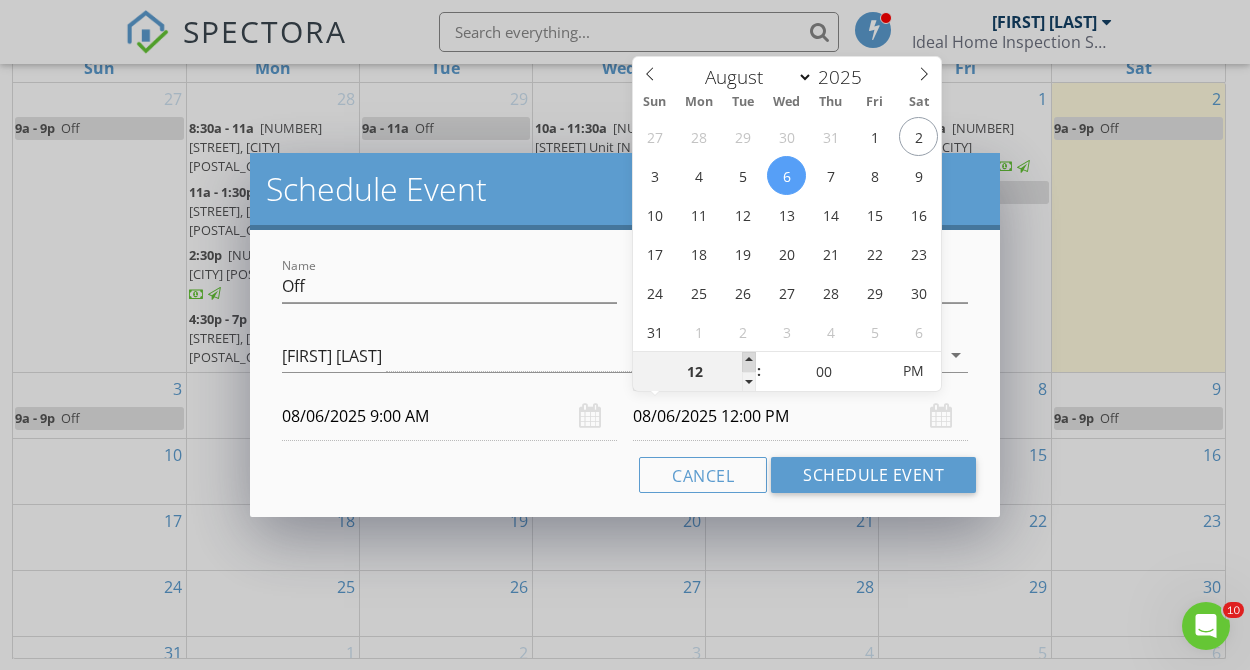 type on "01" 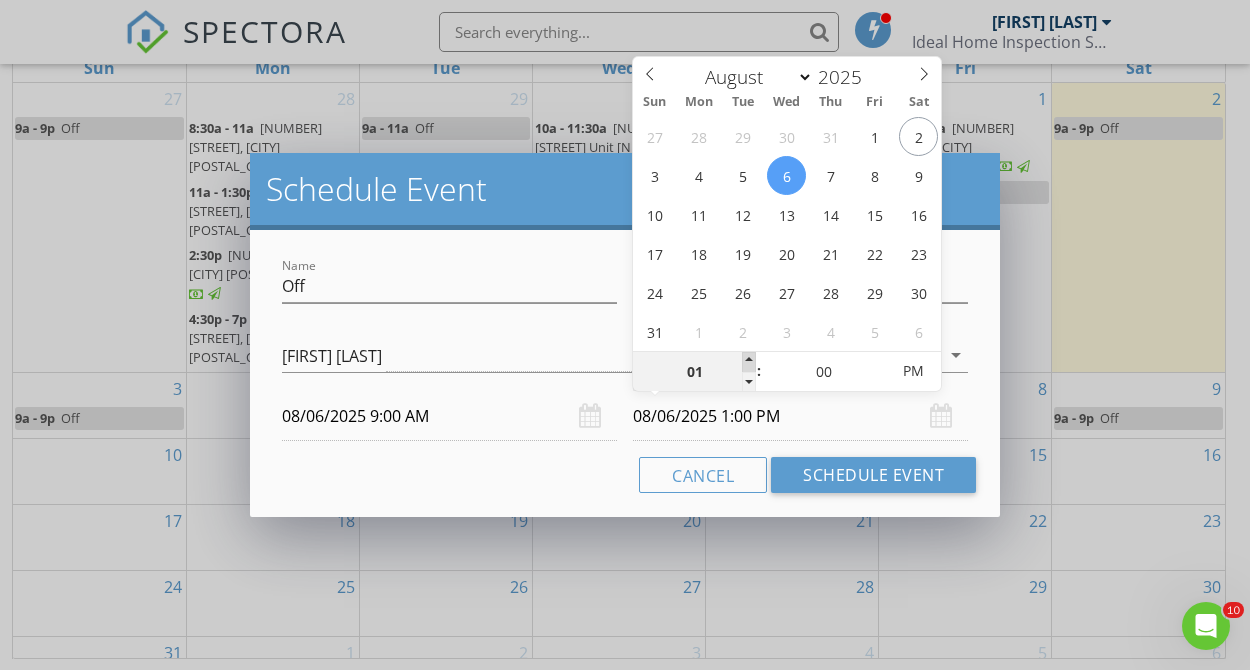 click at bounding box center [749, 362] 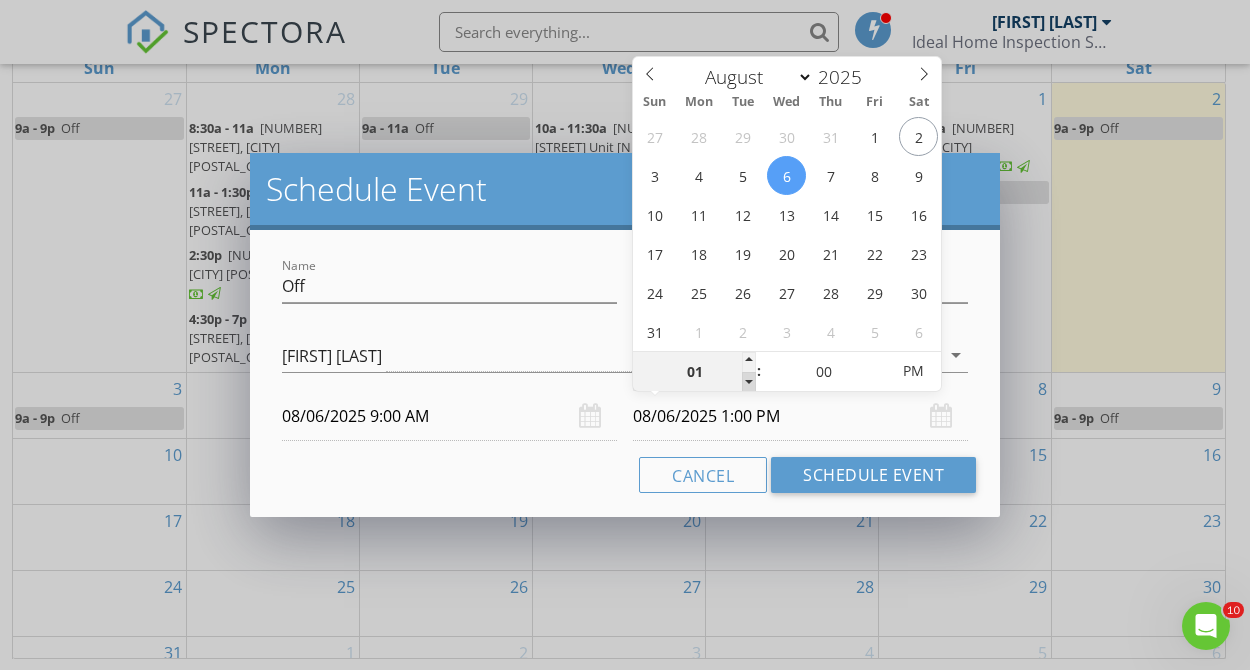 type on "12" 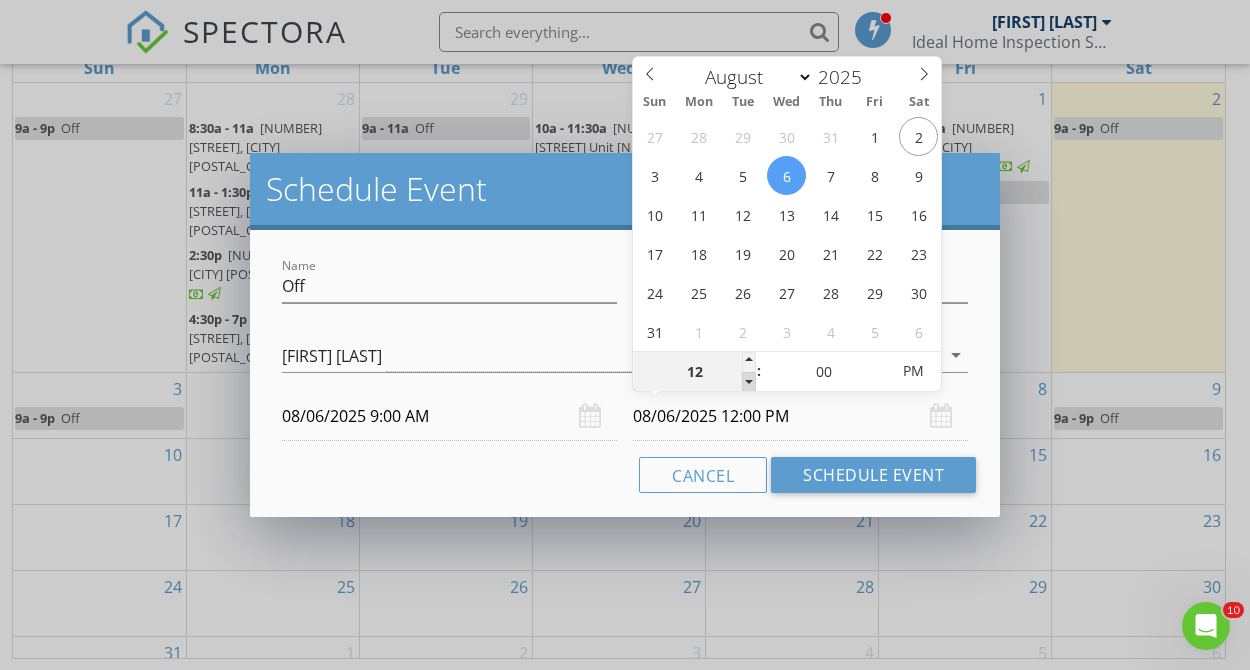 click at bounding box center (749, 382) 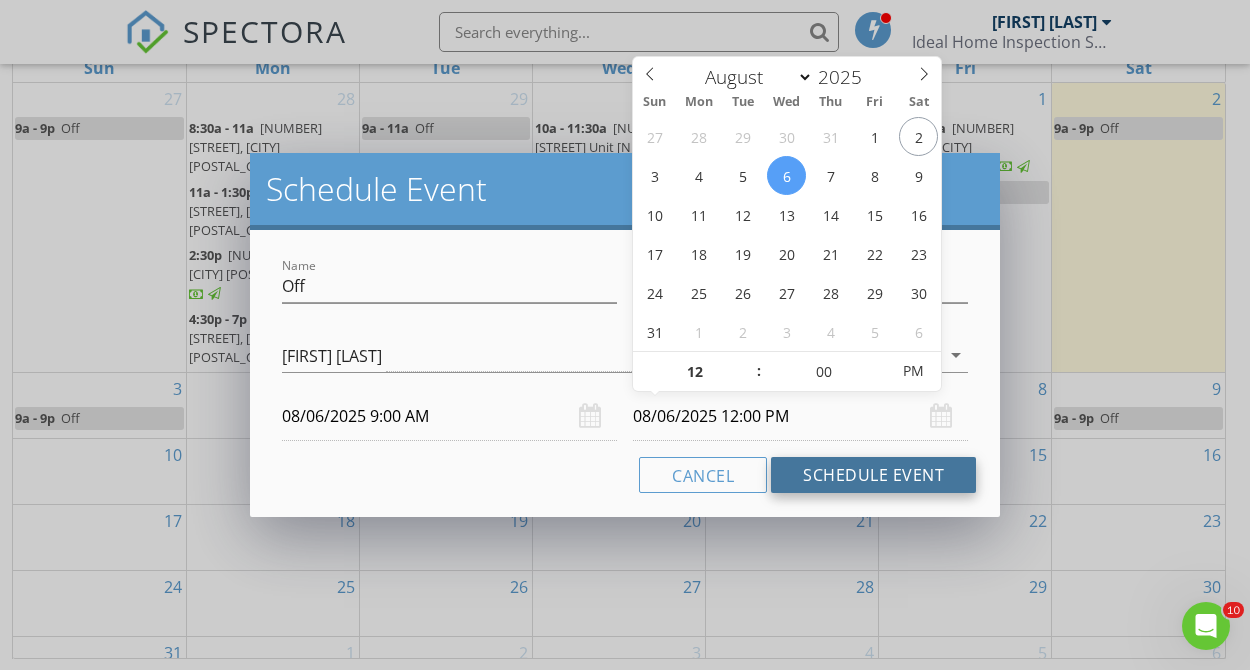 click on "Schedule Event" at bounding box center (873, 475) 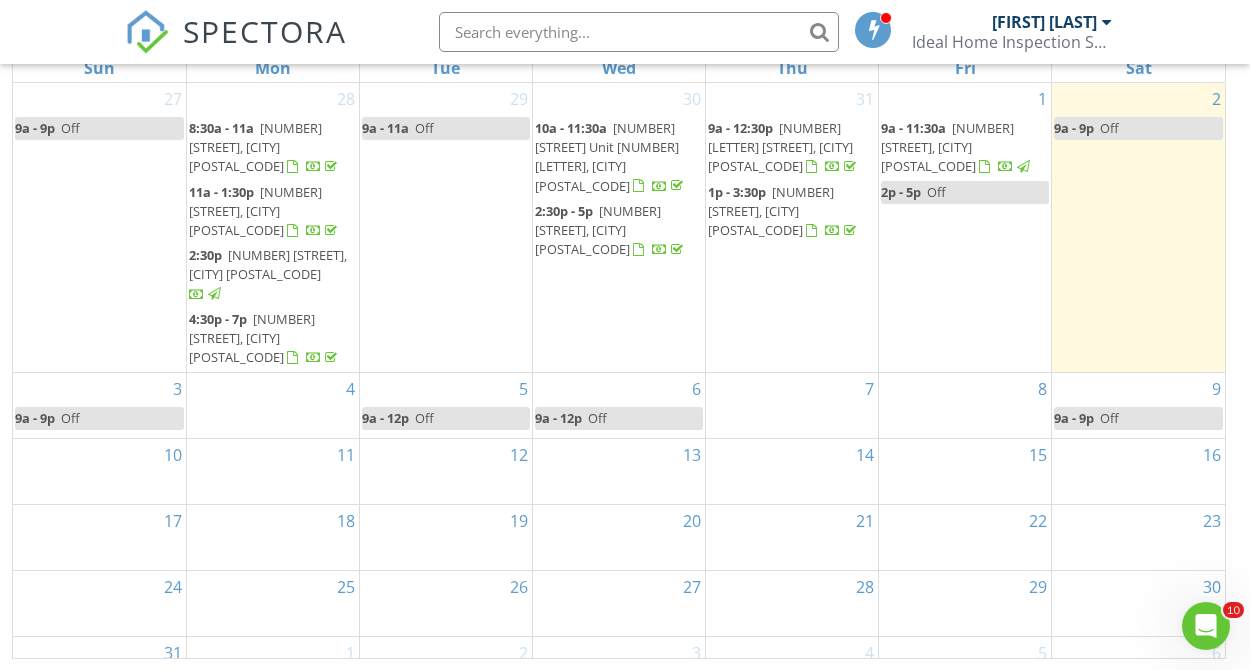 scroll, scrollTop: 6, scrollLeft: 0, axis: vertical 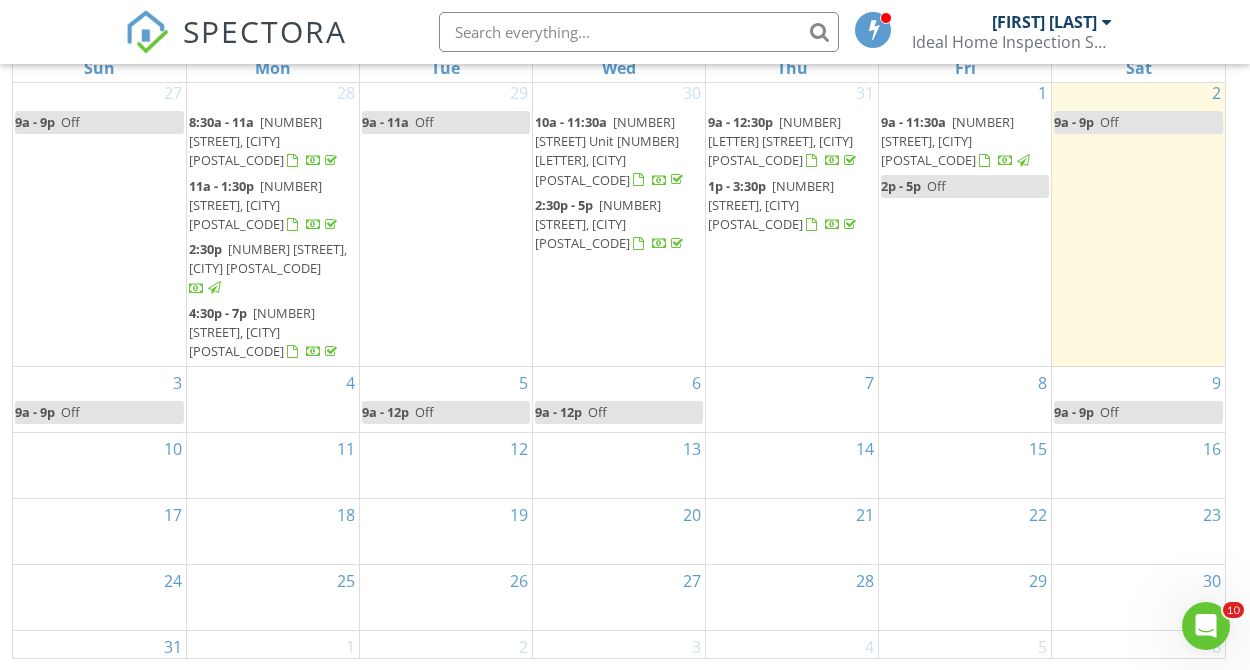 click on "10" at bounding box center [99, 465] 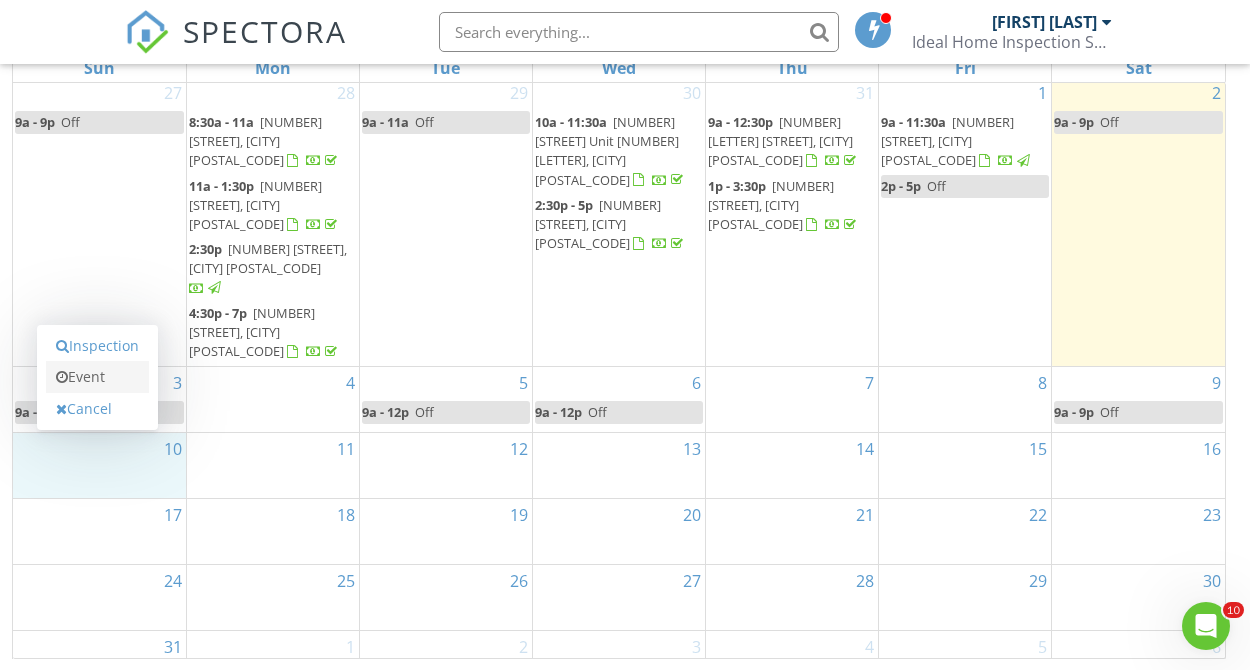 click on "Event" at bounding box center (97, 377) 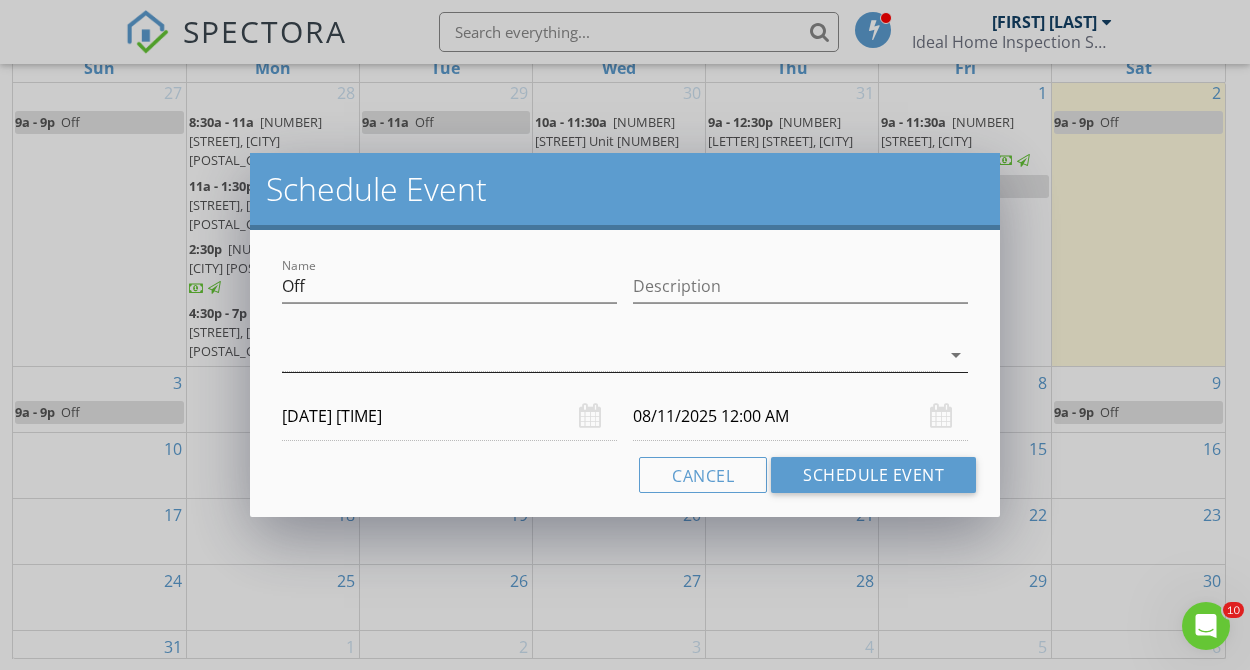 click on "arrow_drop_down" at bounding box center [956, 355] 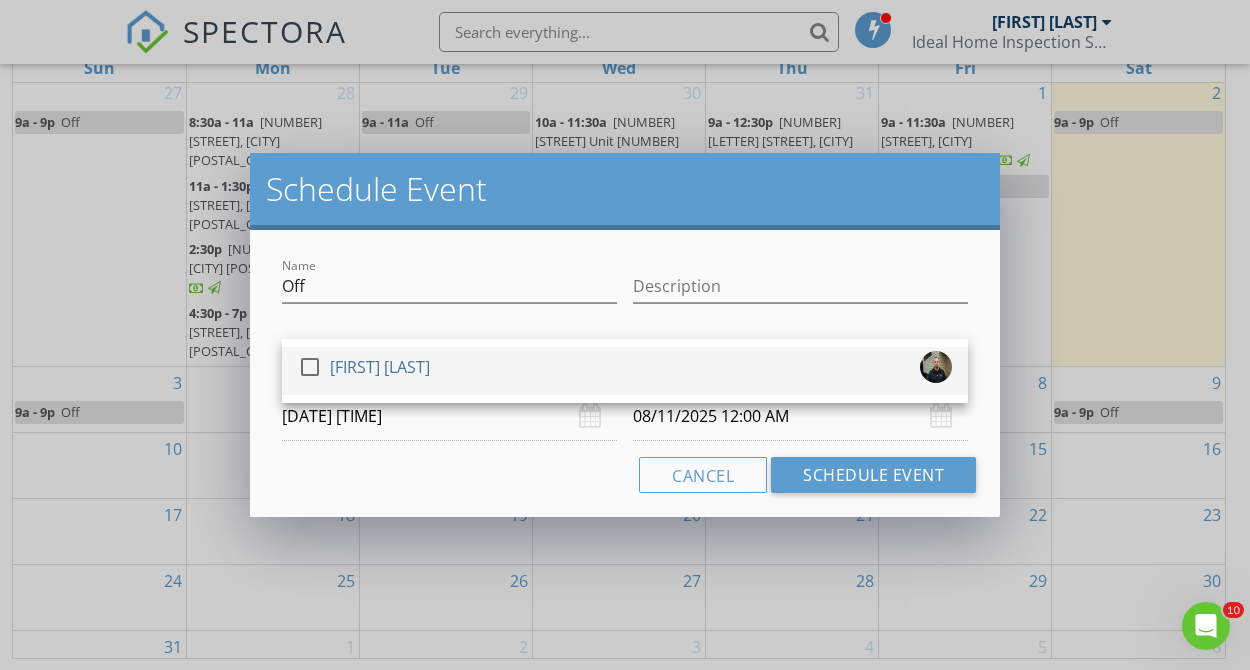 click at bounding box center [310, 367] 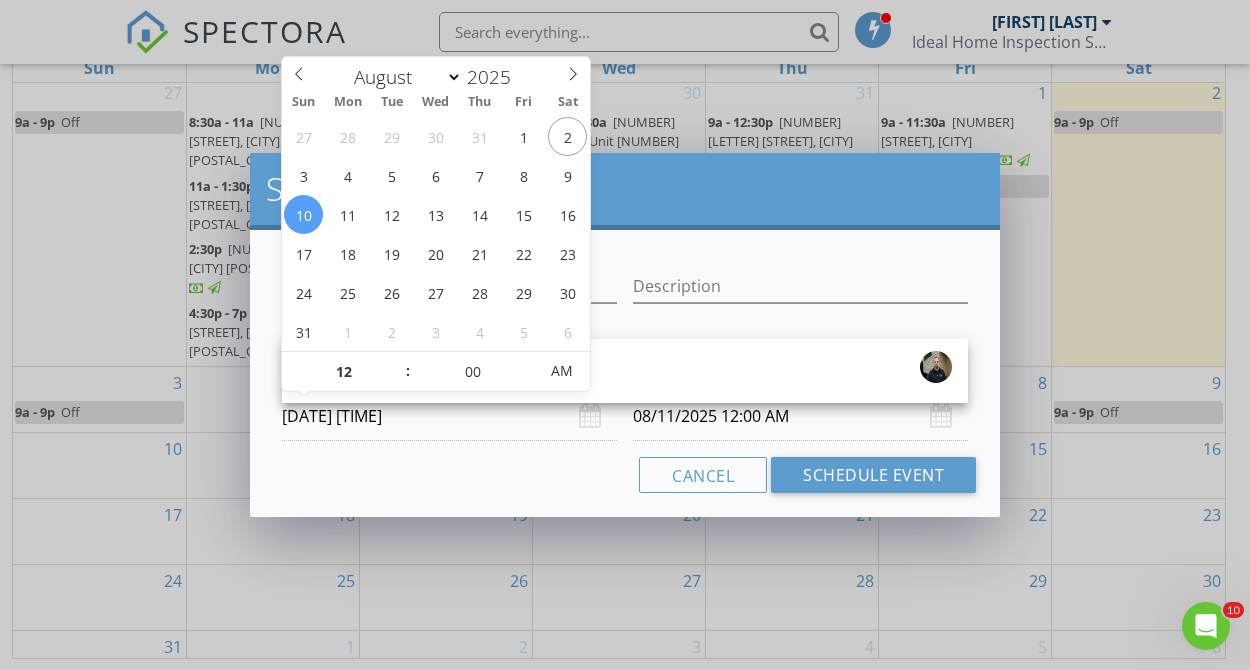 click on "08/10/2025 12:00 AM" at bounding box center [449, 416] 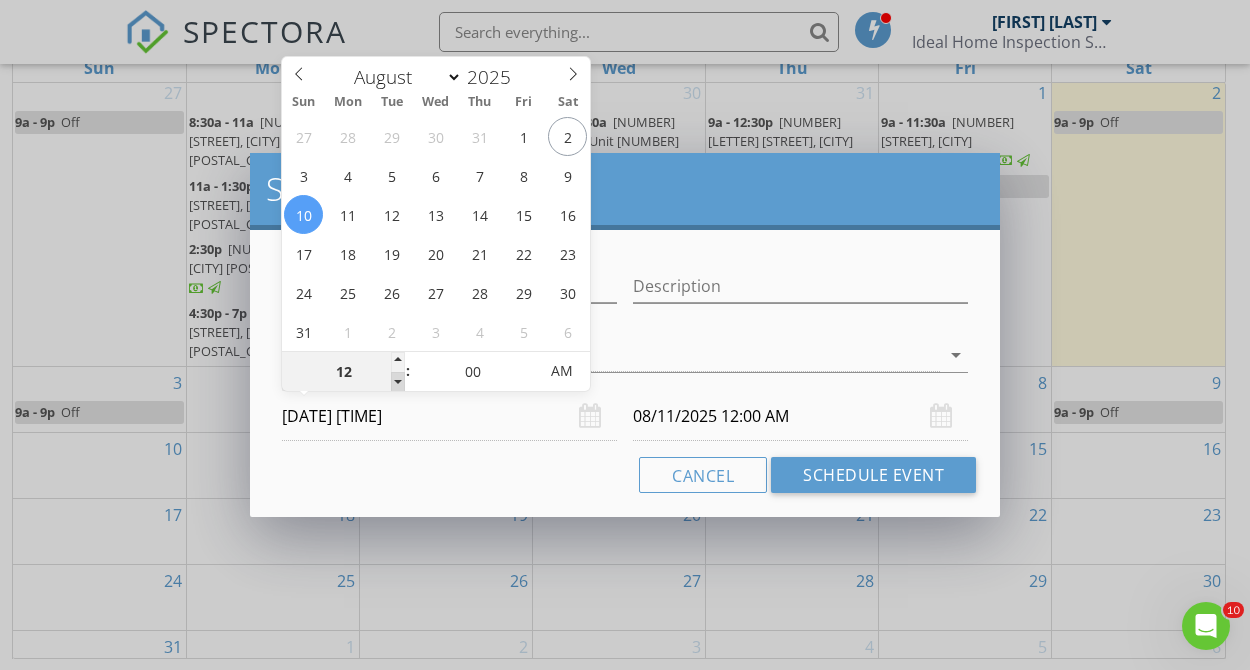 type on "11" 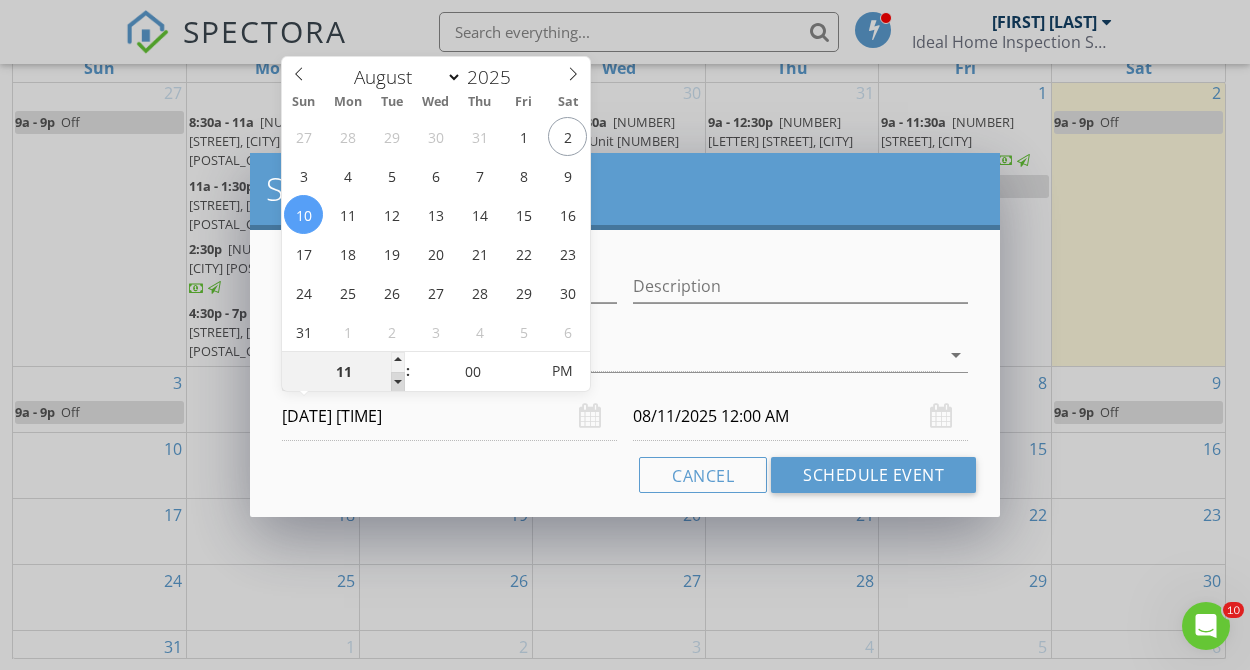 click at bounding box center (398, 382) 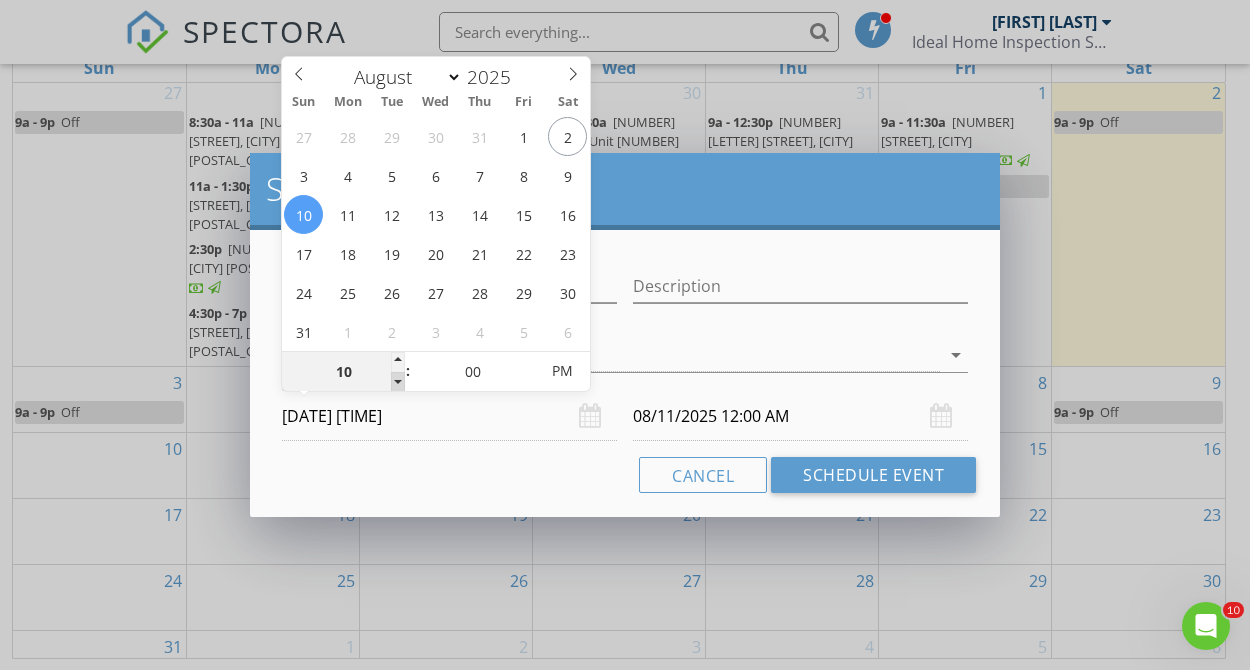 click at bounding box center (398, 382) 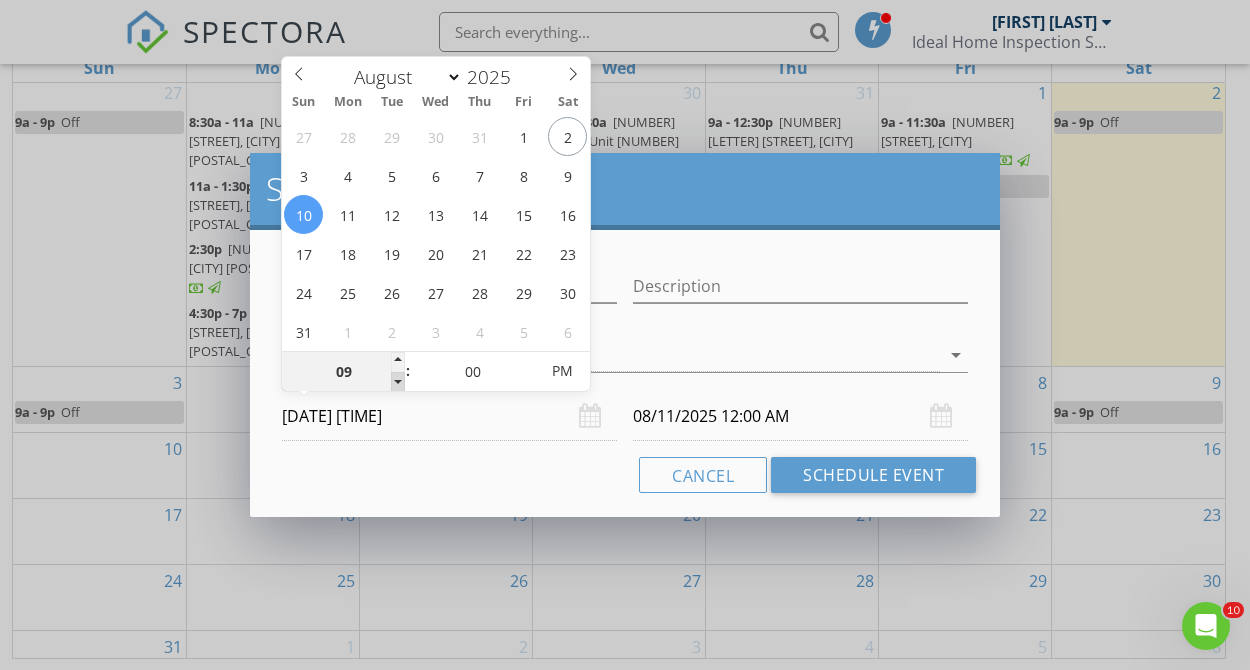 click at bounding box center (398, 382) 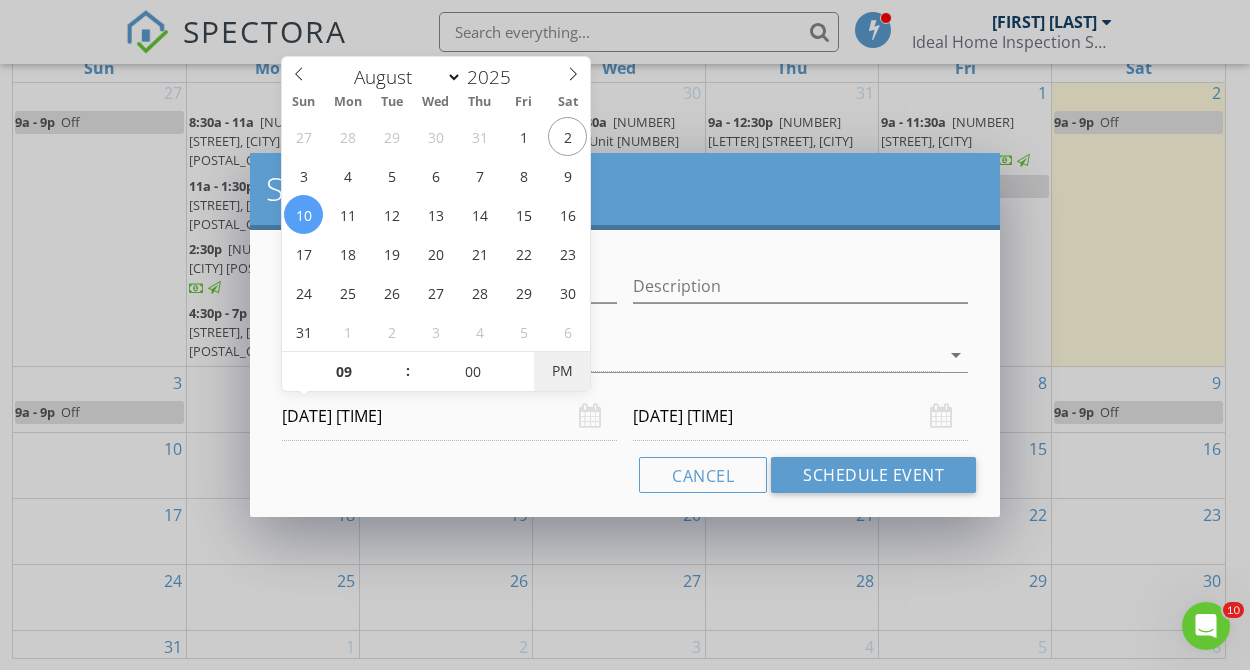 type on "08/10/2025 9:00 AM" 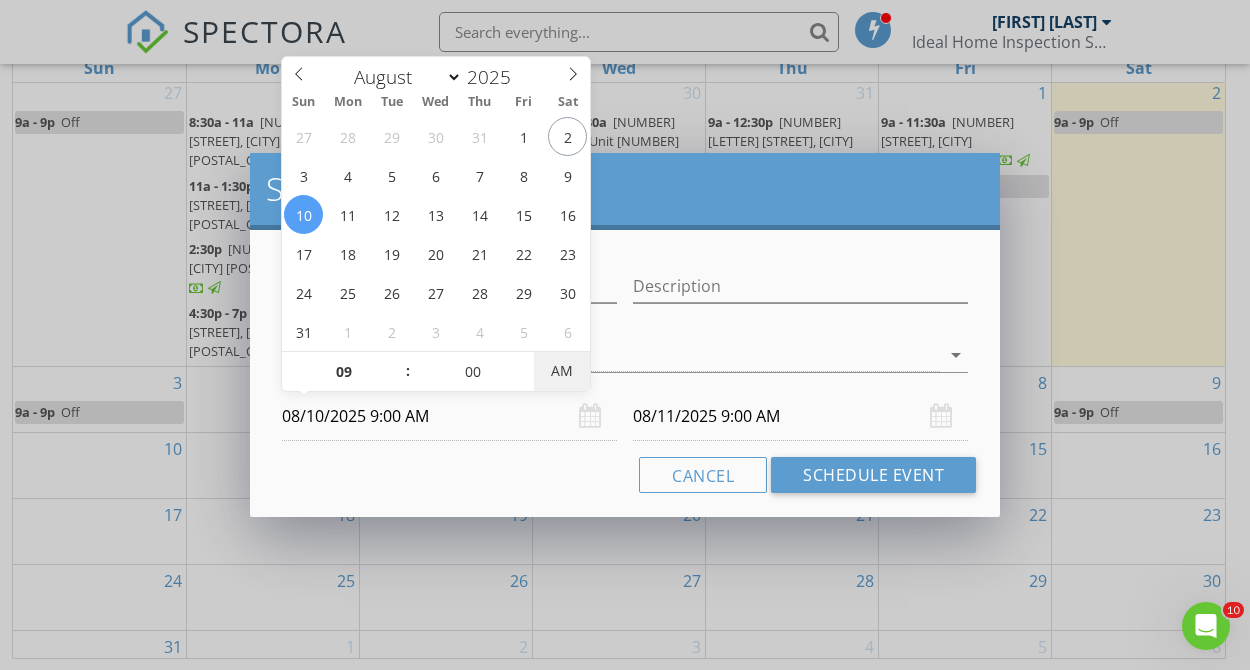 click on "AM" at bounding box center [561, 371] 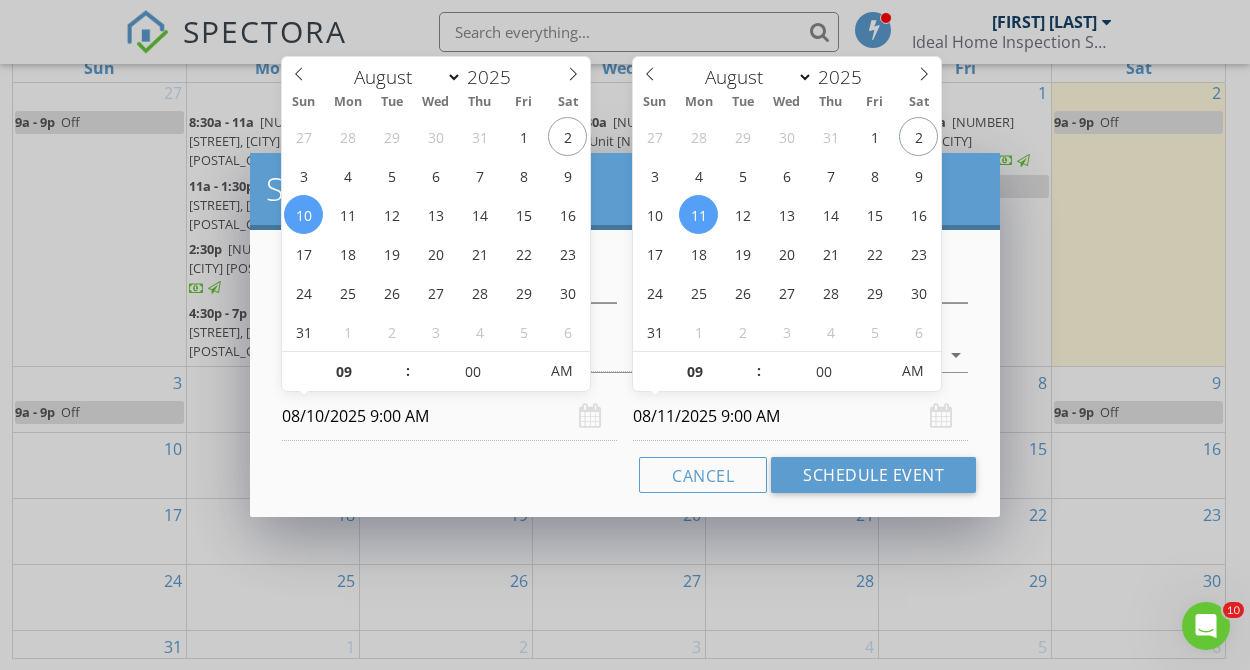 click on "08/11/2025 9:00 AM" at bounding box center [800, 416] 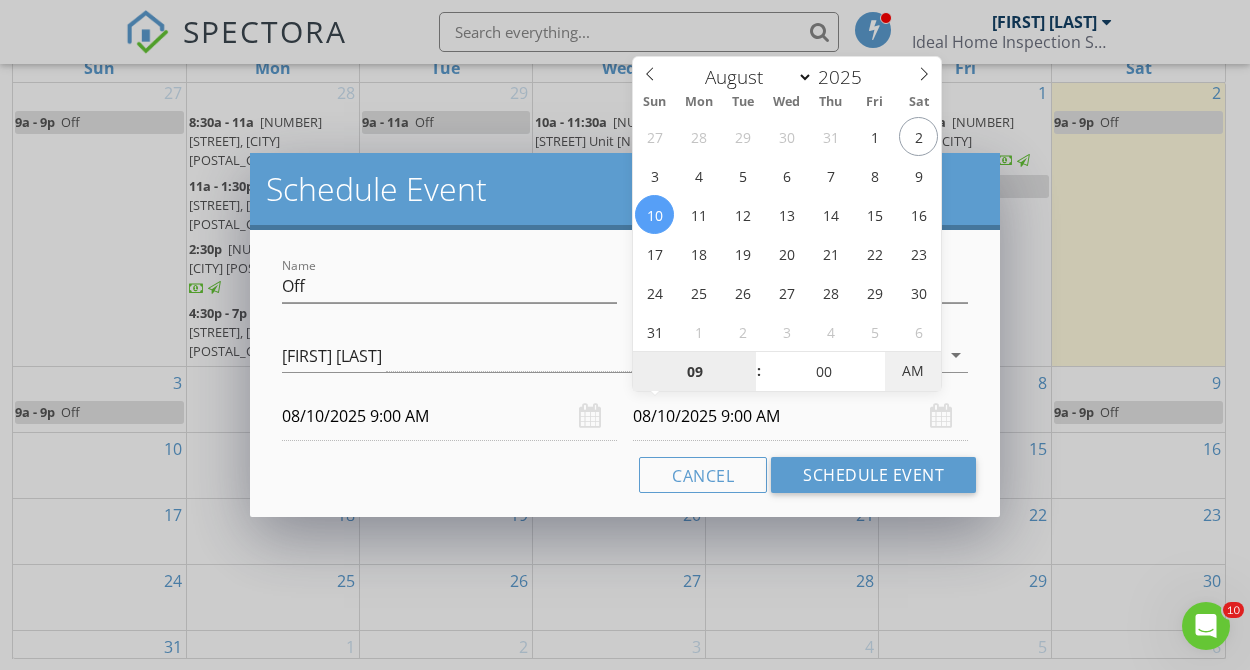 type on "08/10/2025 9:00 PM" 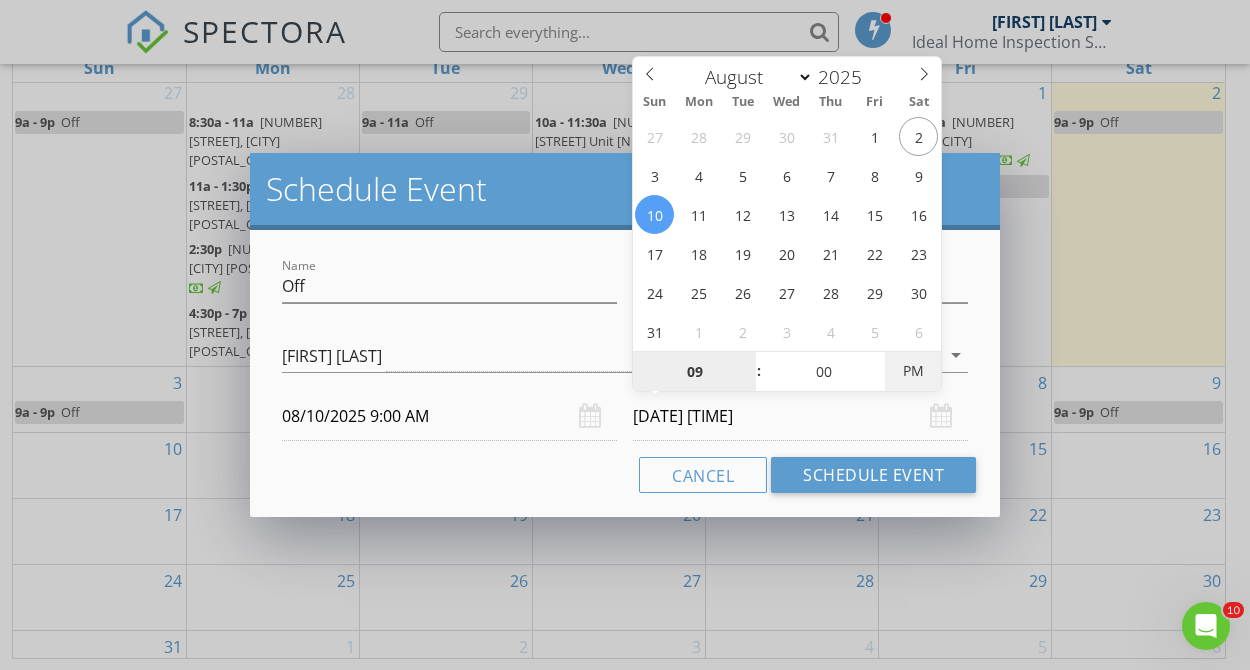 click on "PM" at bounding box center (912, 371) 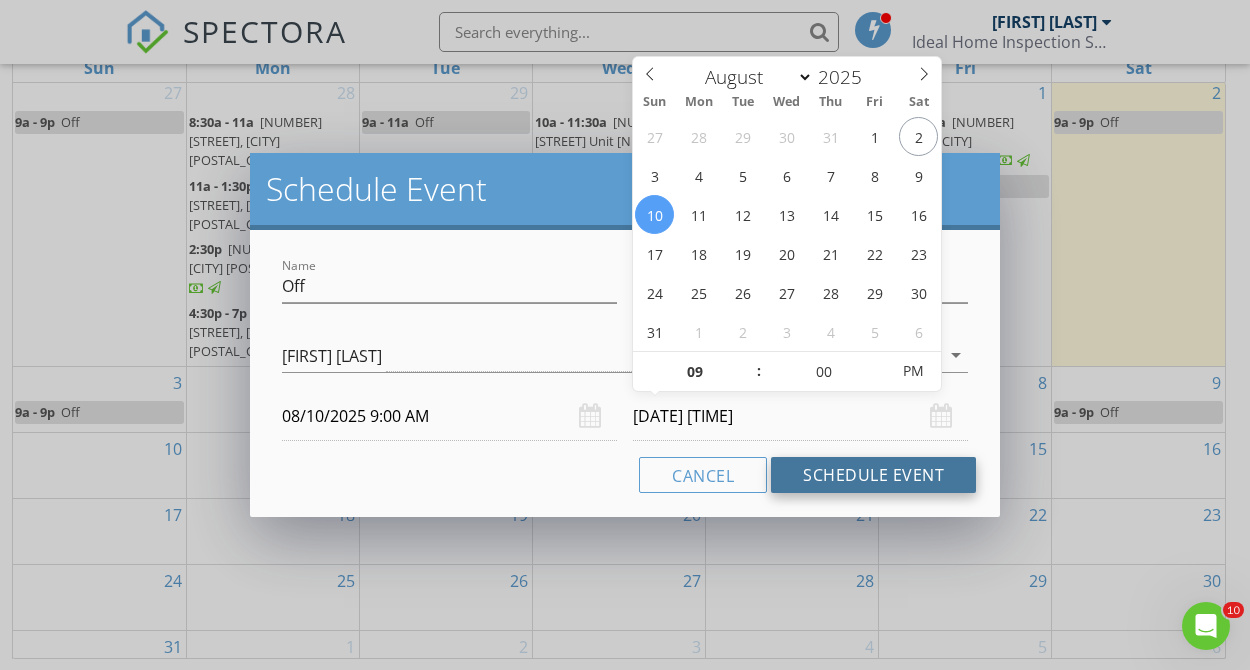 click on "Schedule Event" at bounding box center [873, 475] 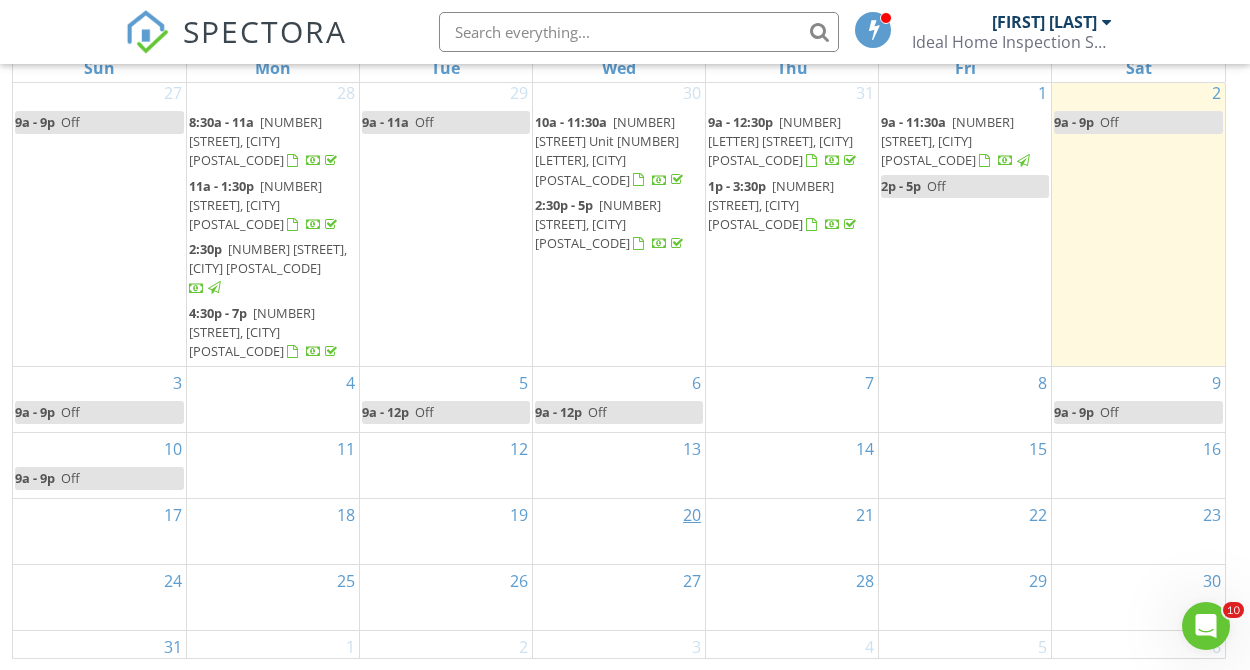 scroll, scrollTop: 0, scrollLeft: 0, axis: both 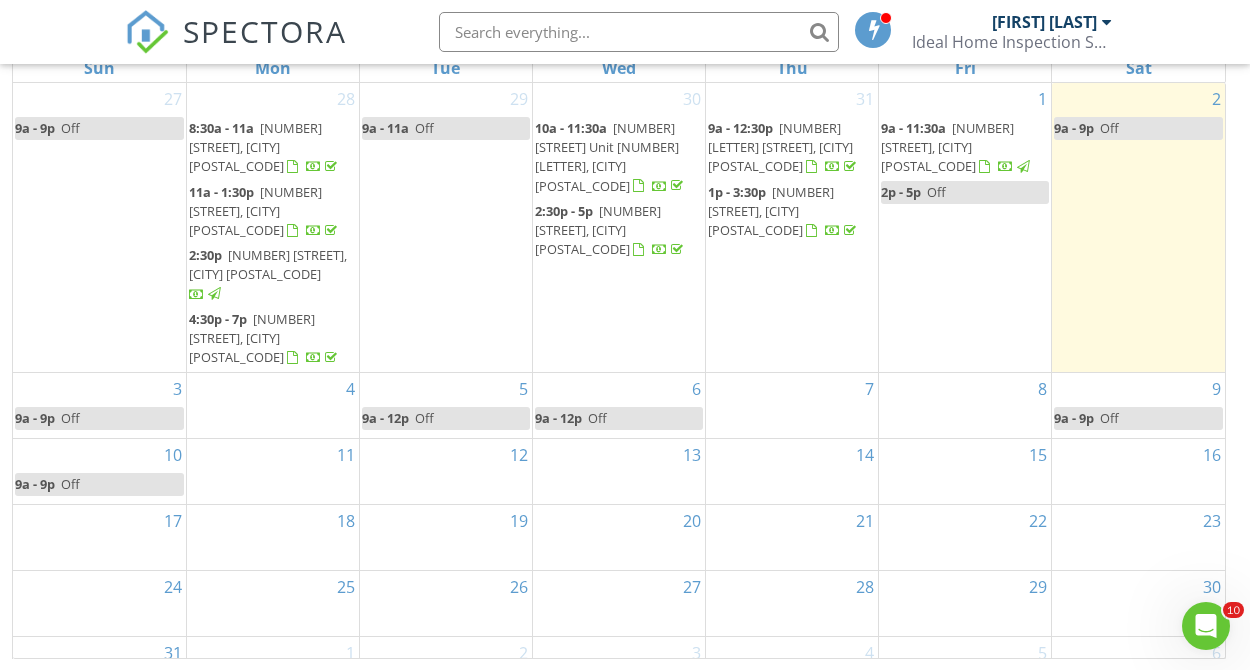 click on "17" at bounding box center (99, 537) 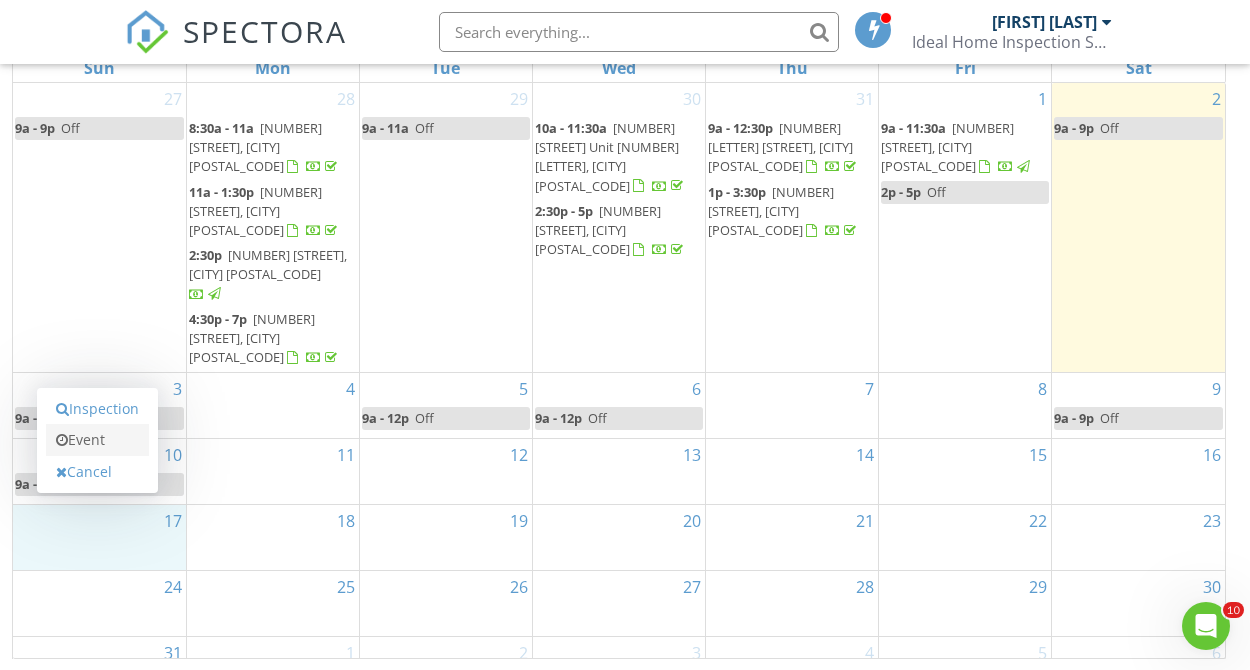 click on "Event" at bounding box center [97, 440] 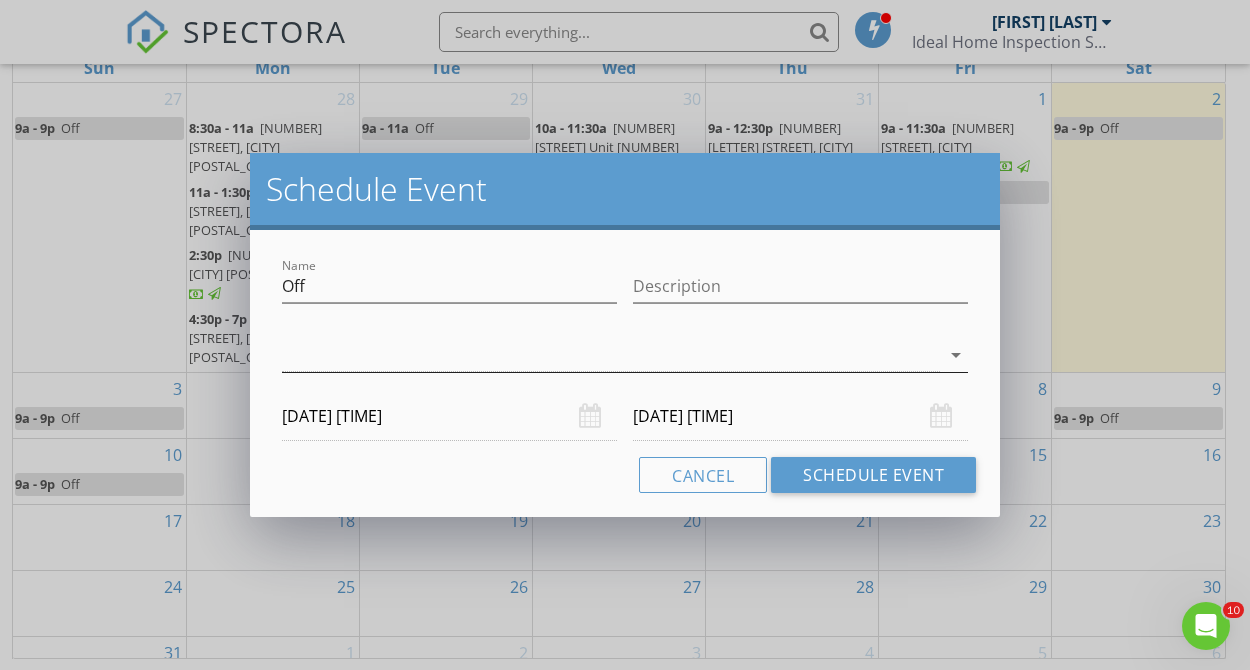 click on "arrow_drop_down" at bounding box center (956, 355) 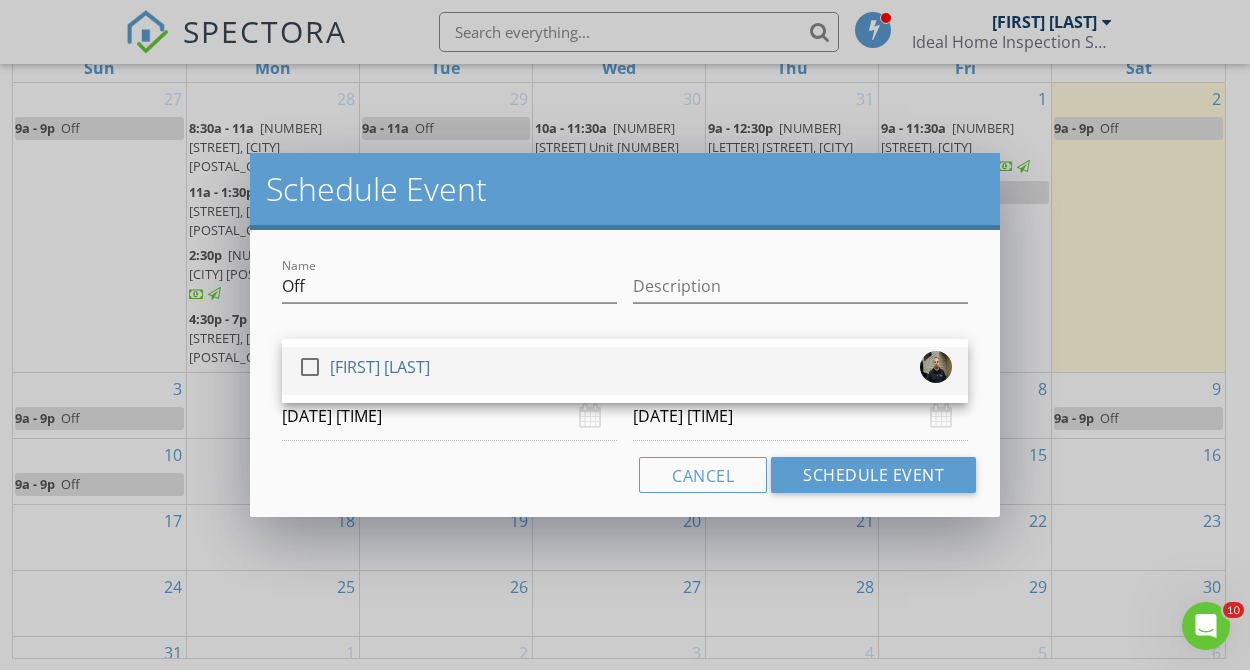 click at bounding box center [310, 367] 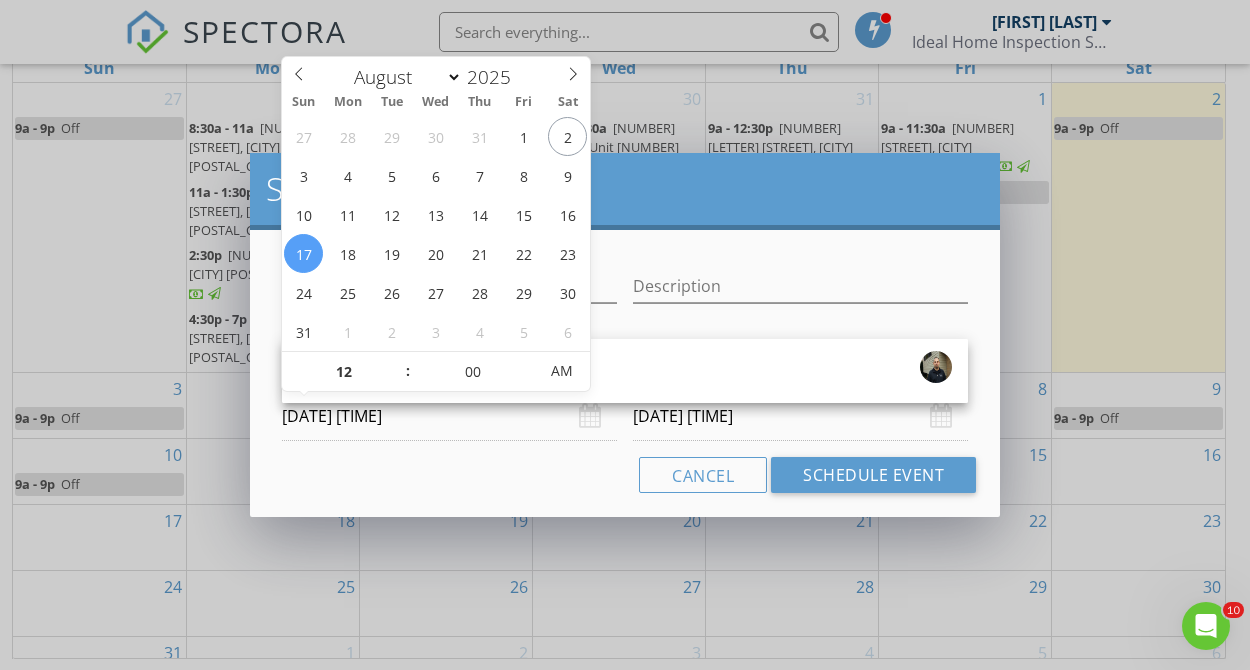 click on "08/17/2025 12:00 AM" at bounding box center [449, 416] 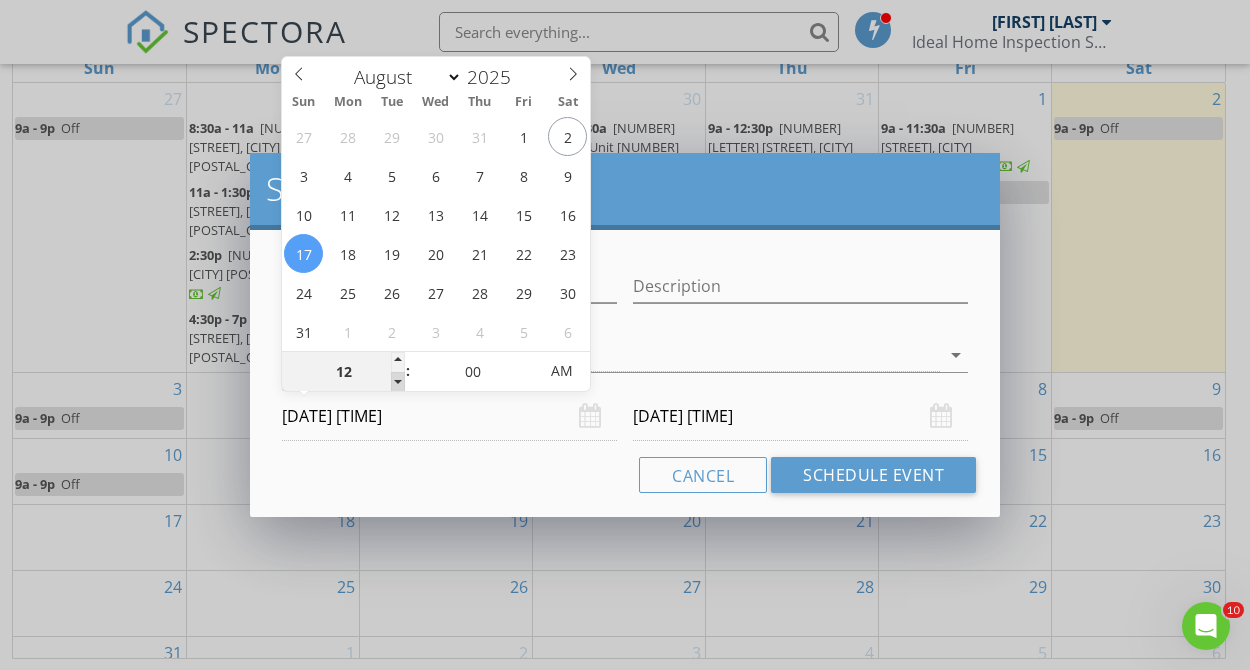 type on "11" 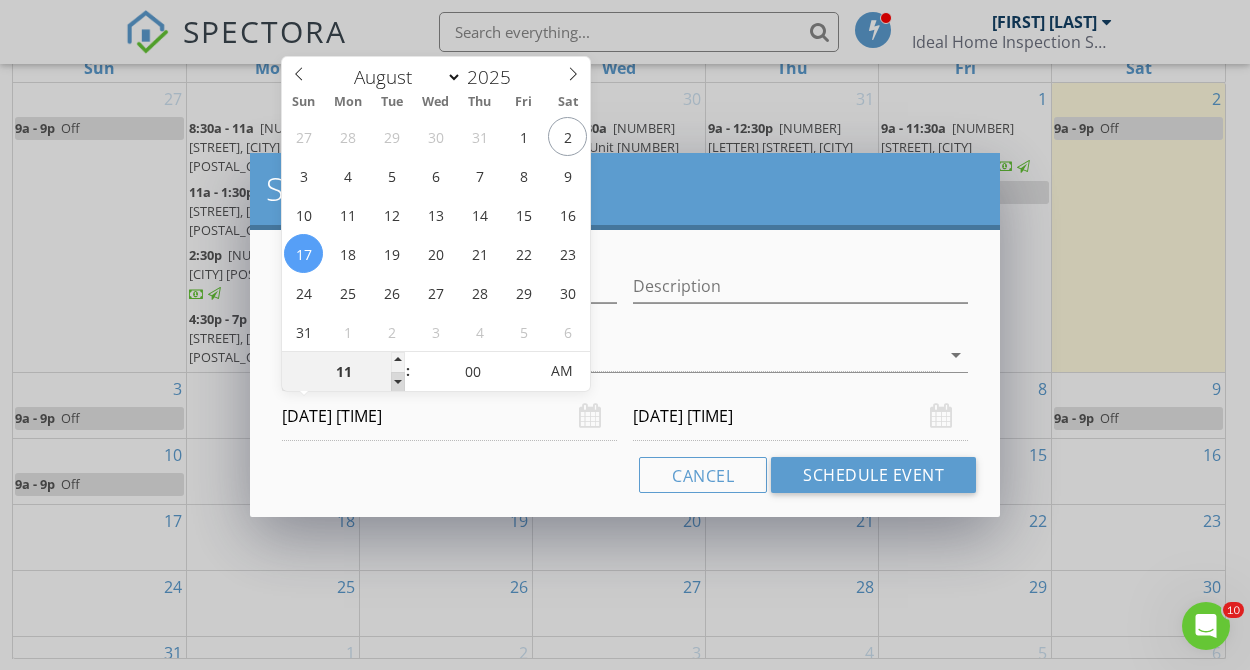click at bounding box center [398, 382] 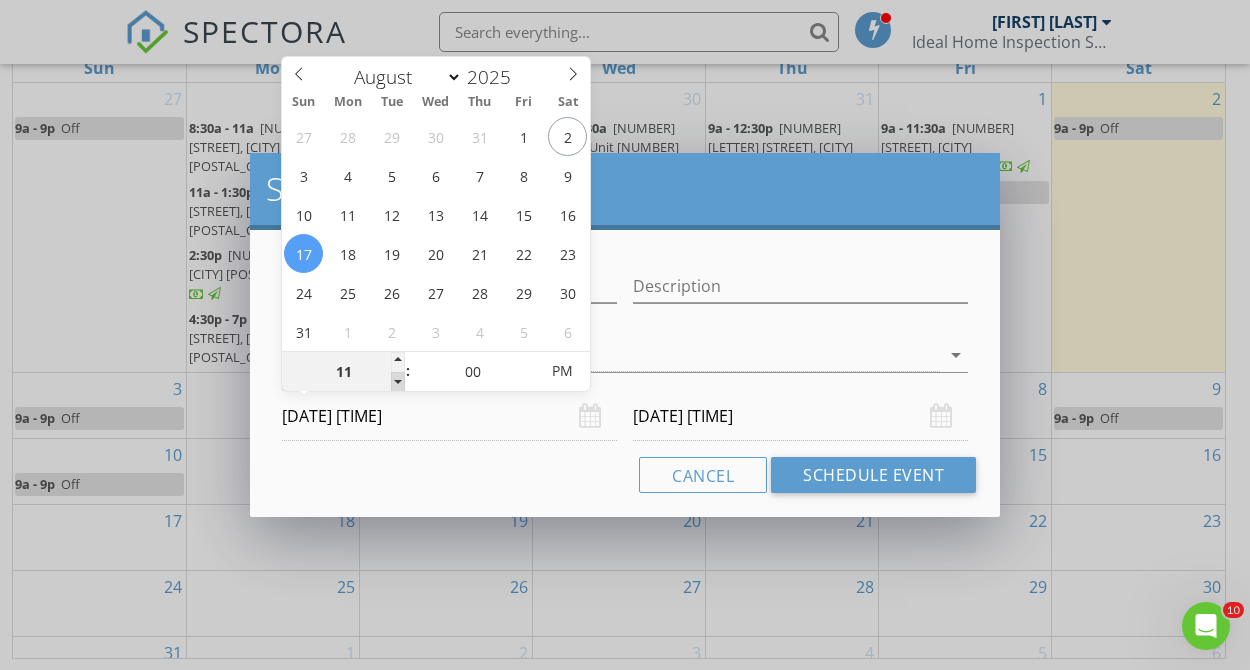 type on "10" 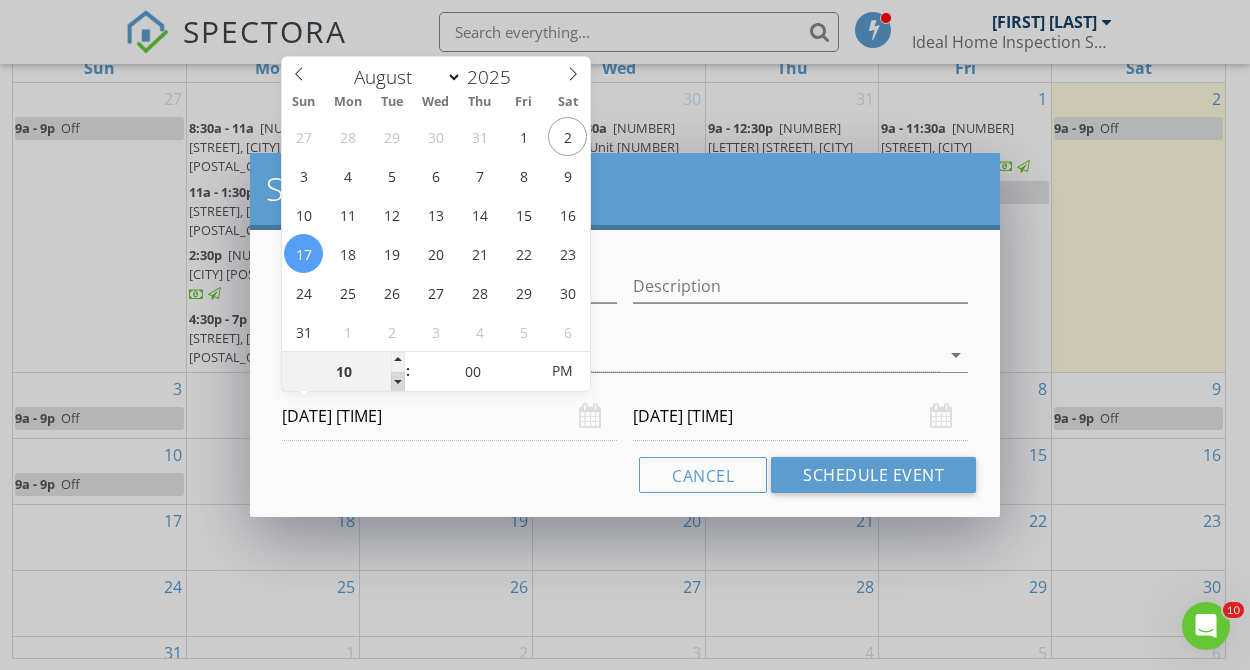 click at bounding box center (398, 382) 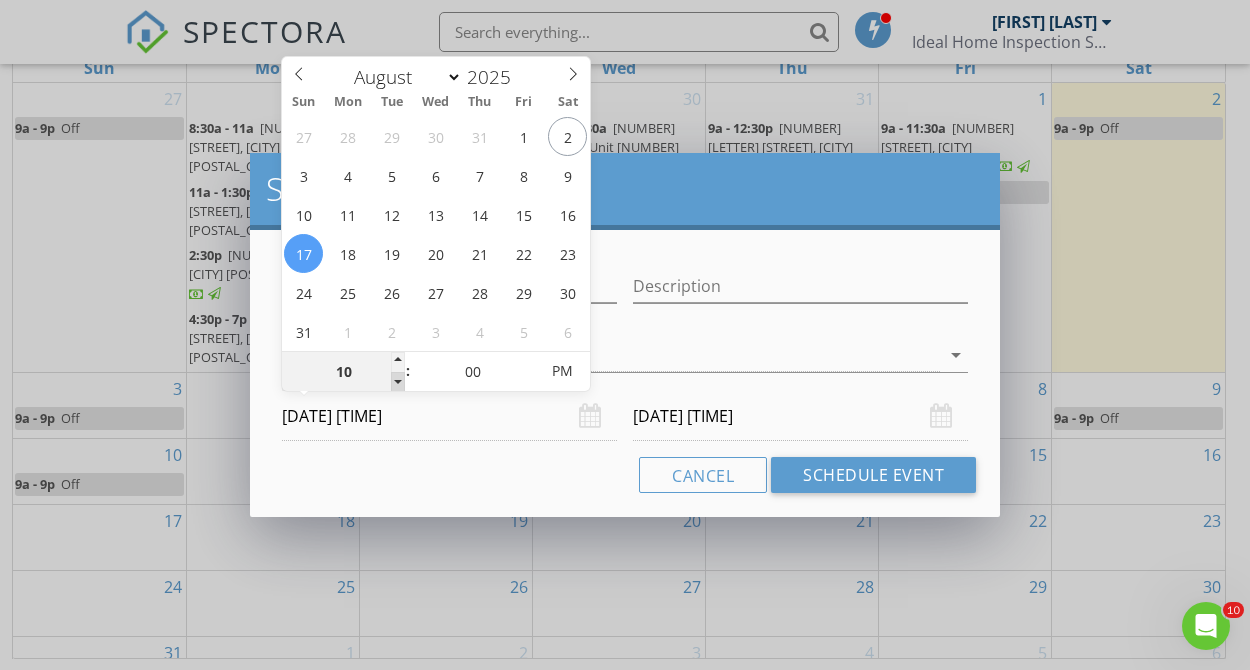 type on "09" 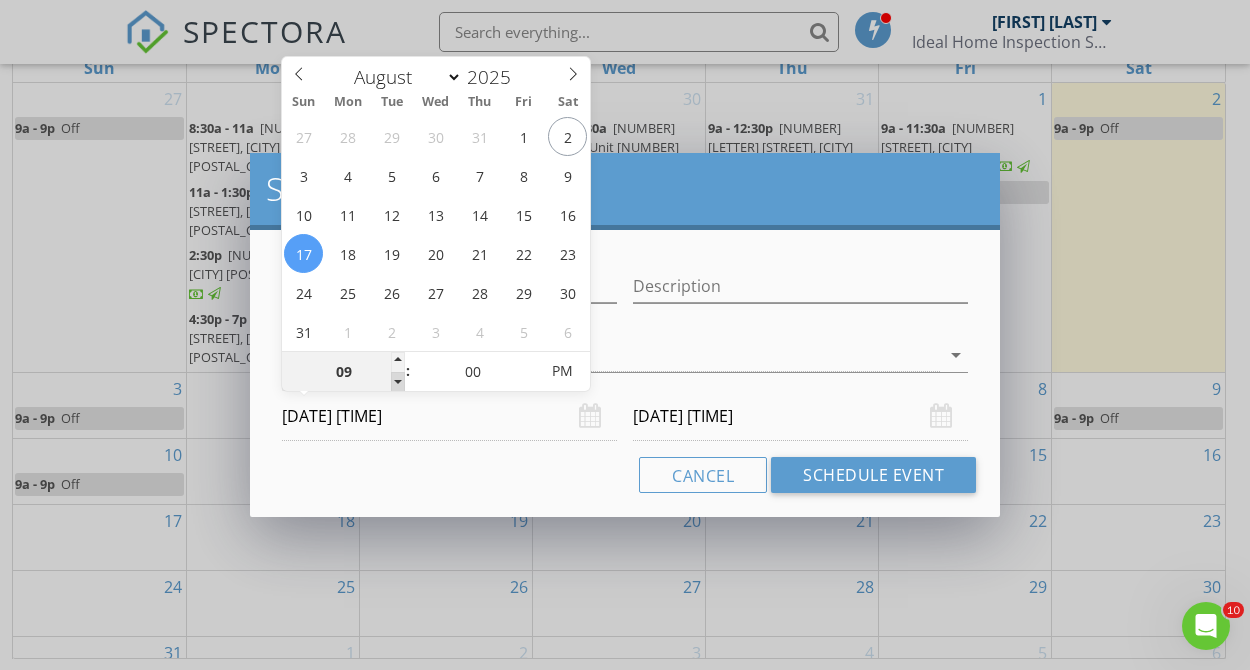 click at bounding box center (398, 382) 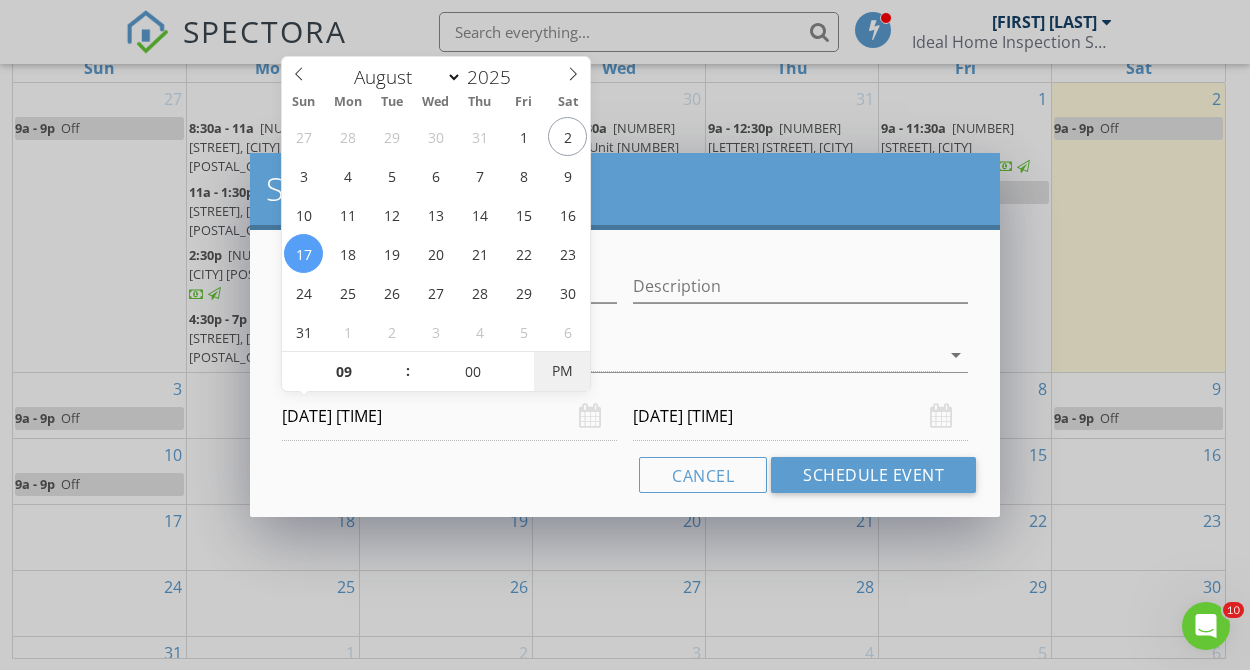 type on "08/17/2025 9:00 AM" 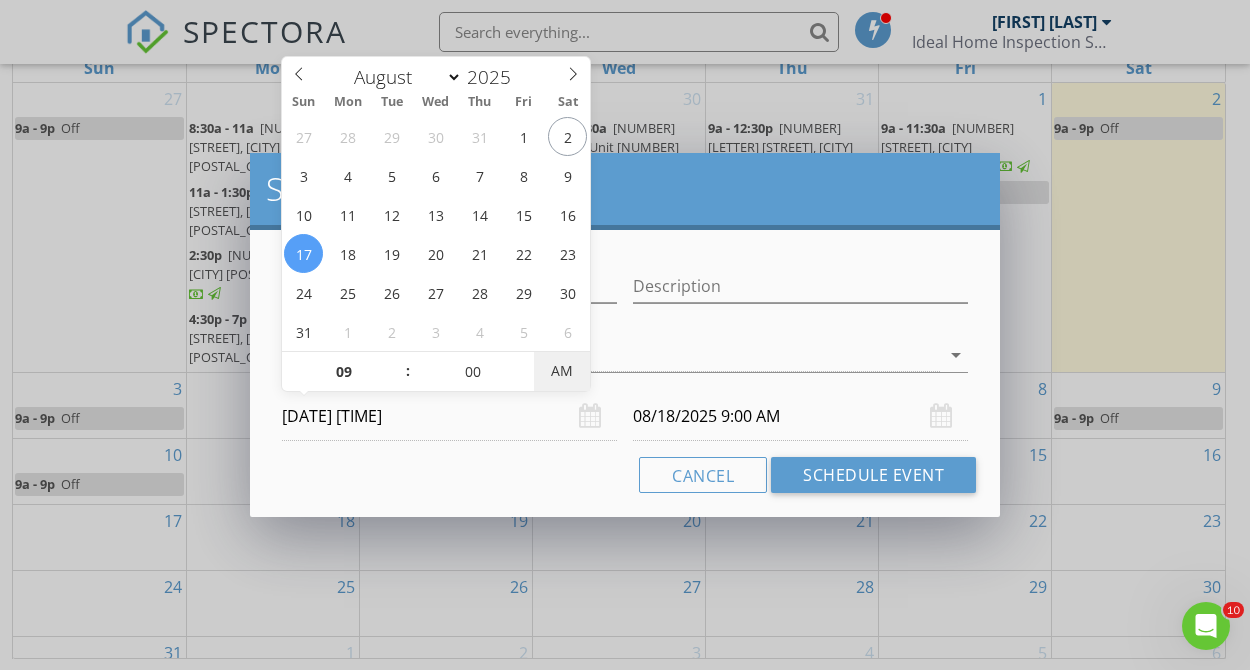 click on "AM" at bounding box center (561, 371) 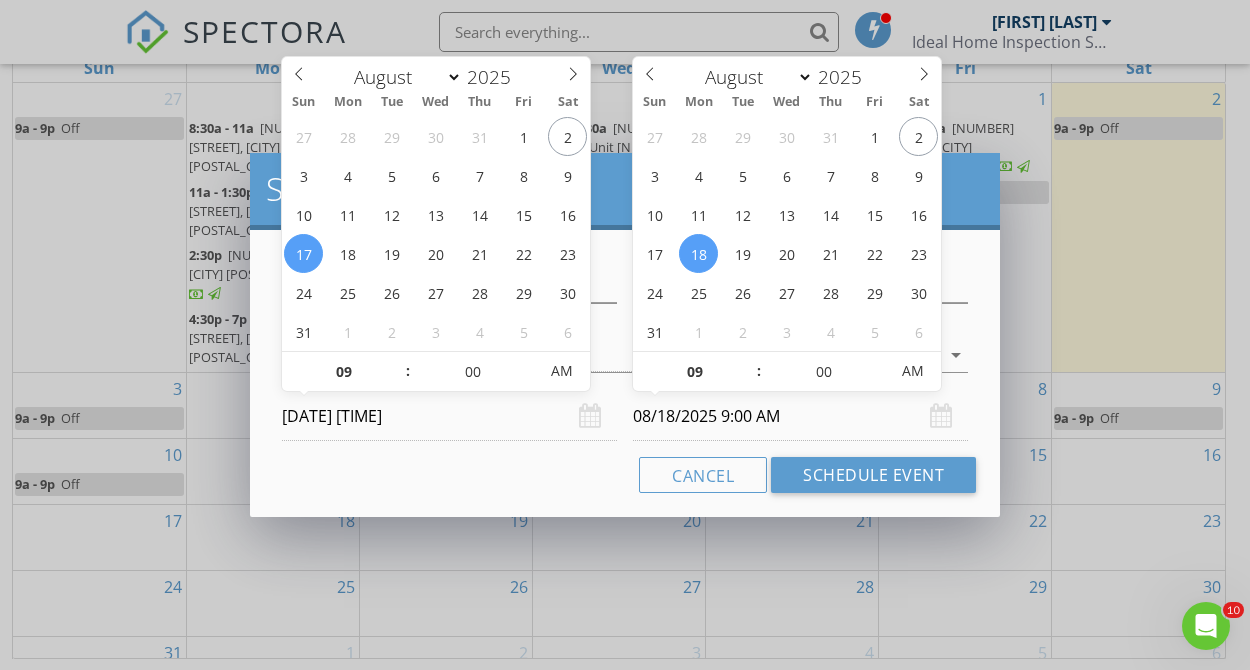 click on "08/18/2025 9:00 AM" at bounding box center [800, 416] 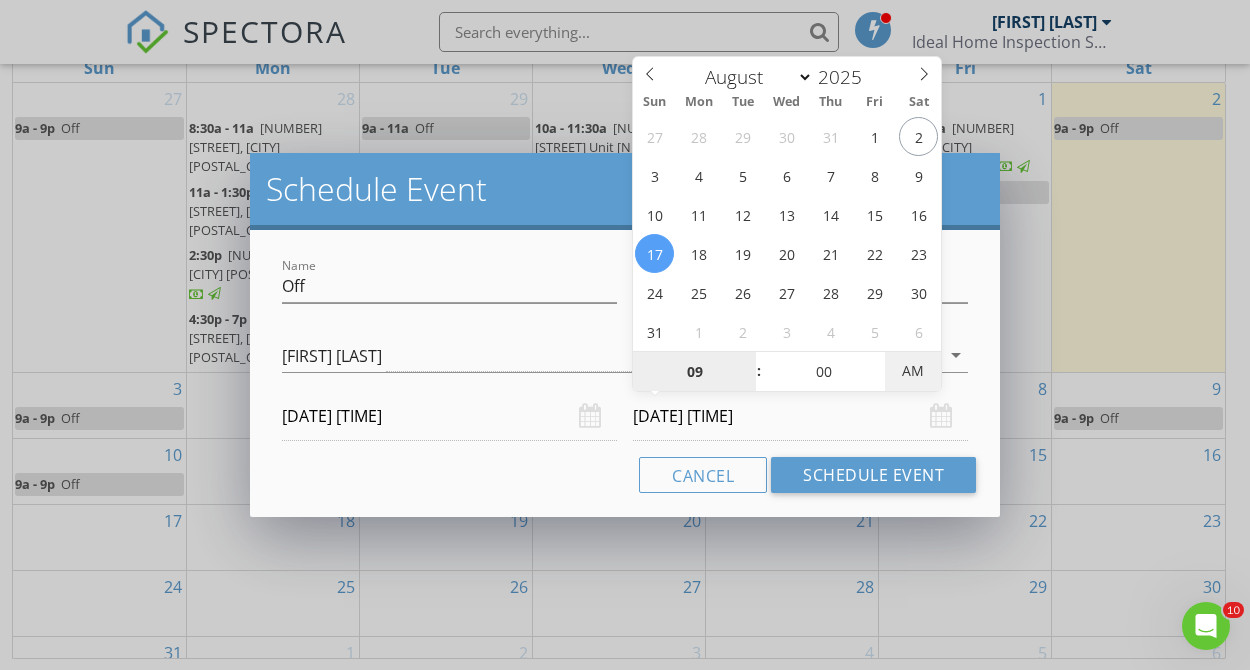 type on "08/17/2025 9:00 PM" 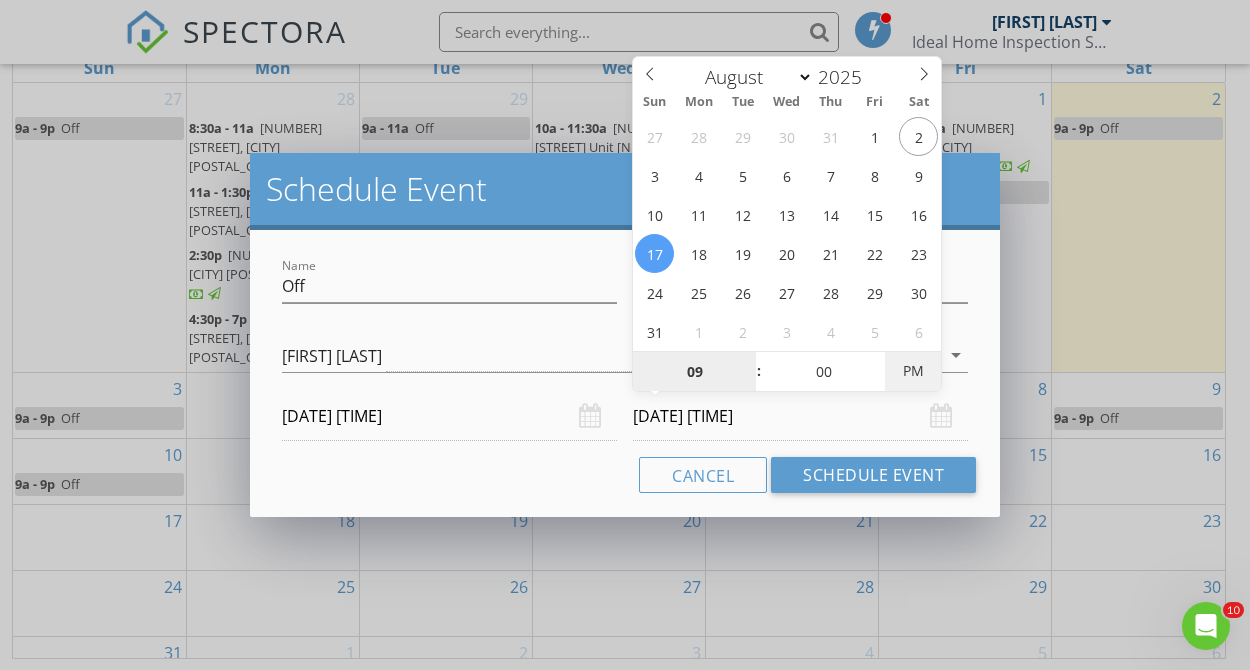 click on "PM" at bounding box center [912, 371] 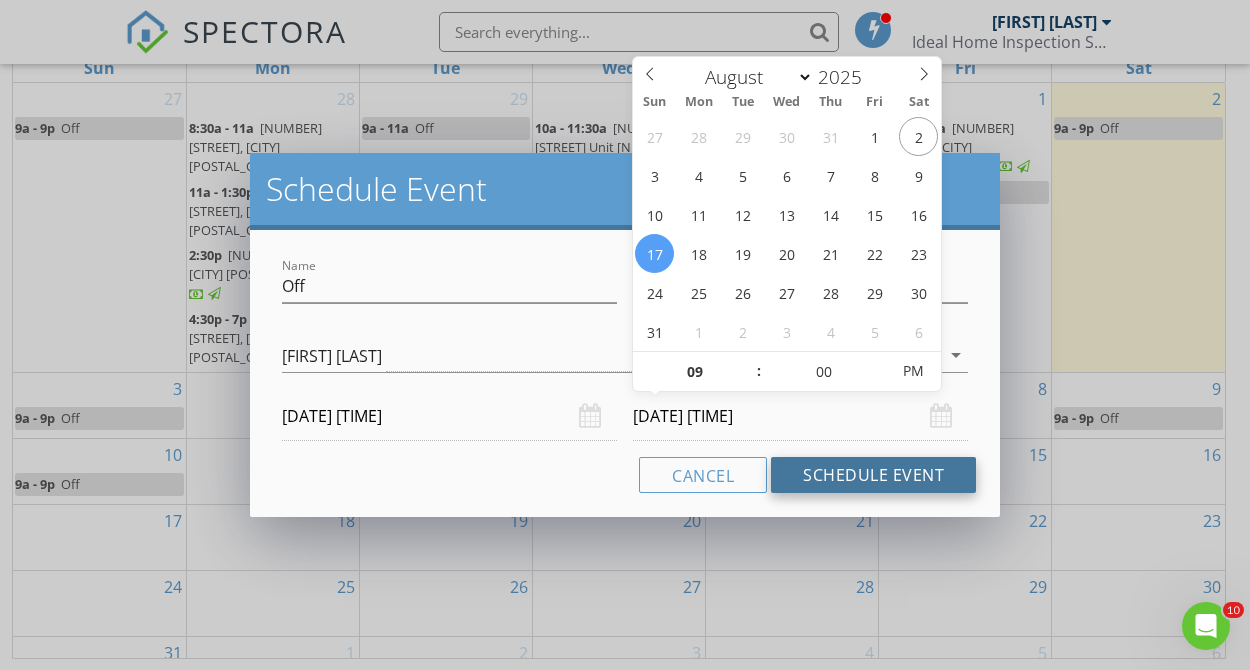 click on "Schedule Event" at bounding box center [873, 475] 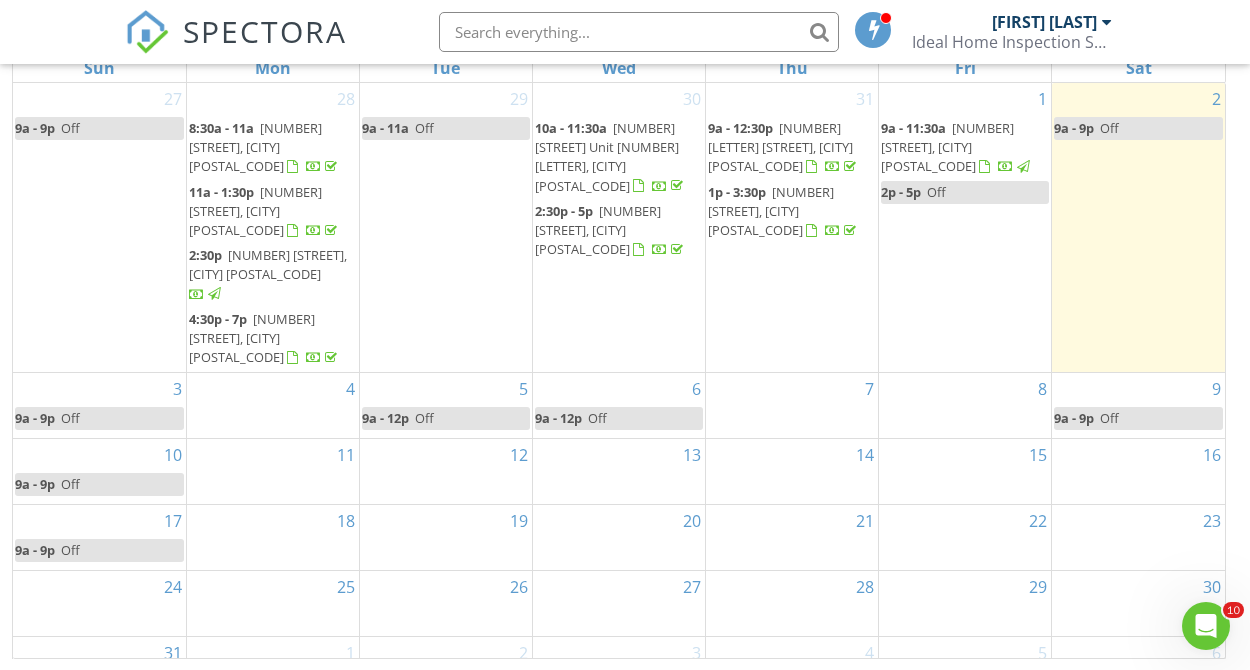 click on "16" at bounding box center (1138, 471) 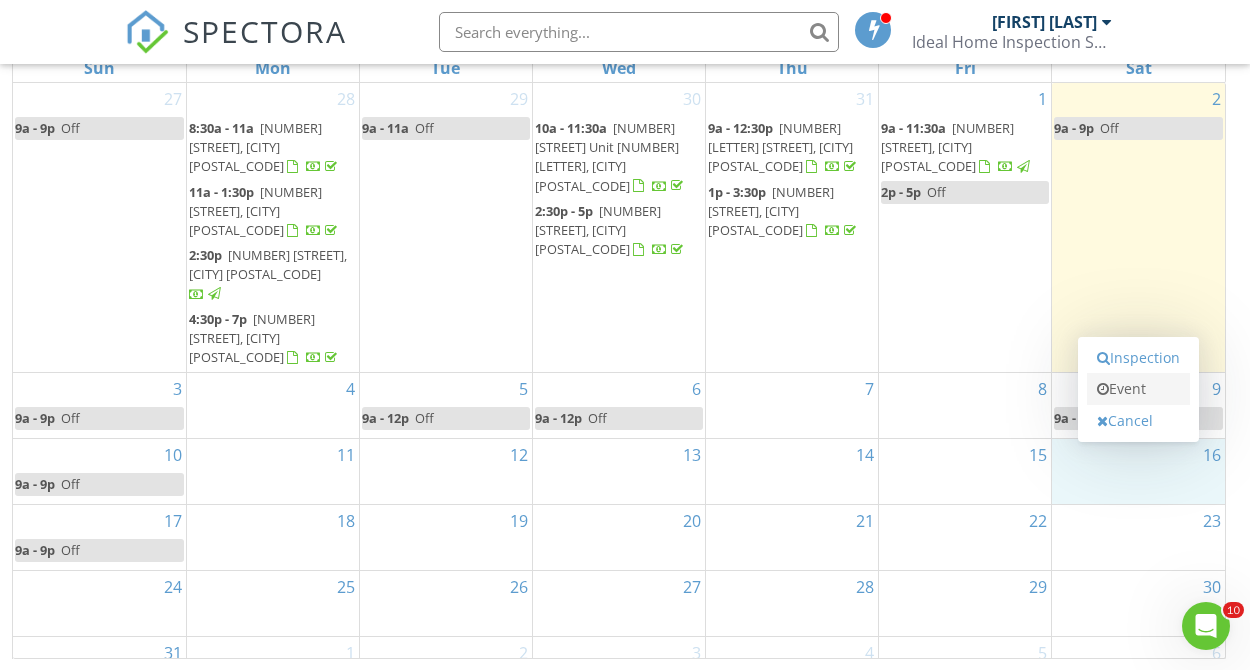 click on "Event" at bounding box center [1138, 389] 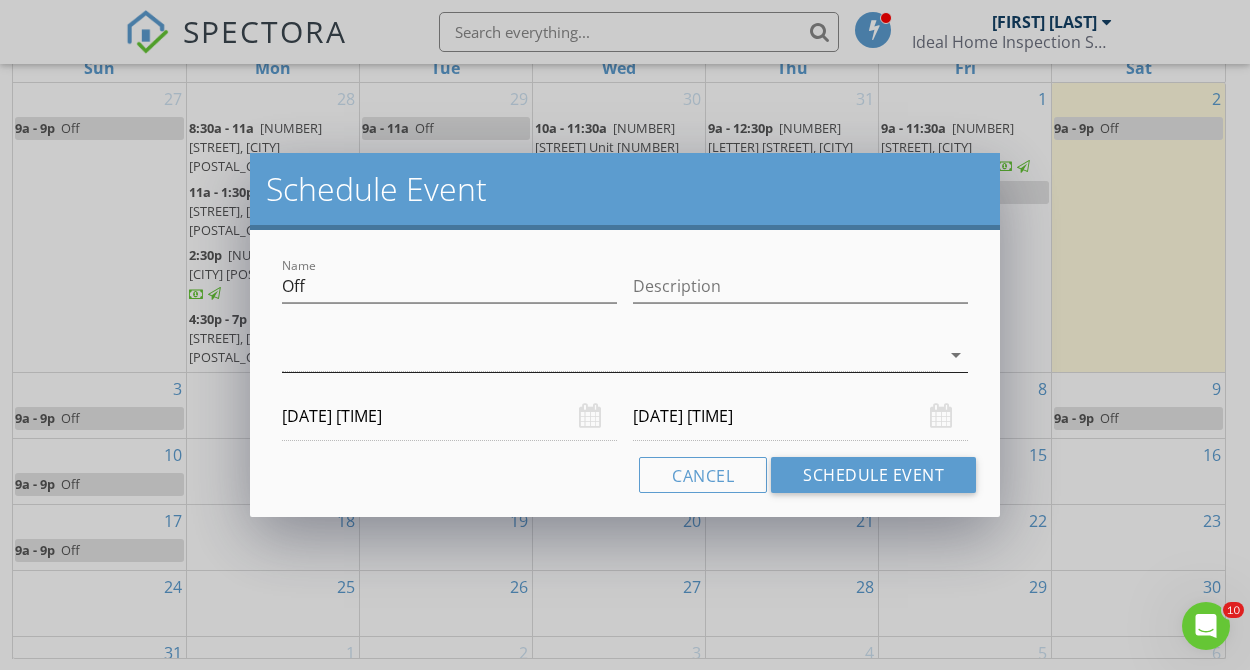 click on "arrow_drop_down" at bounding box center [956, 355] 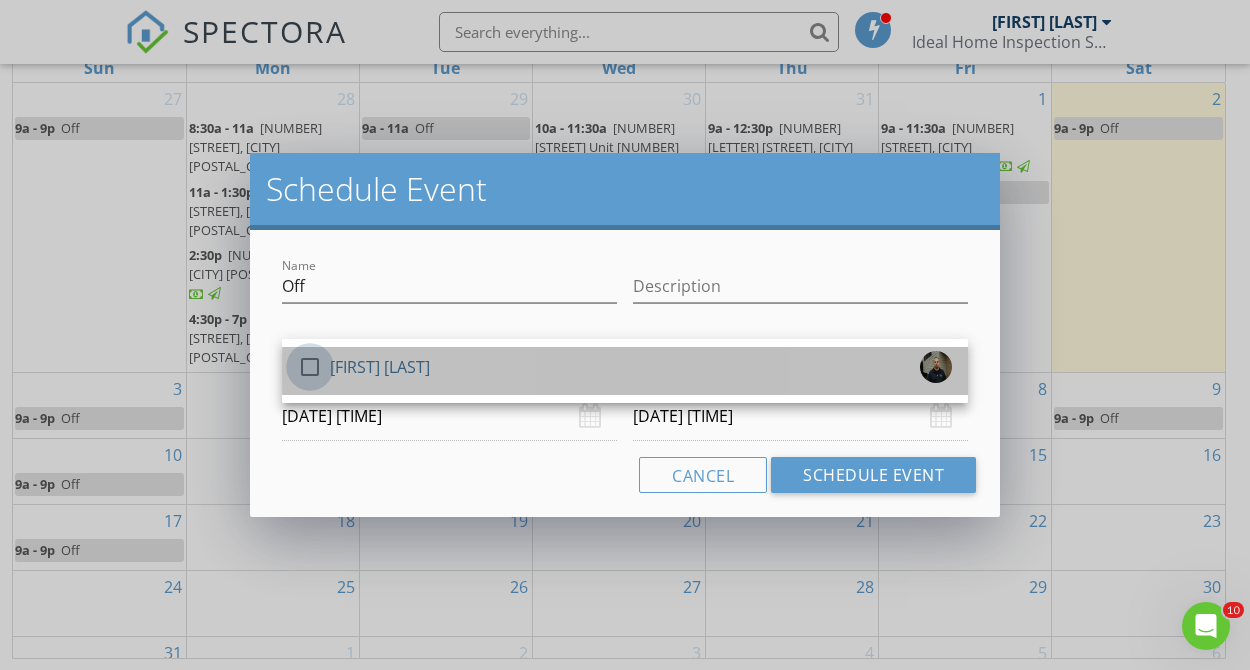 click at bounding box center [310, 367] 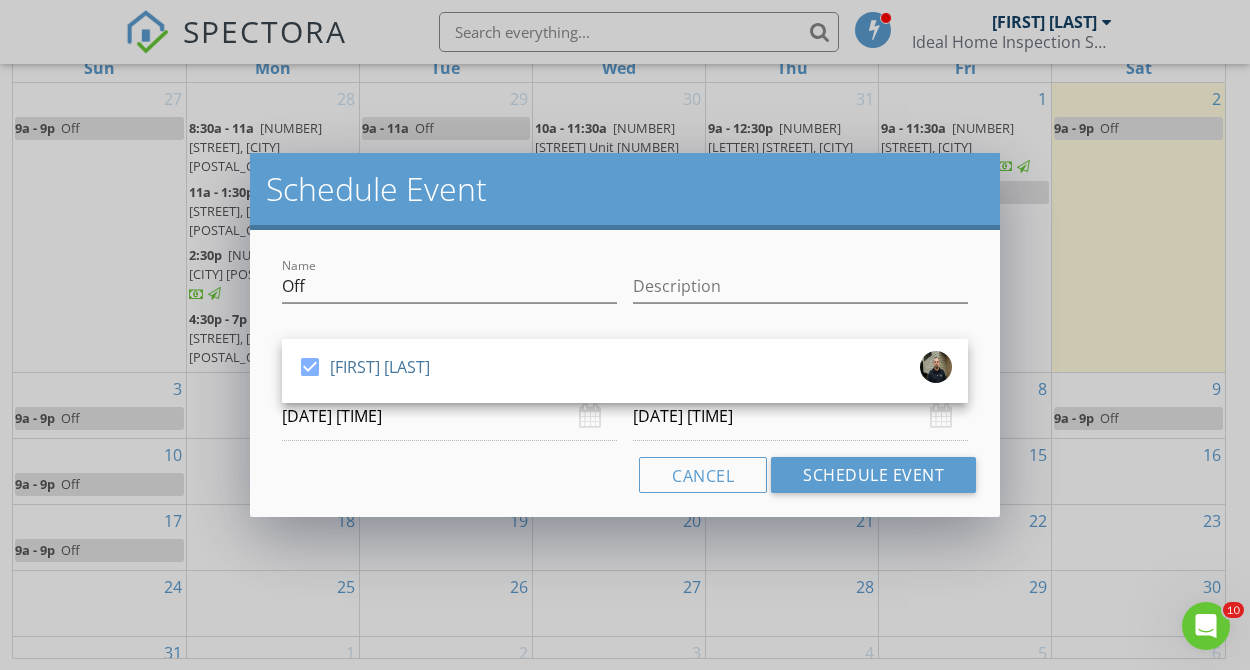 click on "08/16/2025 12:00 AM" at bounding box center (449, 416) 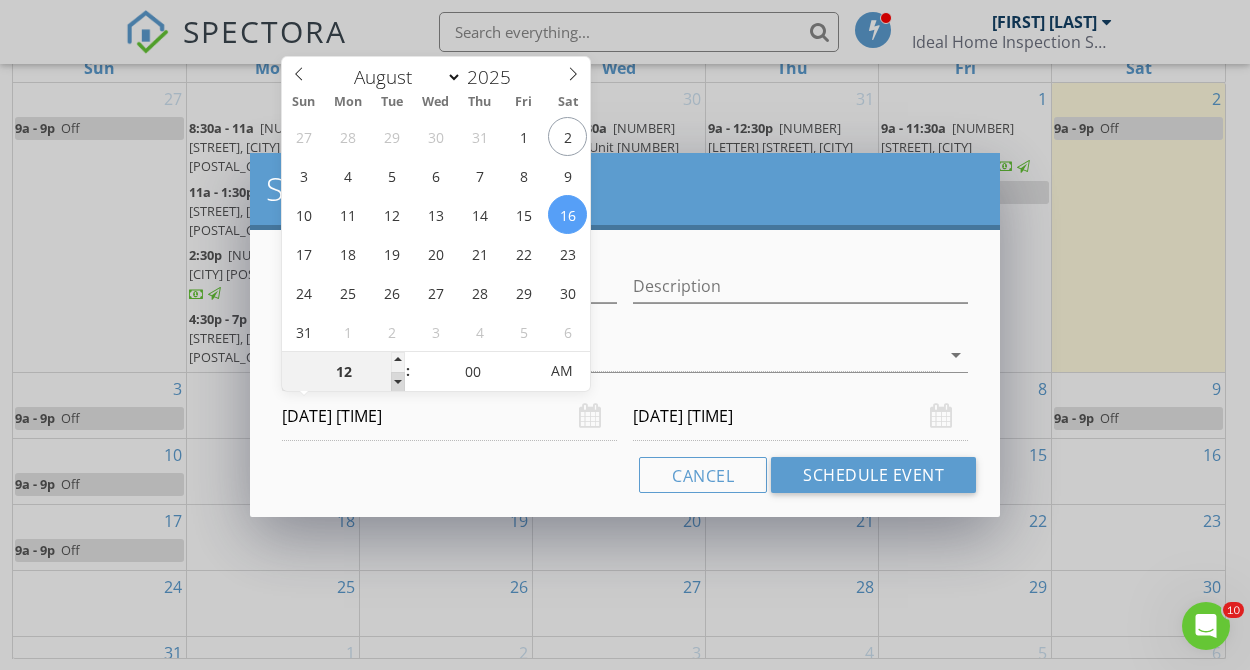 type on "11" 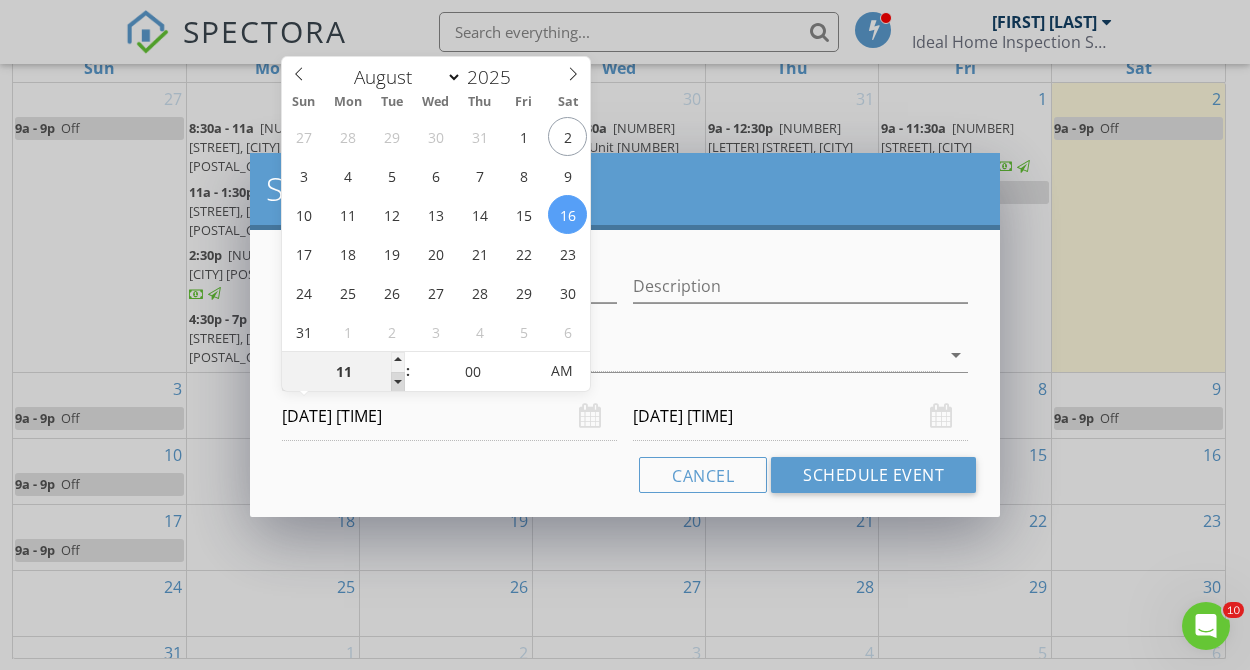 type on "08/16/2025 11:00 PM" 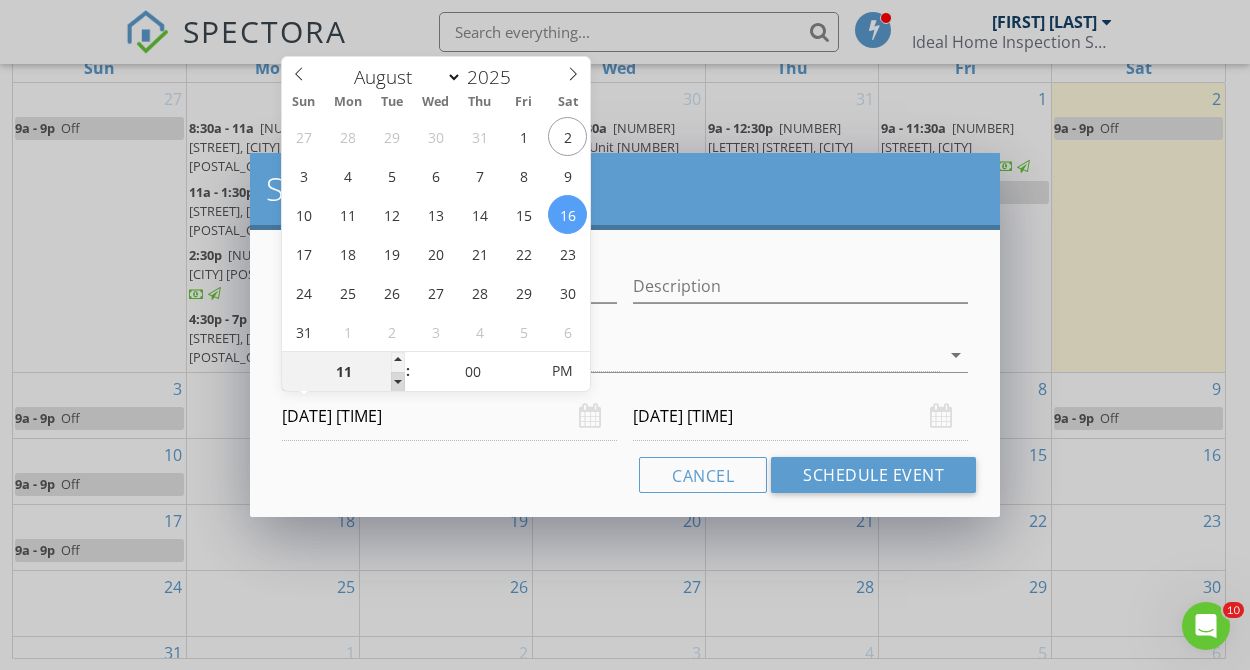 type on "10" 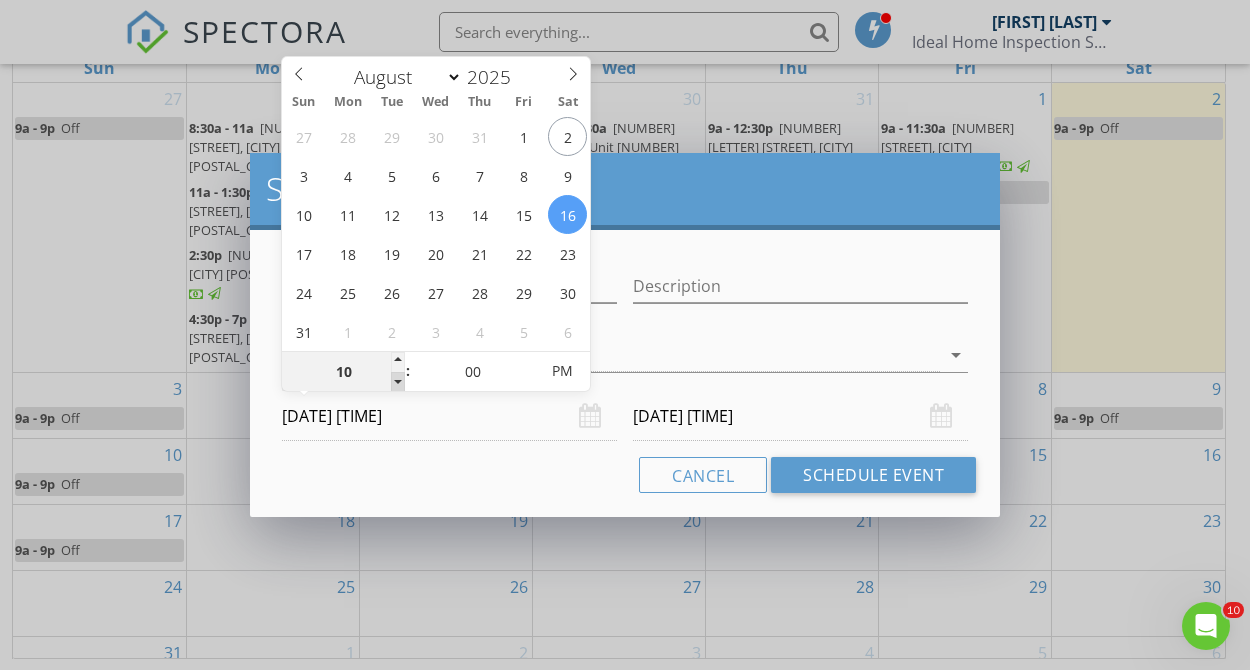 click at bounding box center [398, 382] 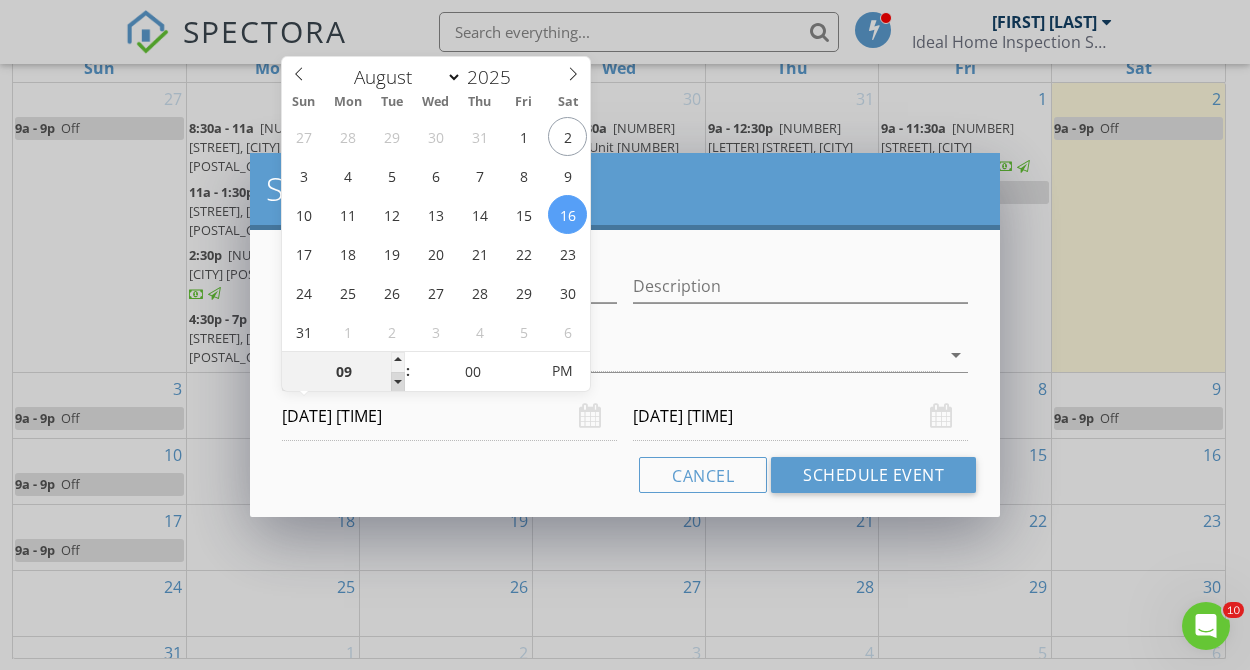 click at bounding box center (398, 382) 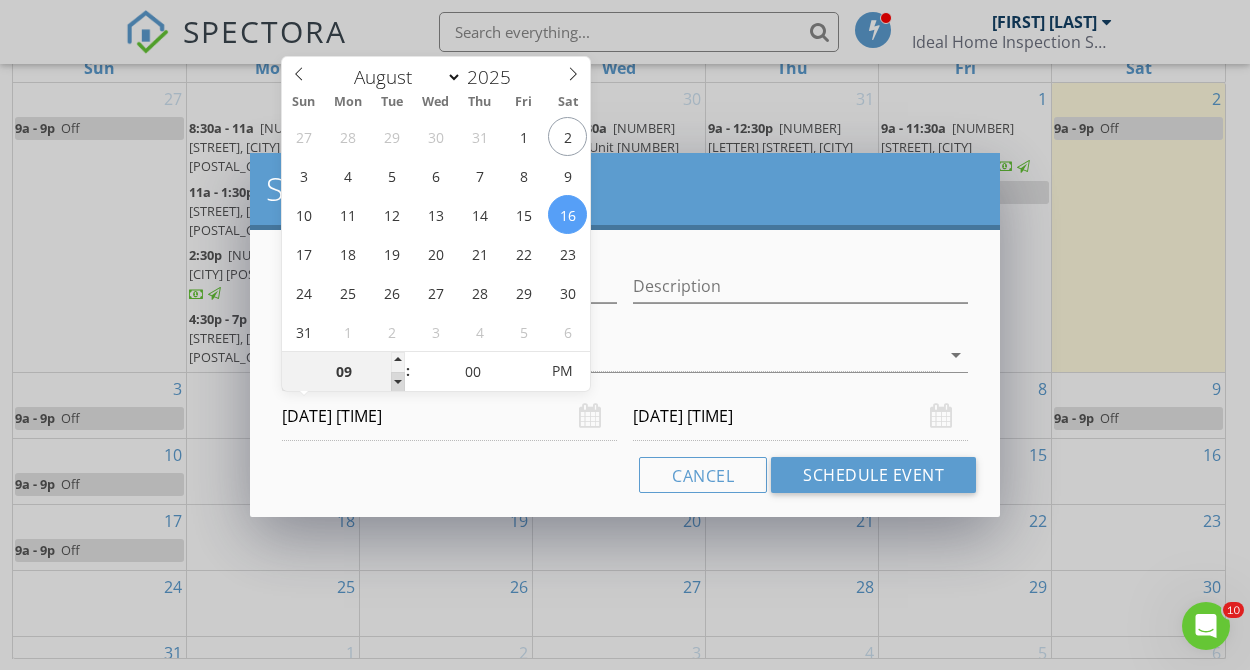 type on "09" 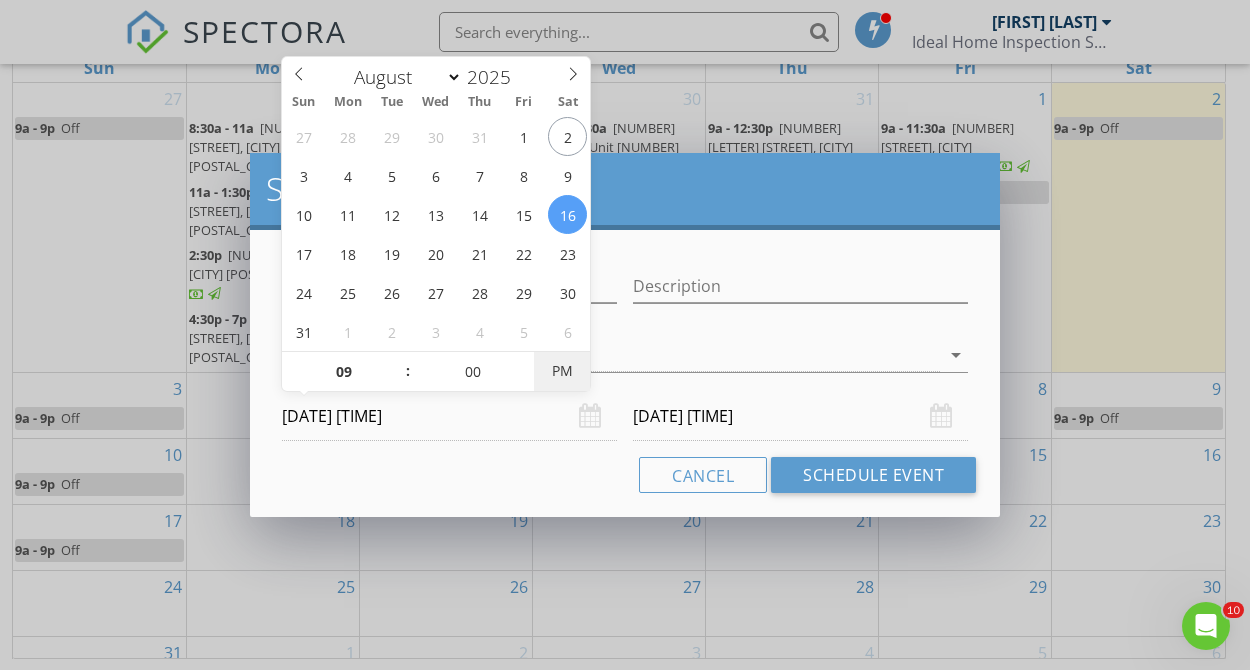 type on "08/16/2025 9:00 AM" 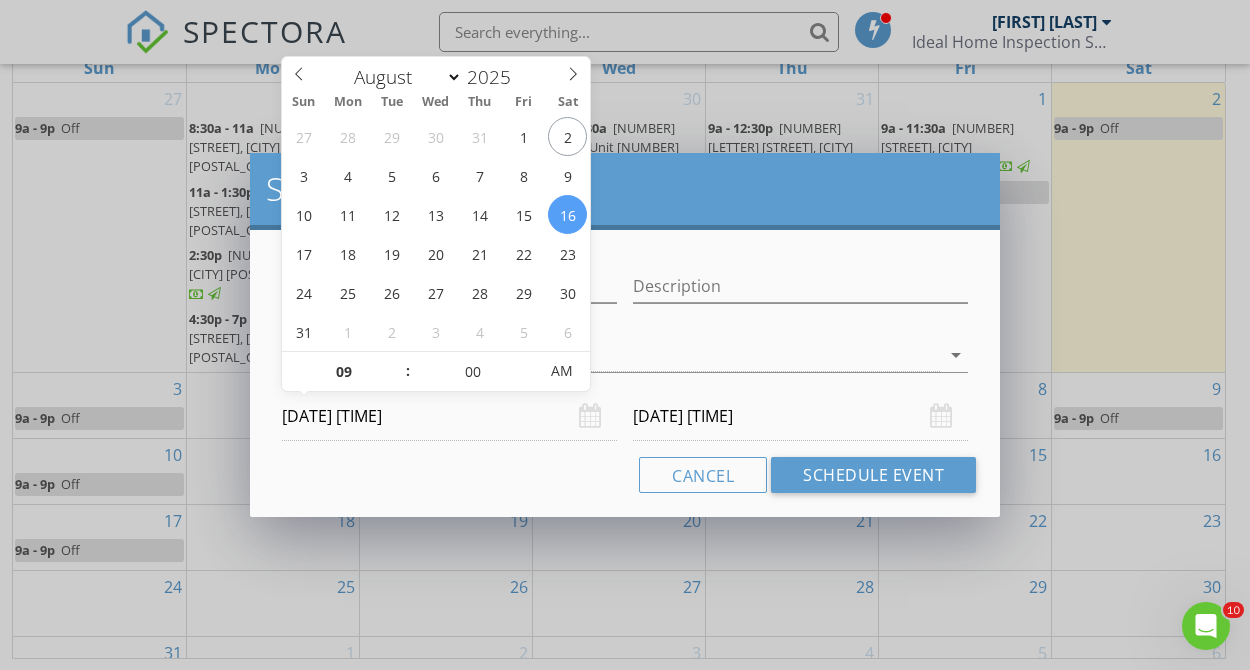click on "08/17/2025 9:00 AM" at bounding box center (800, 416) 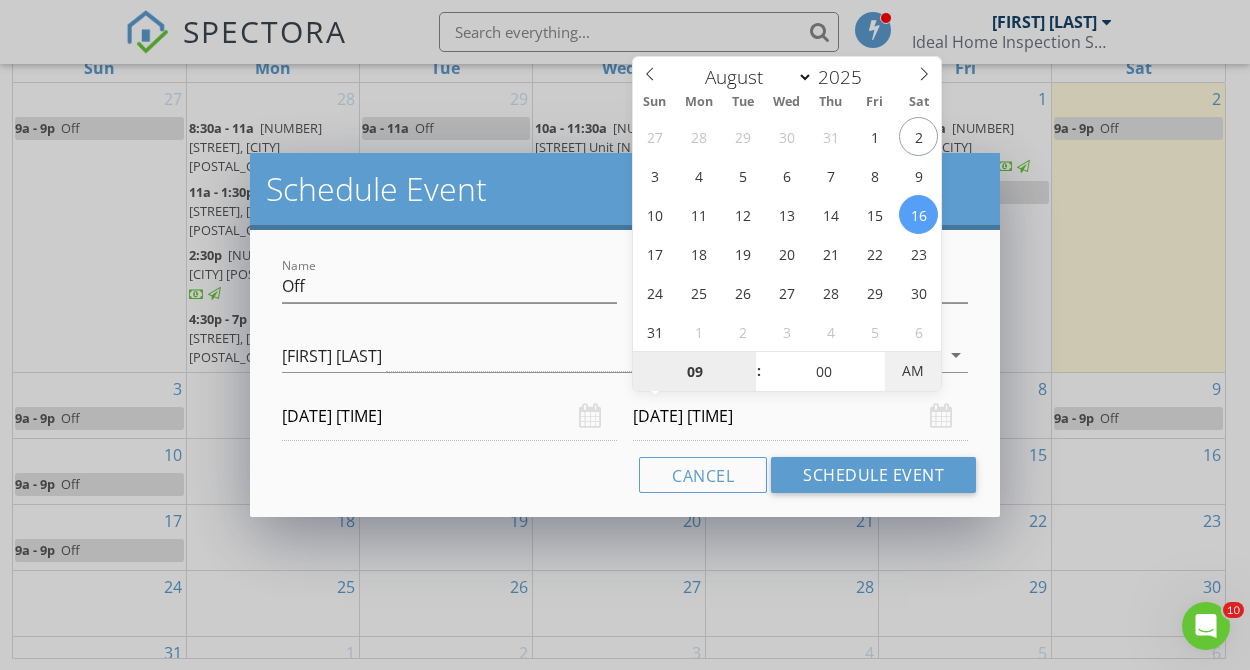 type on "08/16/2025 9:00 PM" 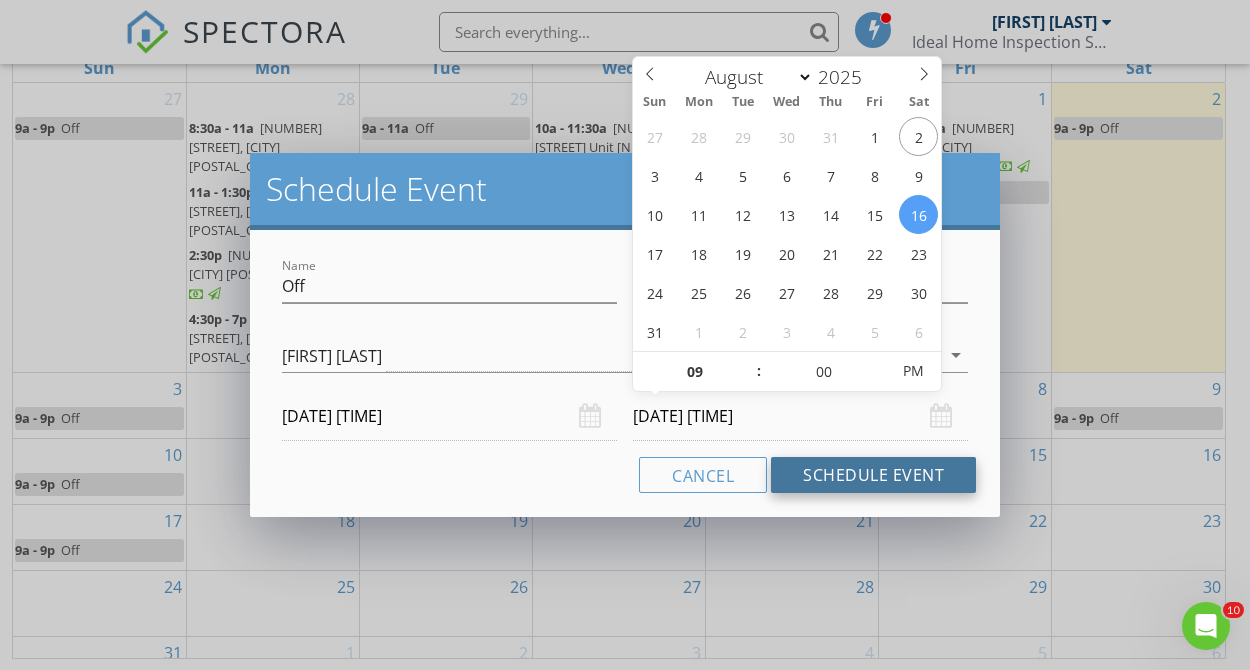 click on "Schedule Event" at bounding box center [873, 475] 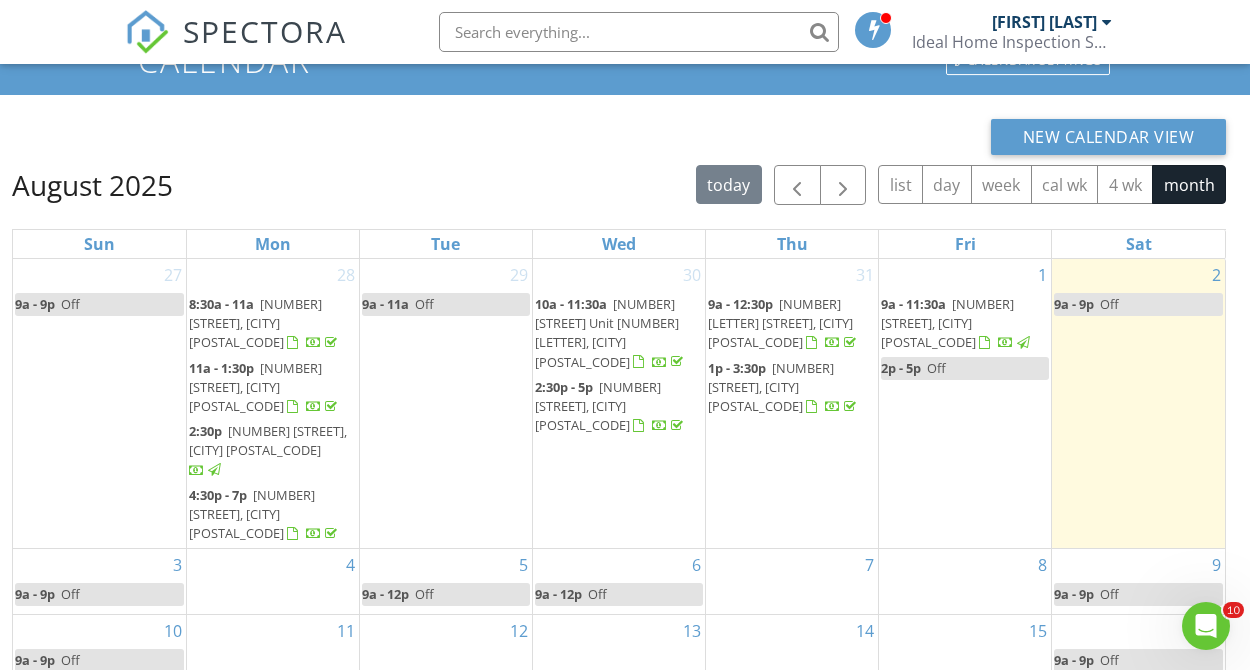 scroll, scrollTop: 104, scrollLeft: 0, axis: vertical 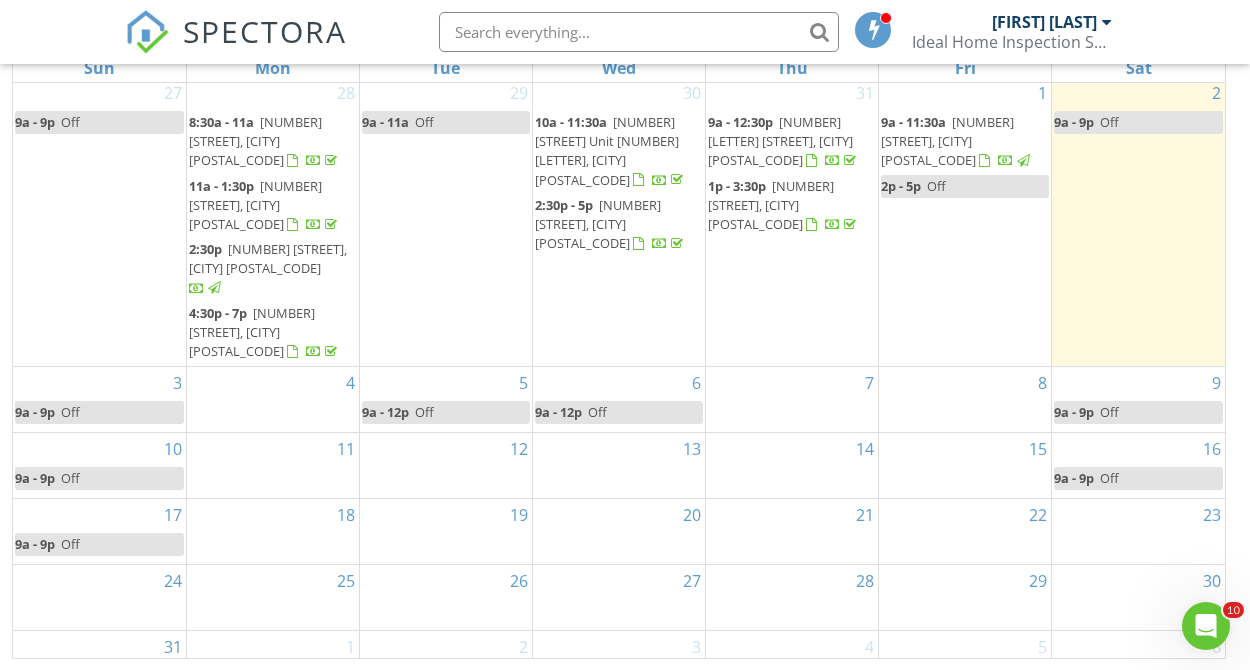 click on "23" at bounding box center (1138, 531) 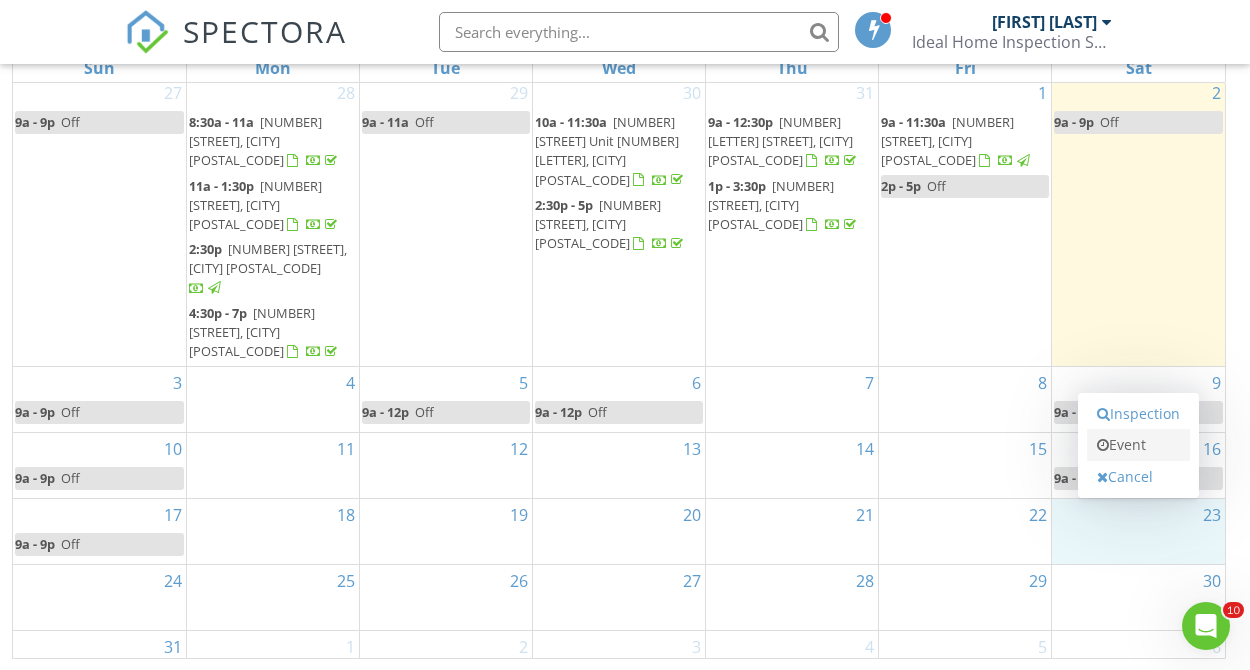 click on "Event" at bounding box center [1138, 445] 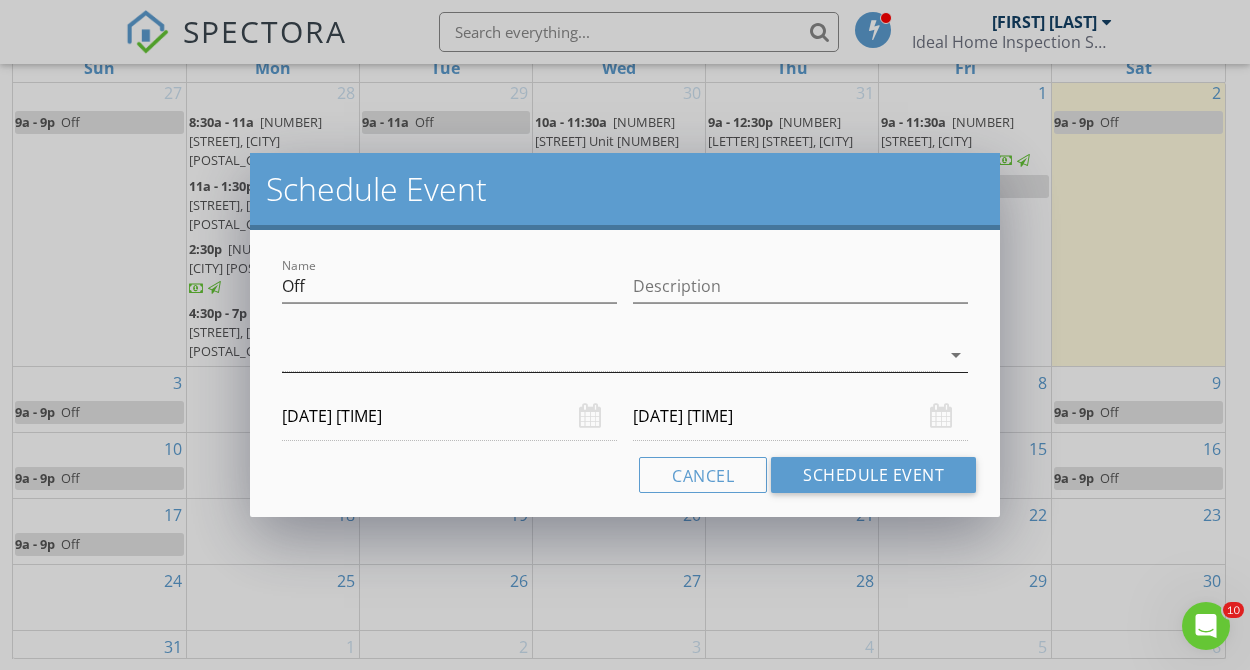 click on "arrow_drop_down" at bounding box center [956, 355] 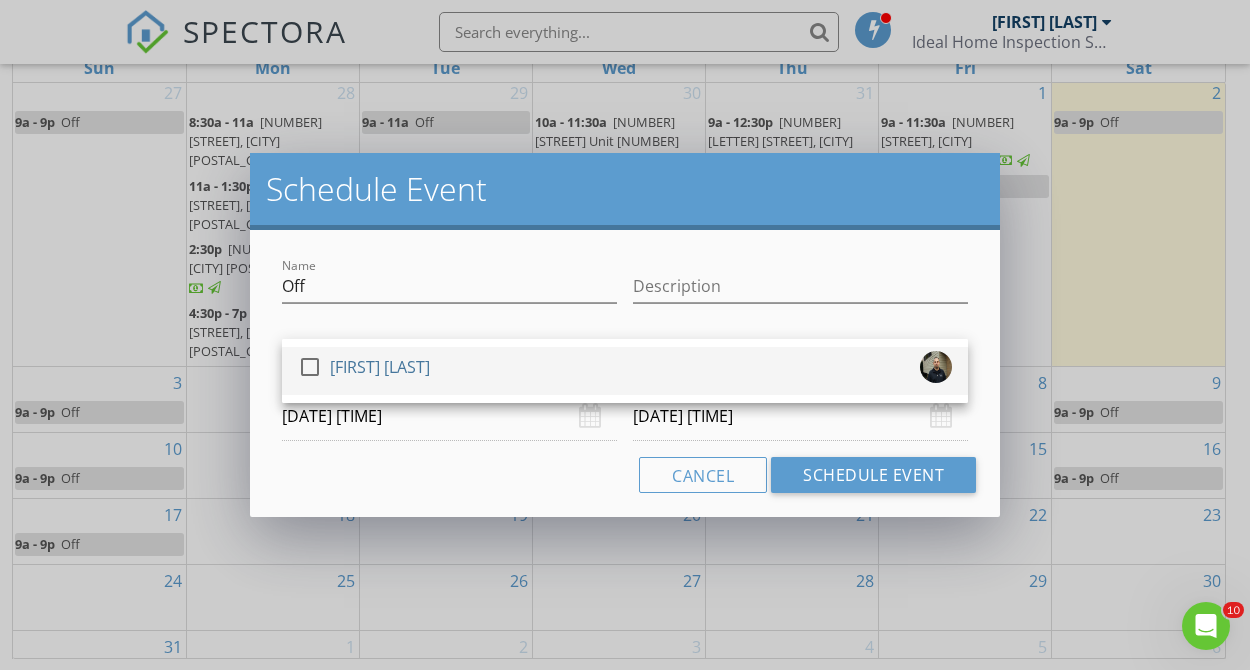 click at bounding box center (310, 367) 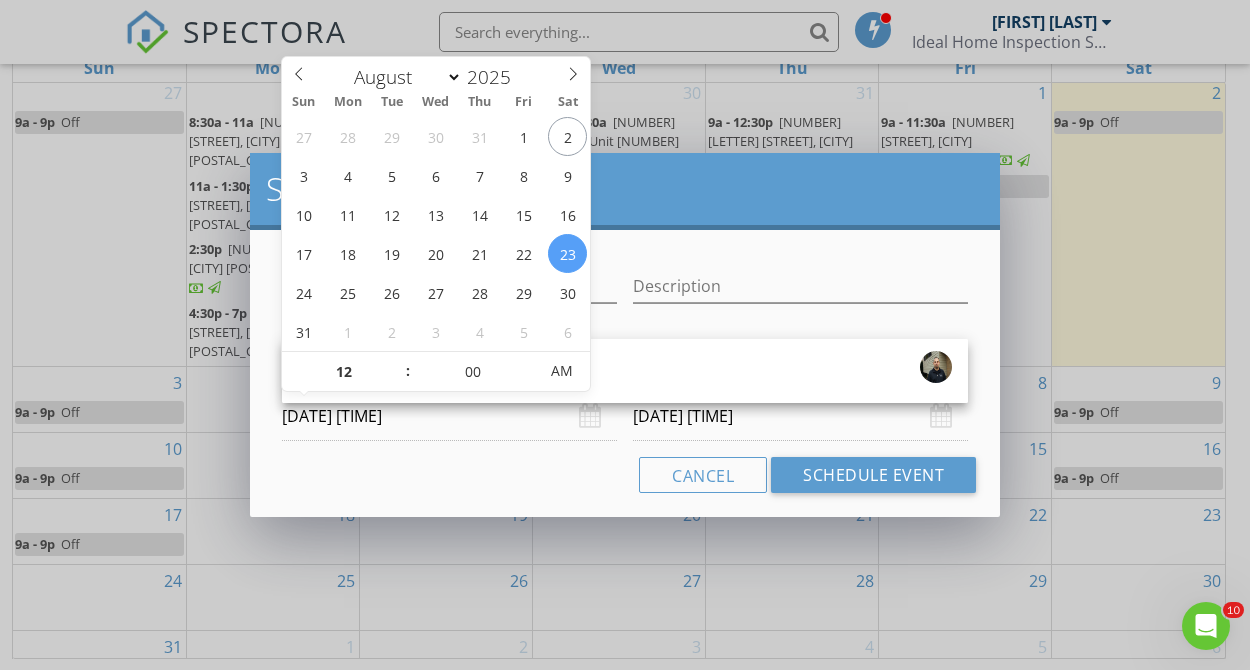 click on "08/23/2025 12:00 AM" at bounding box center [449, 416] 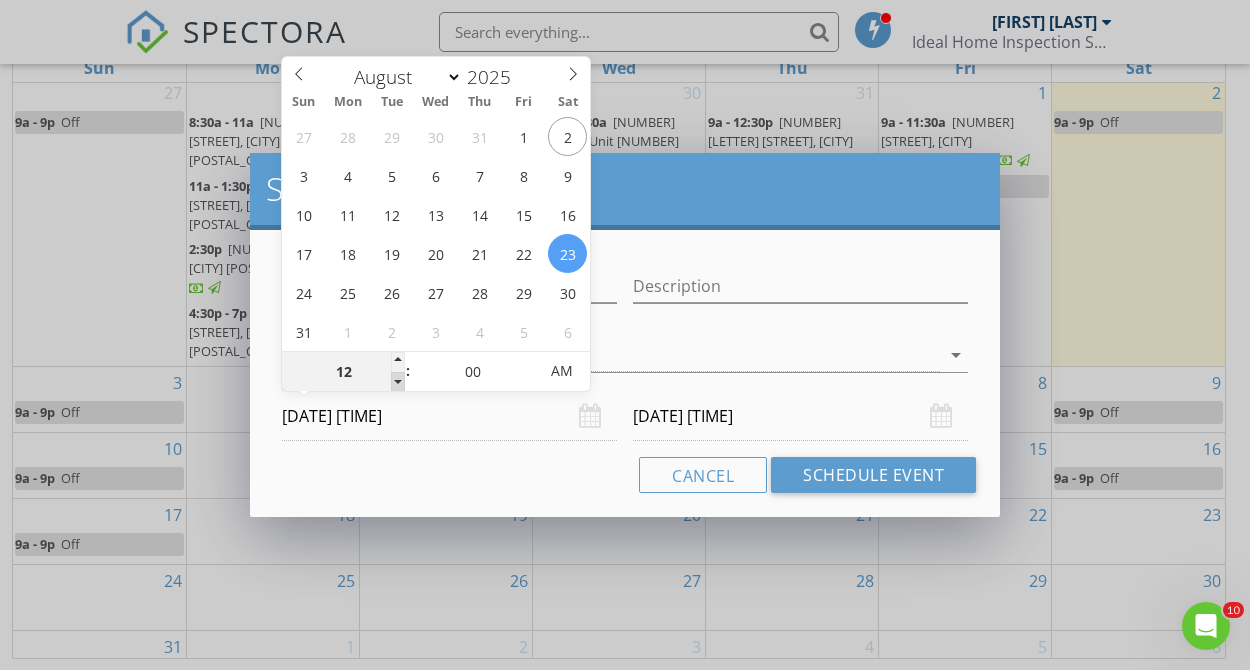 type on "11" 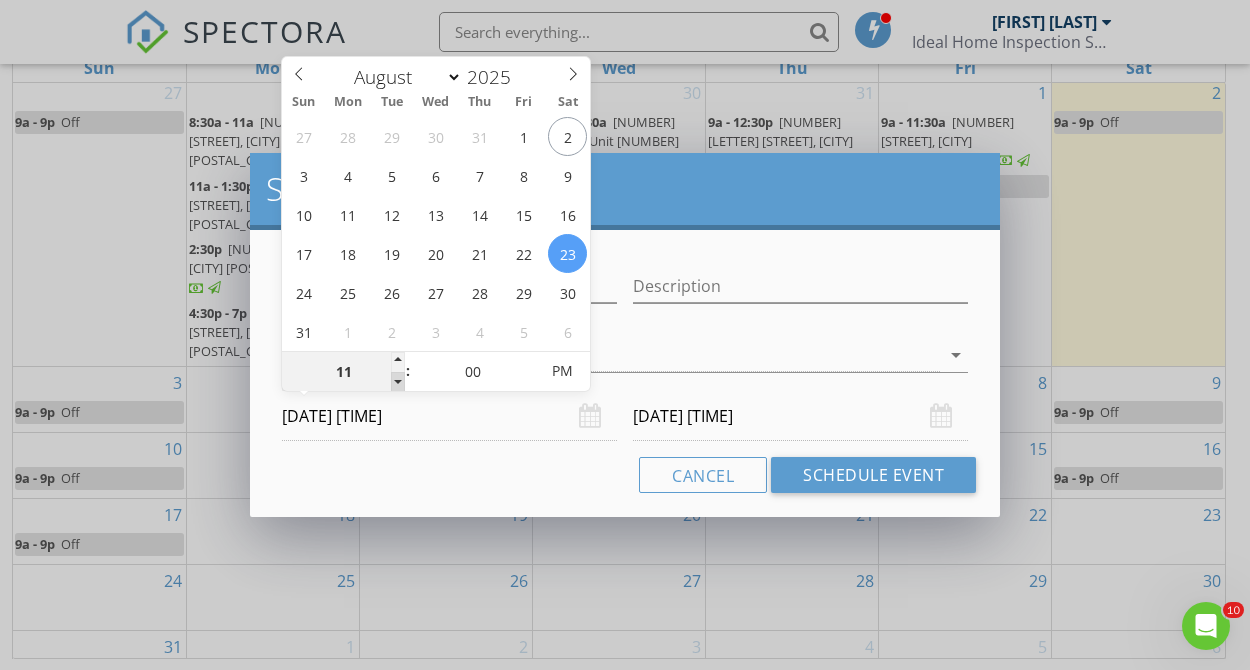 click at bounding box center (398, 382) 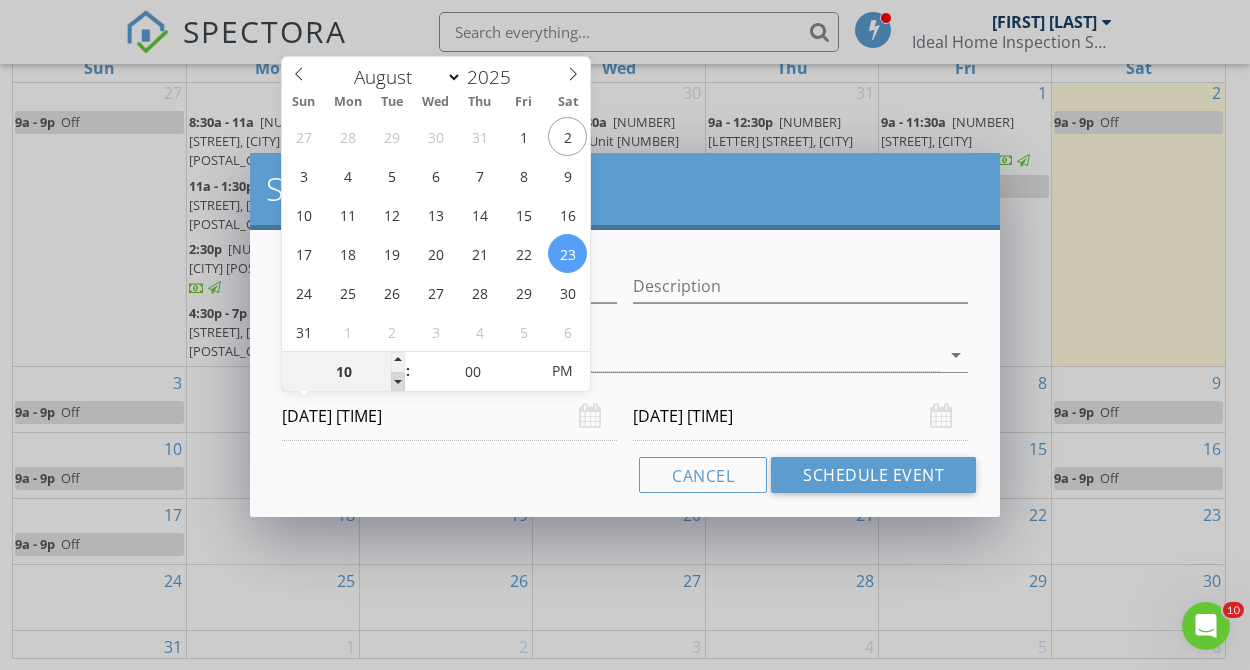 click at bounding box center [398, 382] 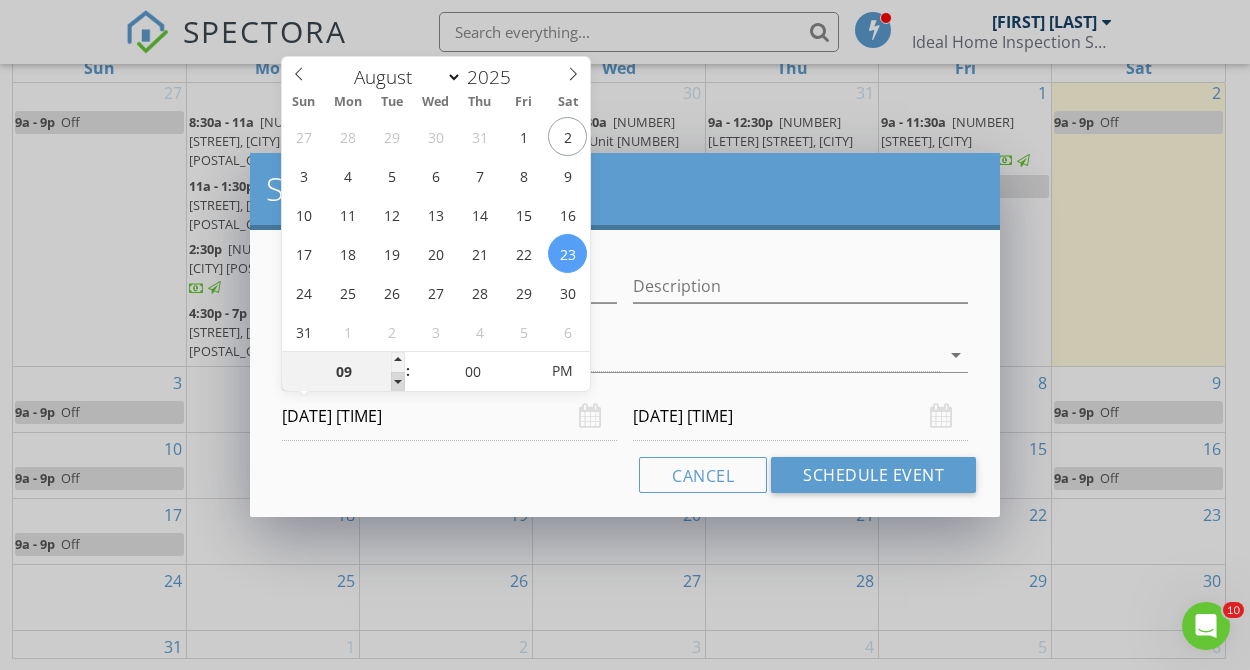 click at bounding box center (398, 382) 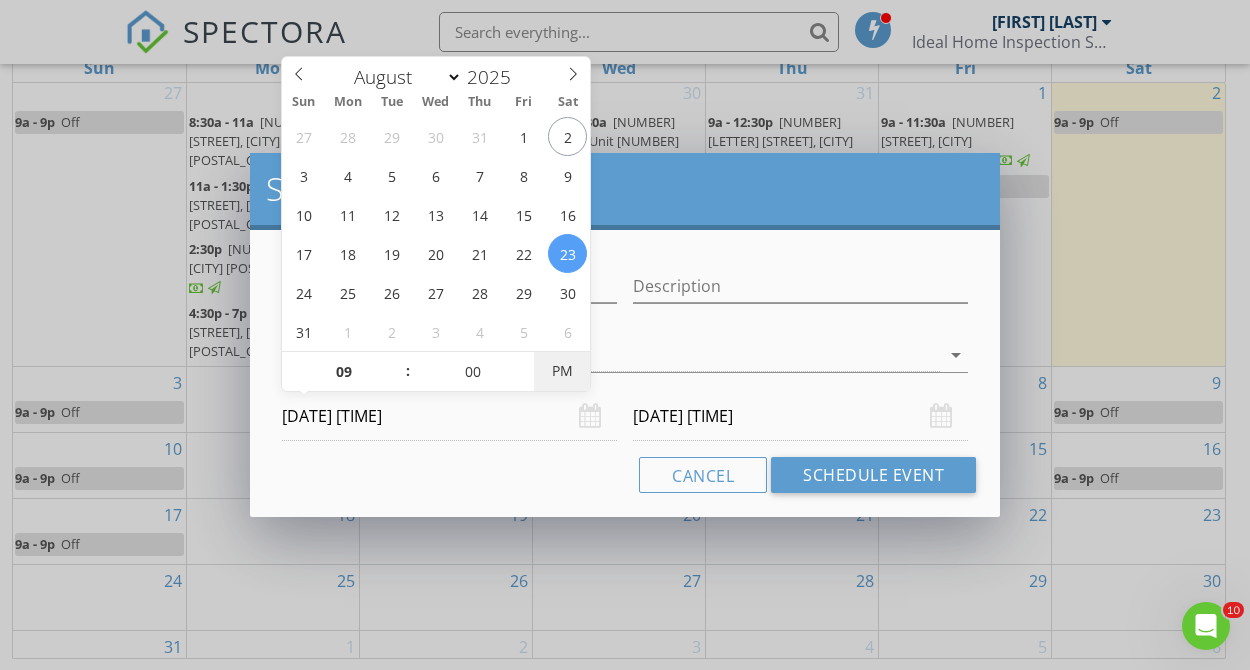 type on "08/23/2025 9:00 AM" 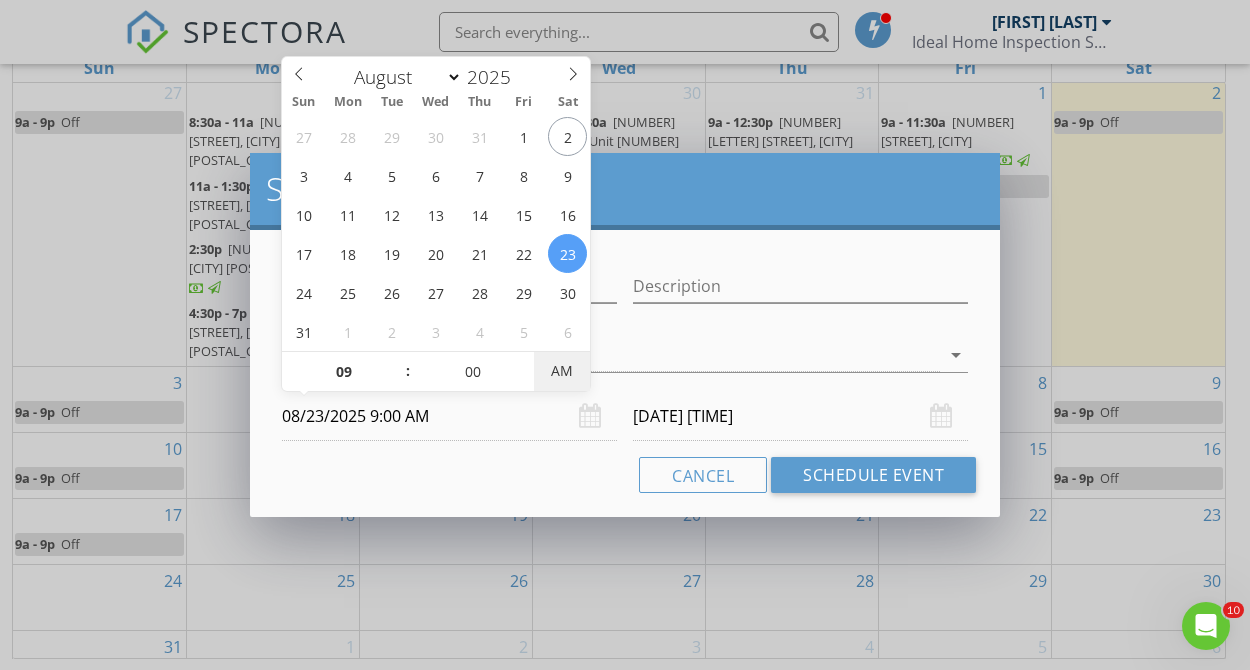 click on "AM" at bounding box center [561, 371] 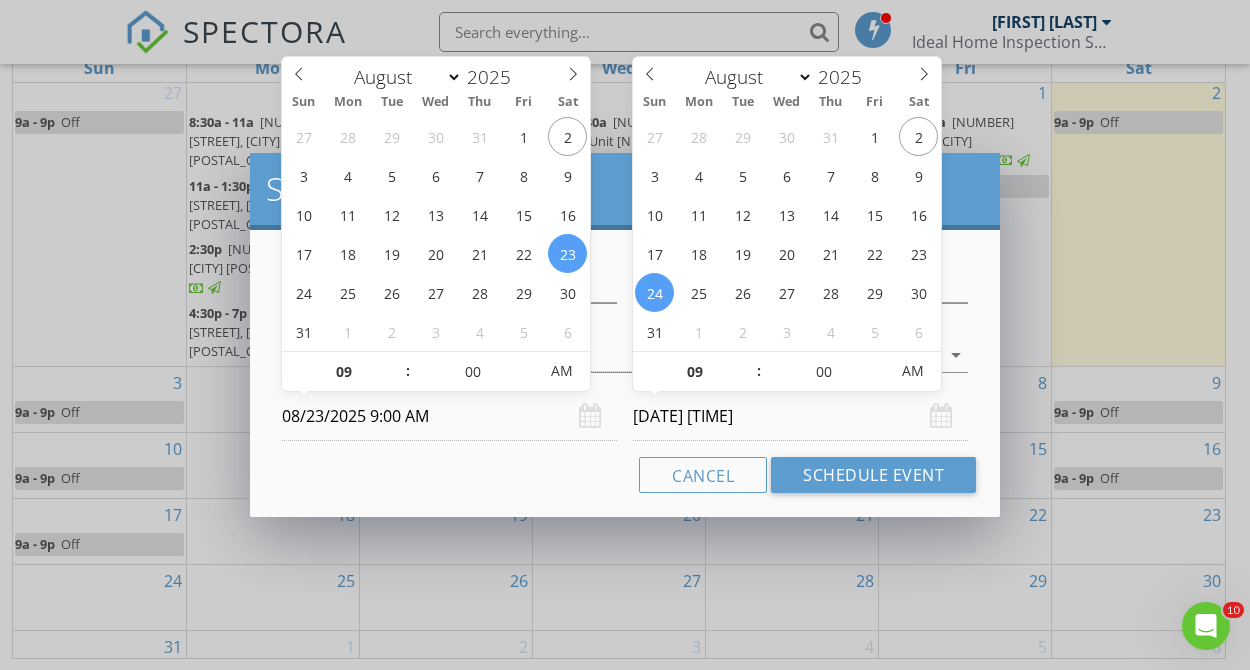 click on "08/24/2025 9:00 AM" at bounding box center (800, 416) 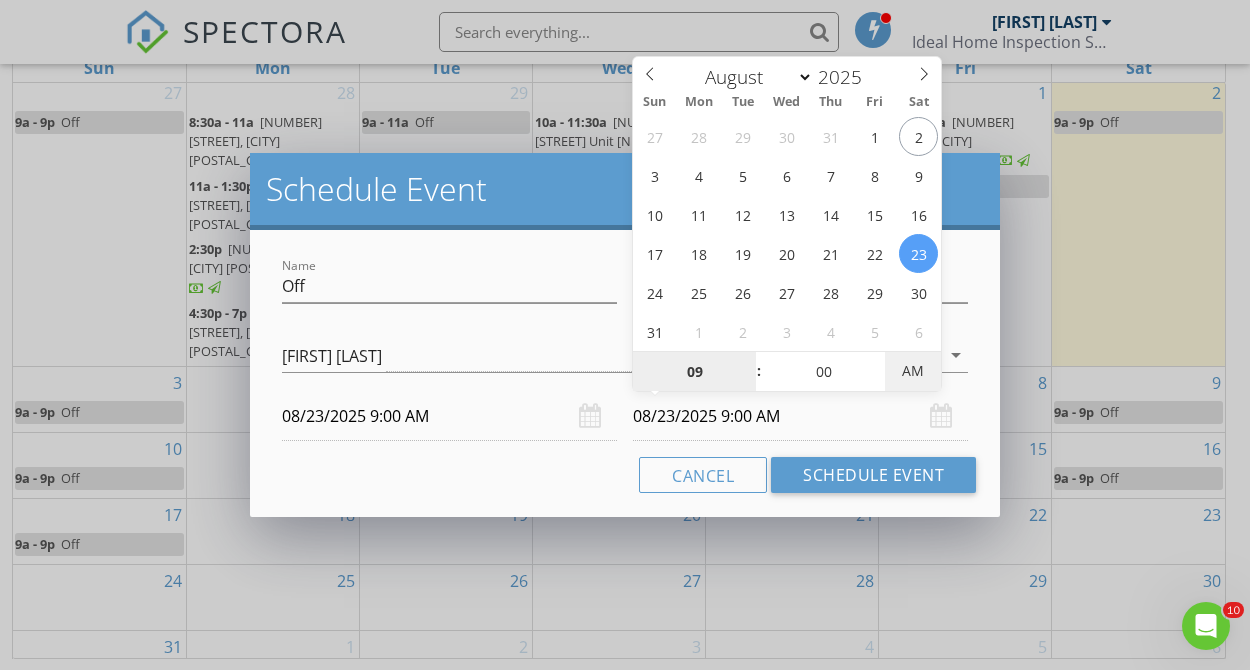 type on "08/23/2025 9:00 PM" 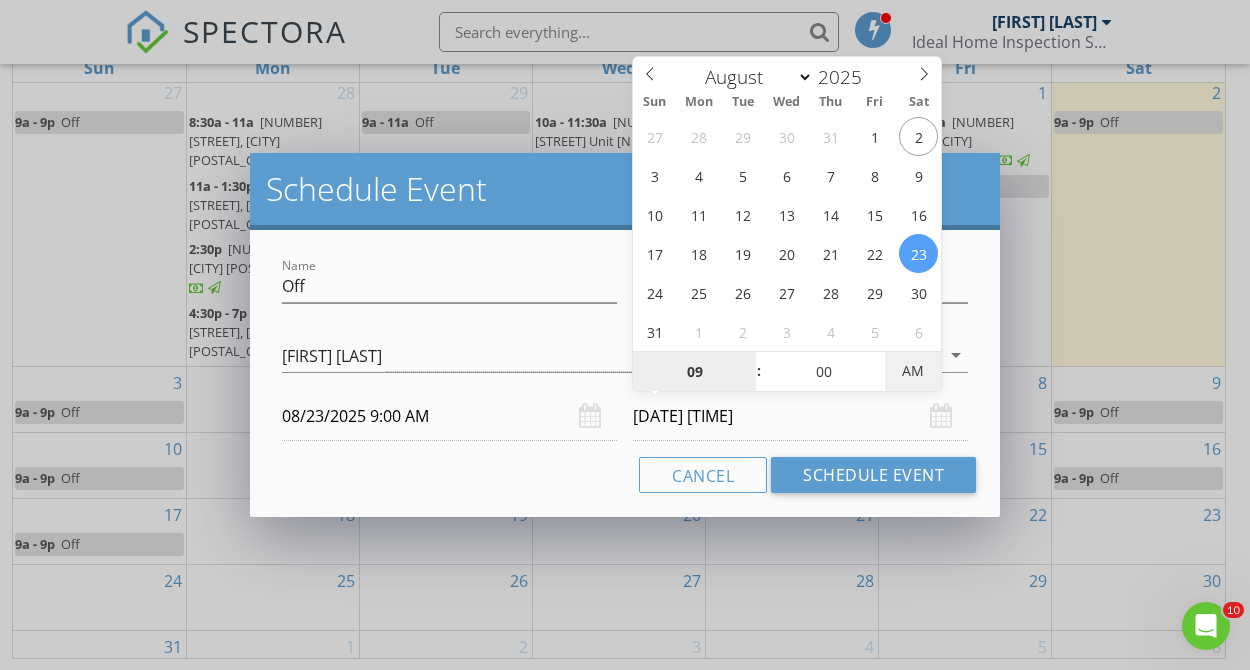click on "AM" at bounding box center (912, 371) 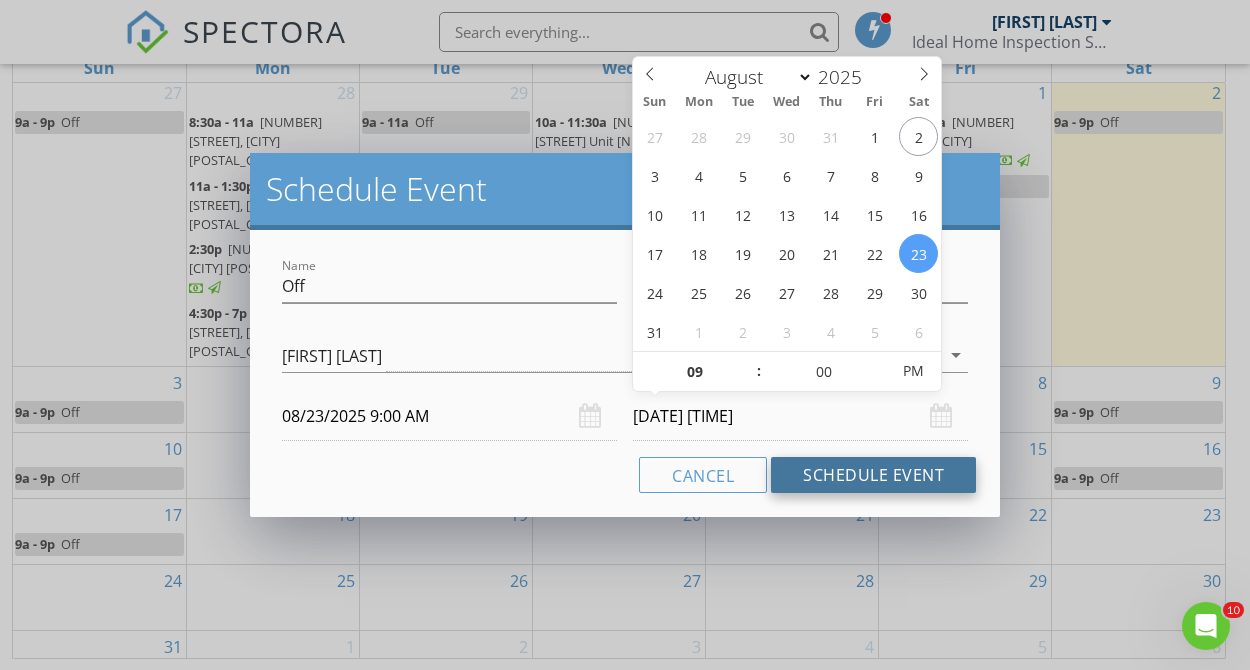 click on "Schedule Event" at bounding box center [873, 475] 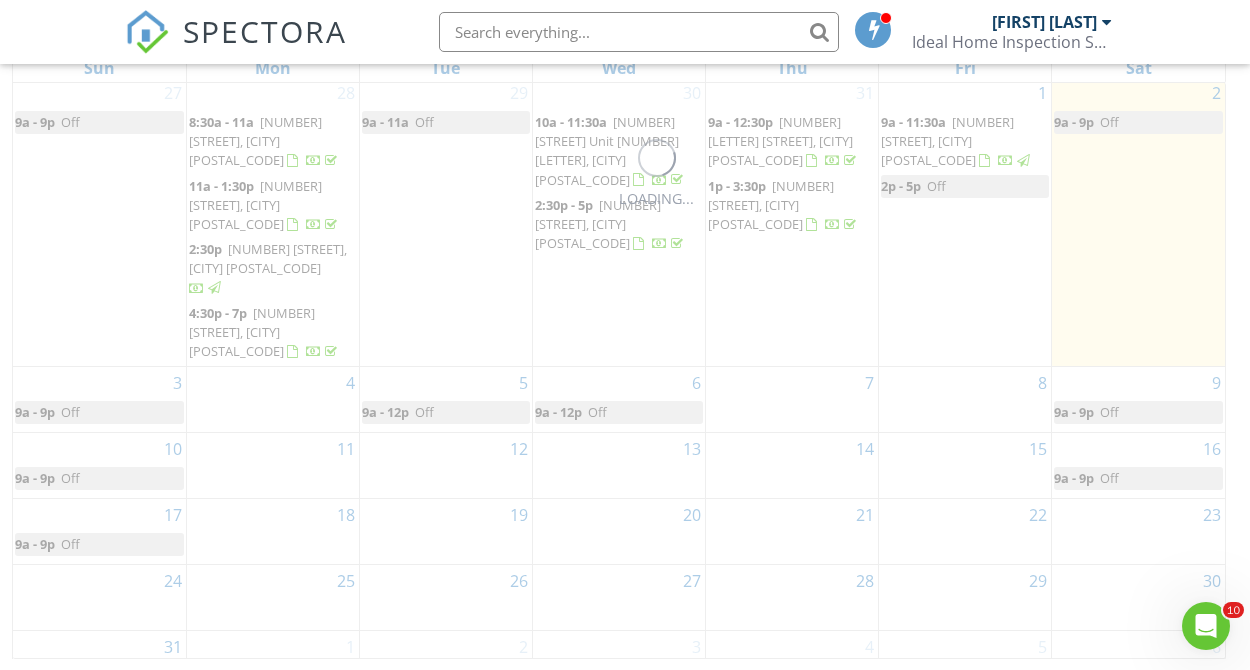 scroll, scrollTop: 0, scrollLeft: 0, axis: both 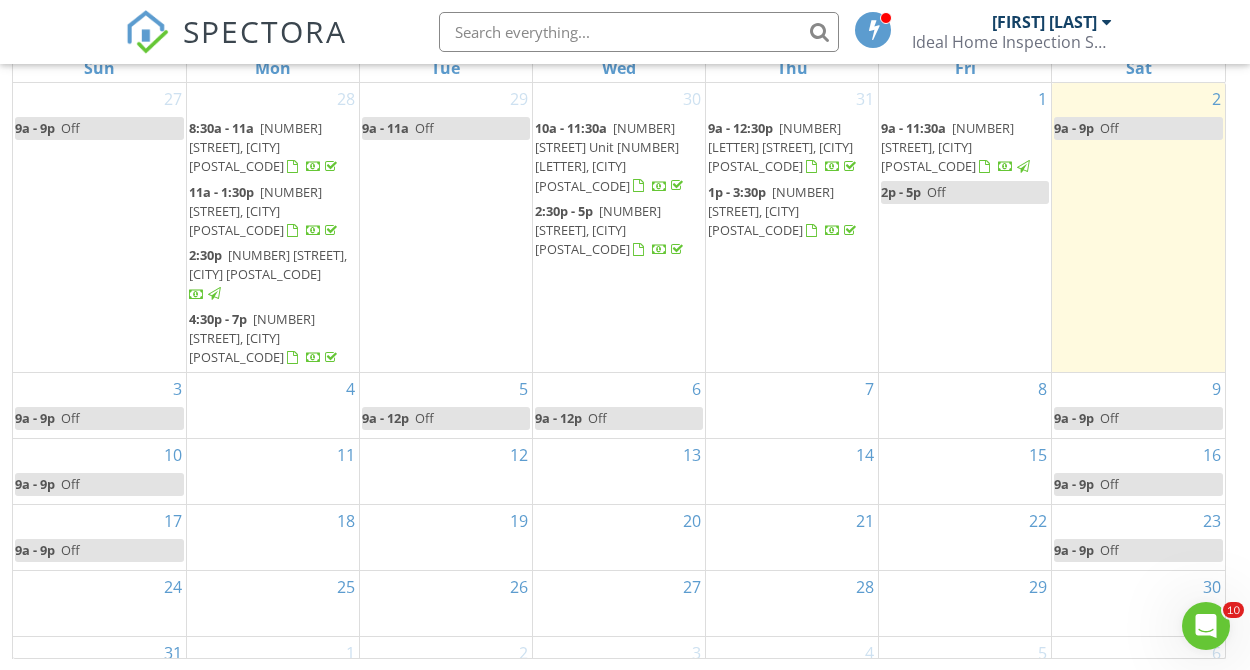 click on "24" at bounding box center [99, 603] 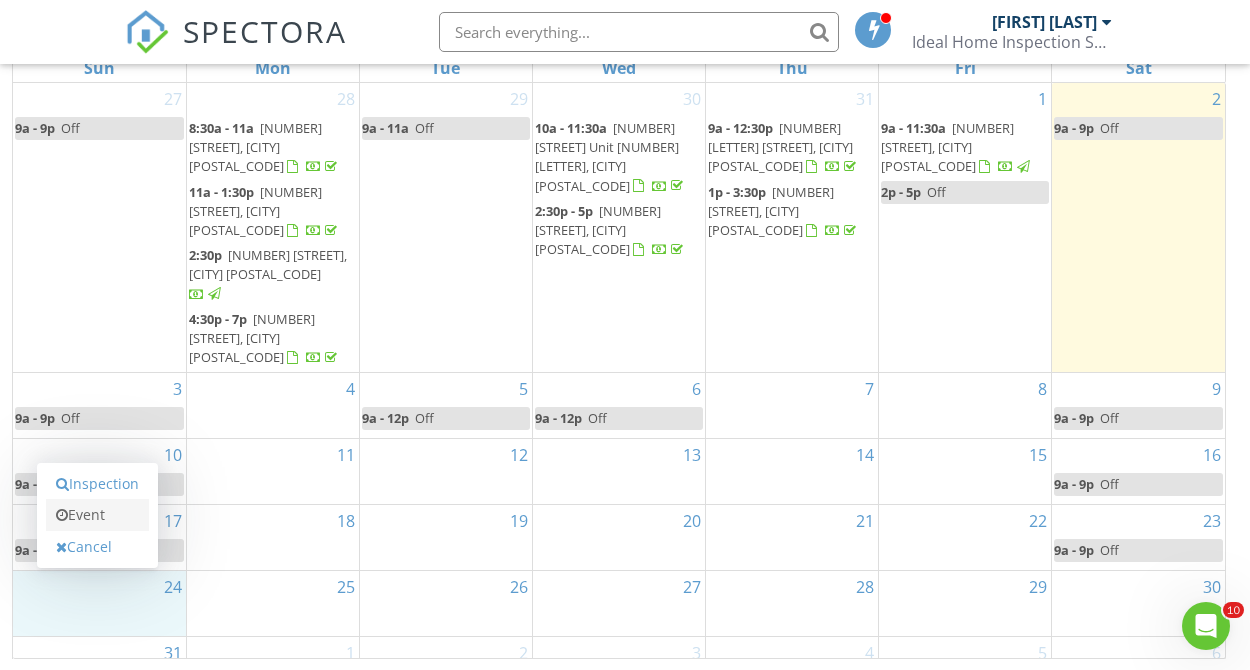 click on "Event" at bounding box center (97, 515) 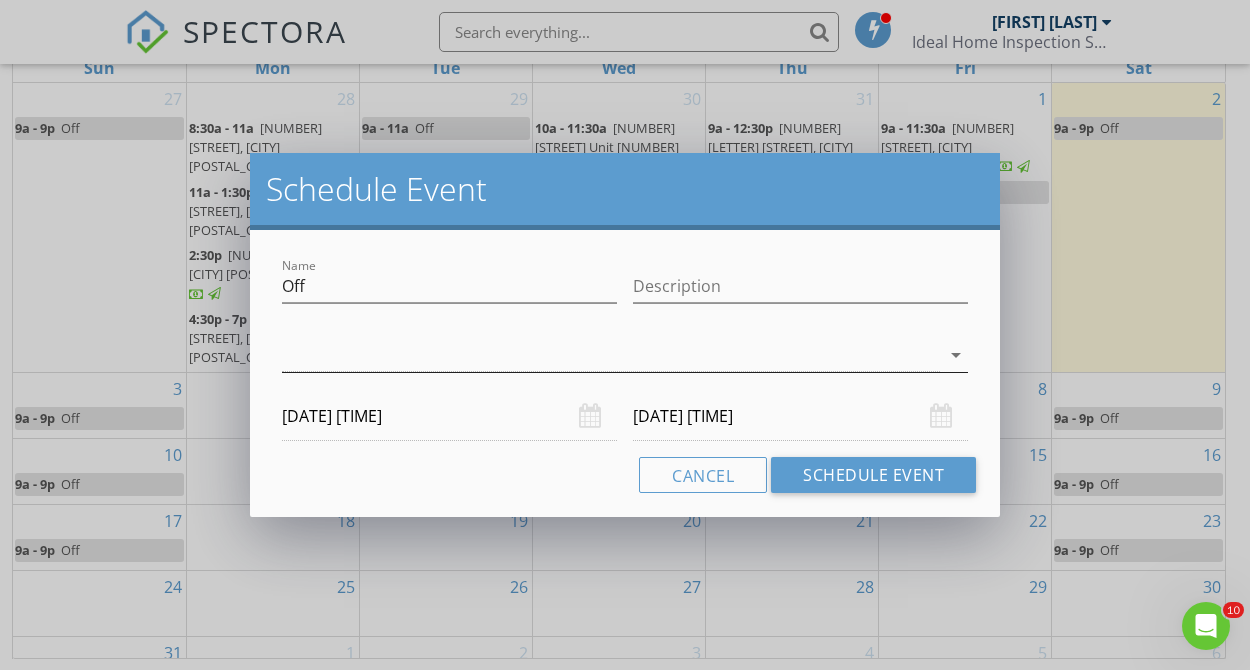 click on "arrow_drop_down" at bounding box center (956, 355) 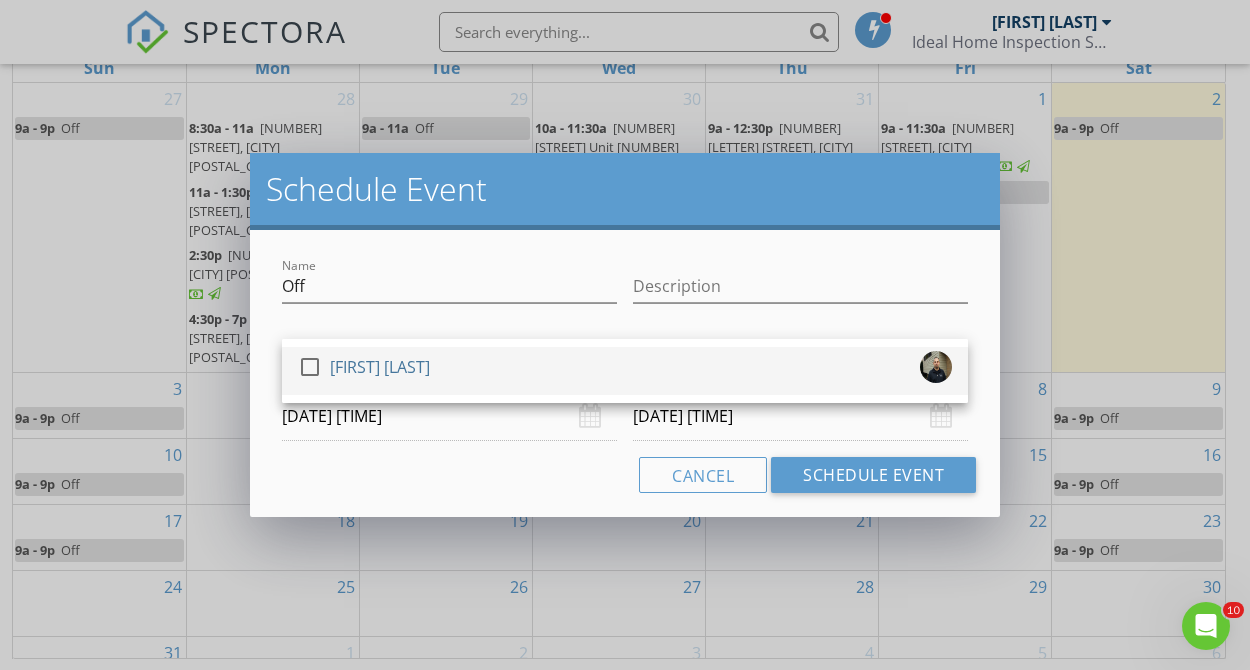 click at bounding box center [310, 367] 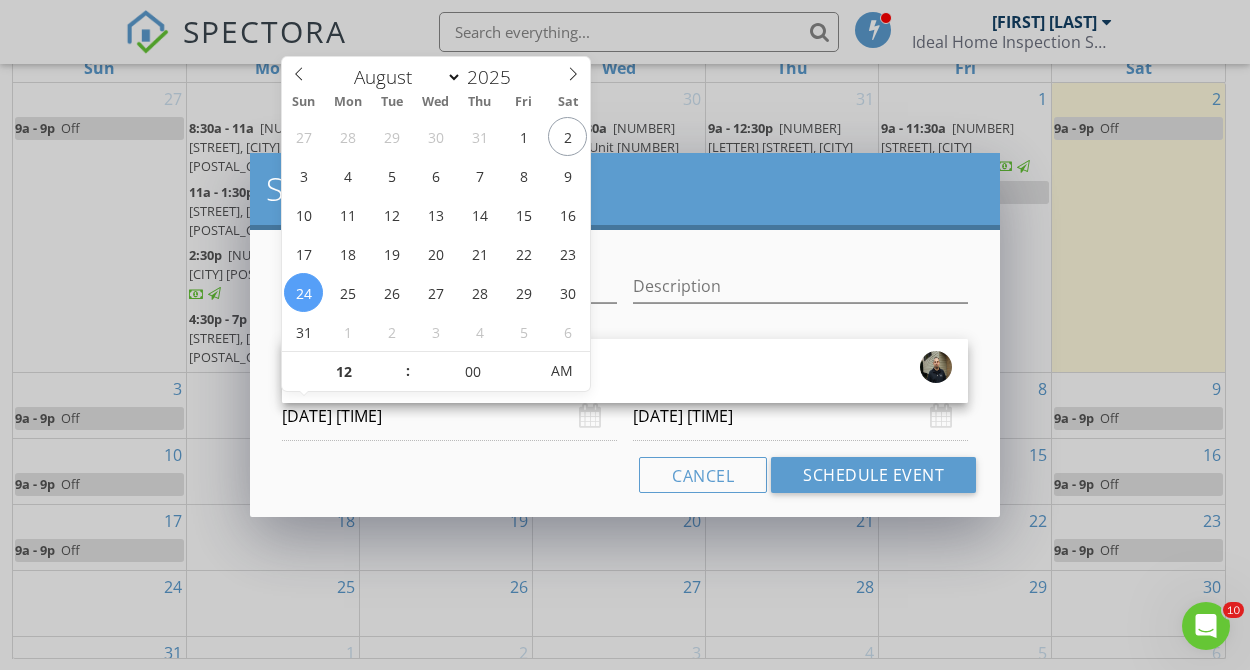 click on "08/24/2025 12:00 AM" at bounding box center (449, 416) 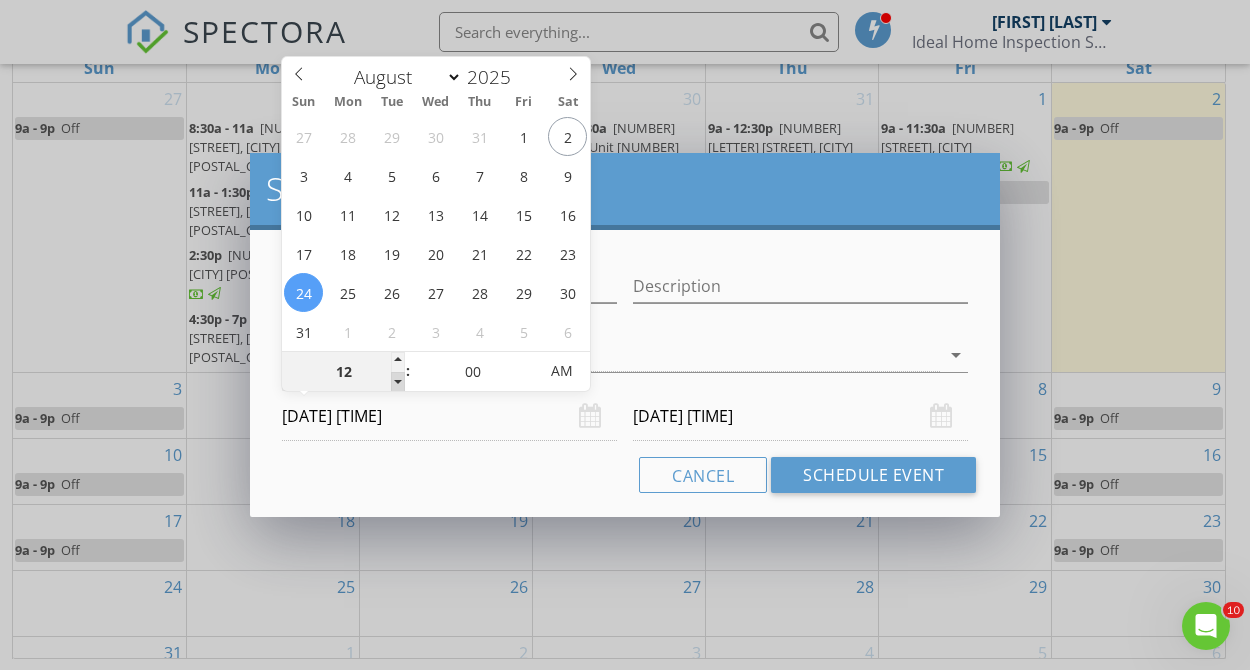 type on "11" 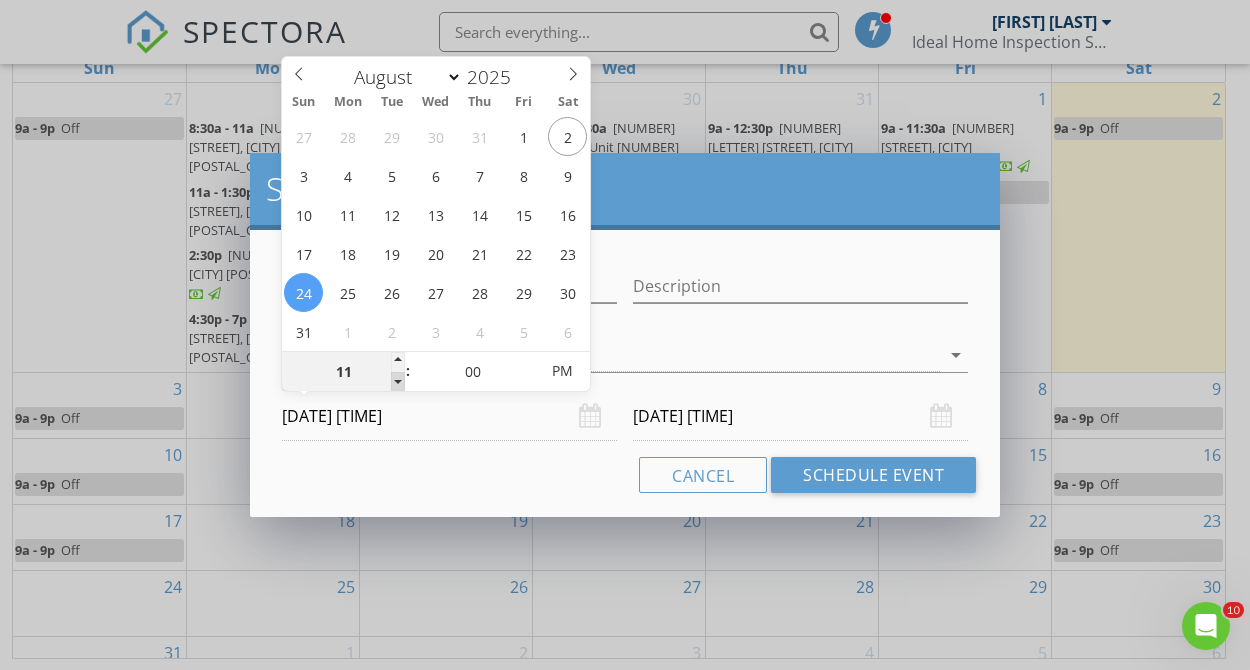 click at bounding box center (398, 382) 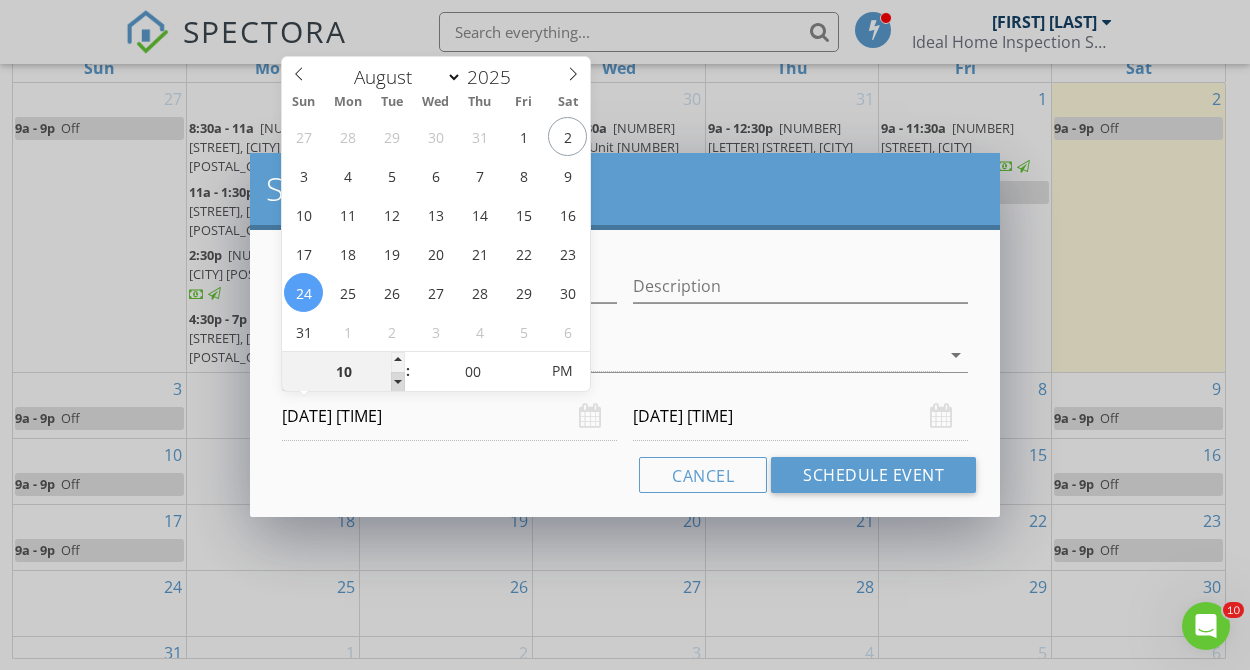 click at bounding box center [398, 382] 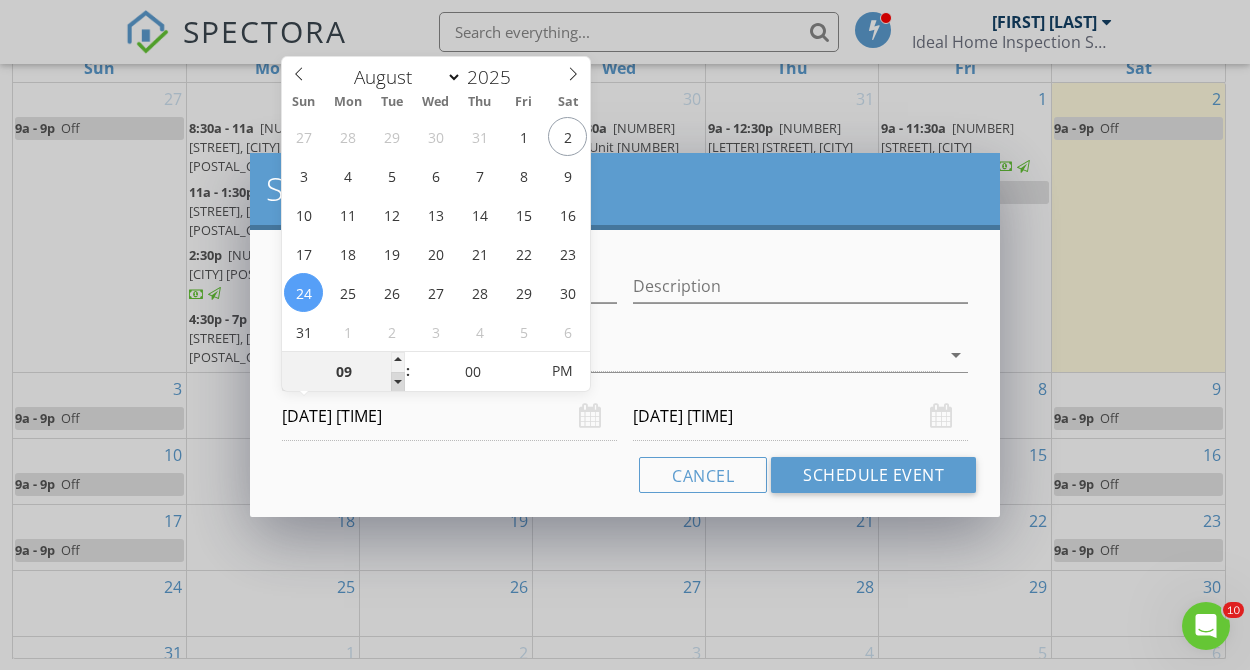 click at bounding box center (398, 382) 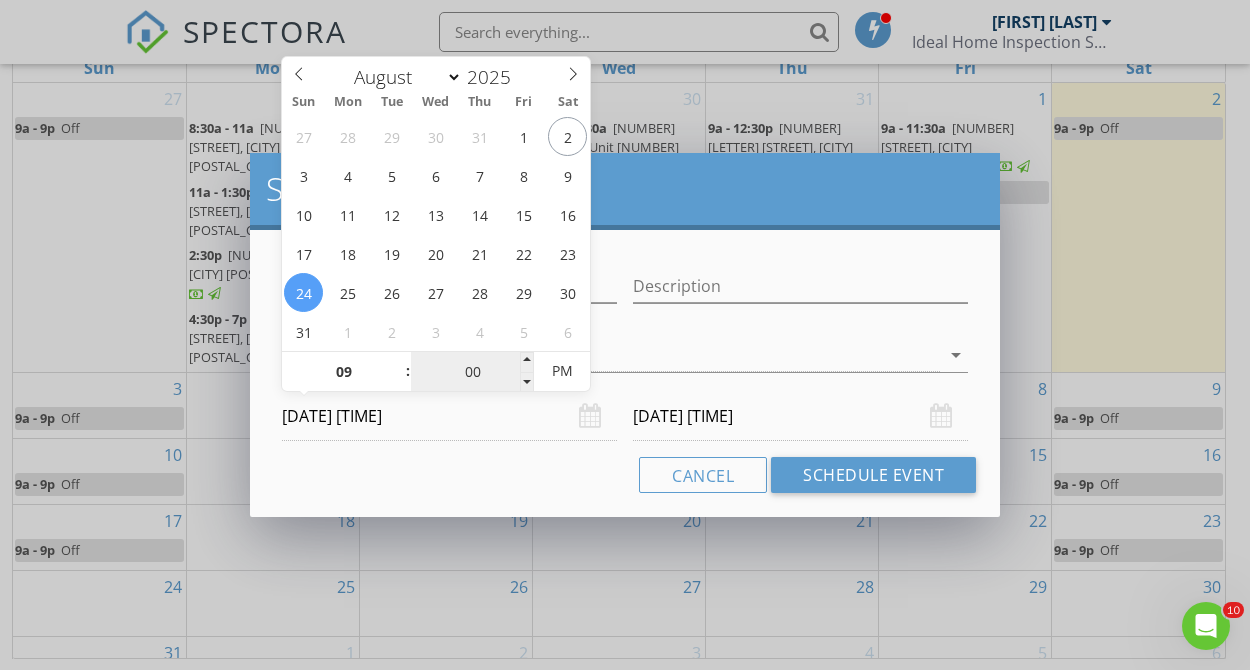 type on "09" 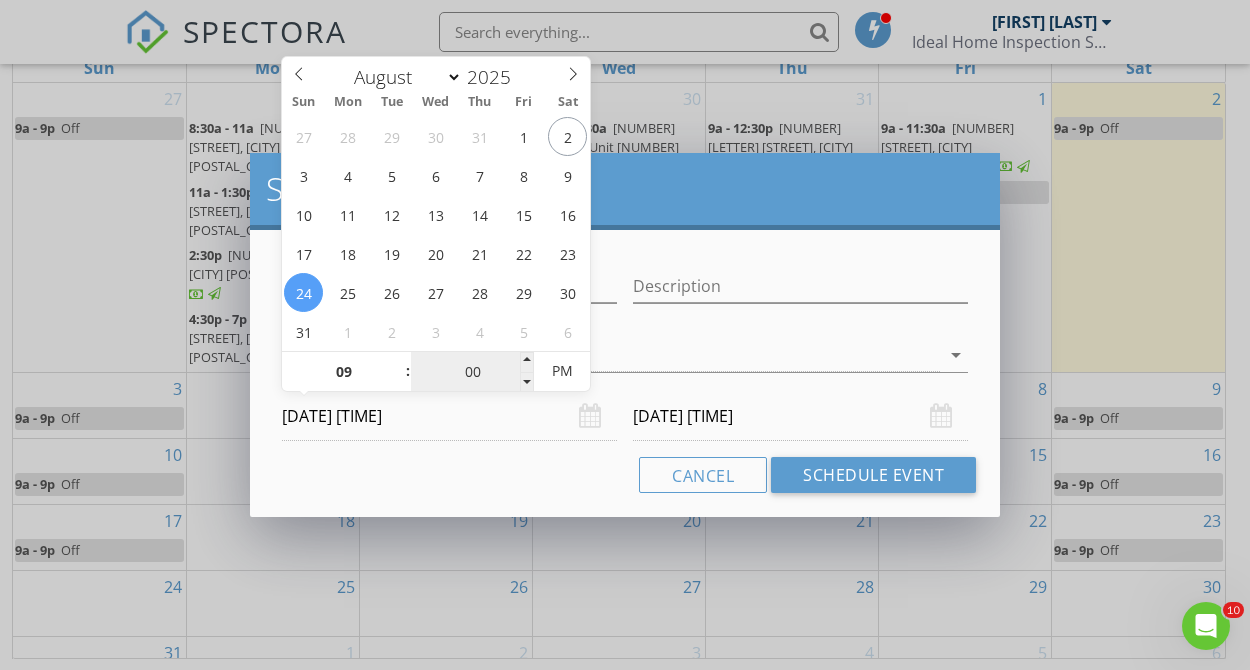type on "08/25/2025 9:00 PM" 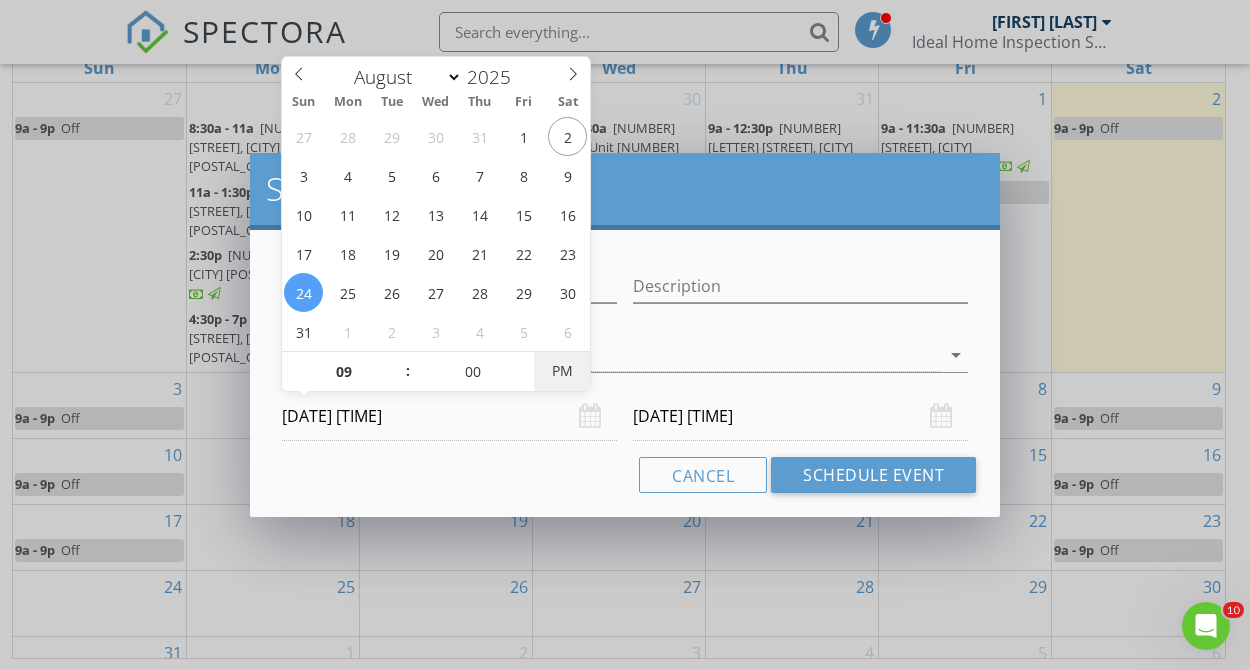 type on "08/24/2025 9:00 AM" 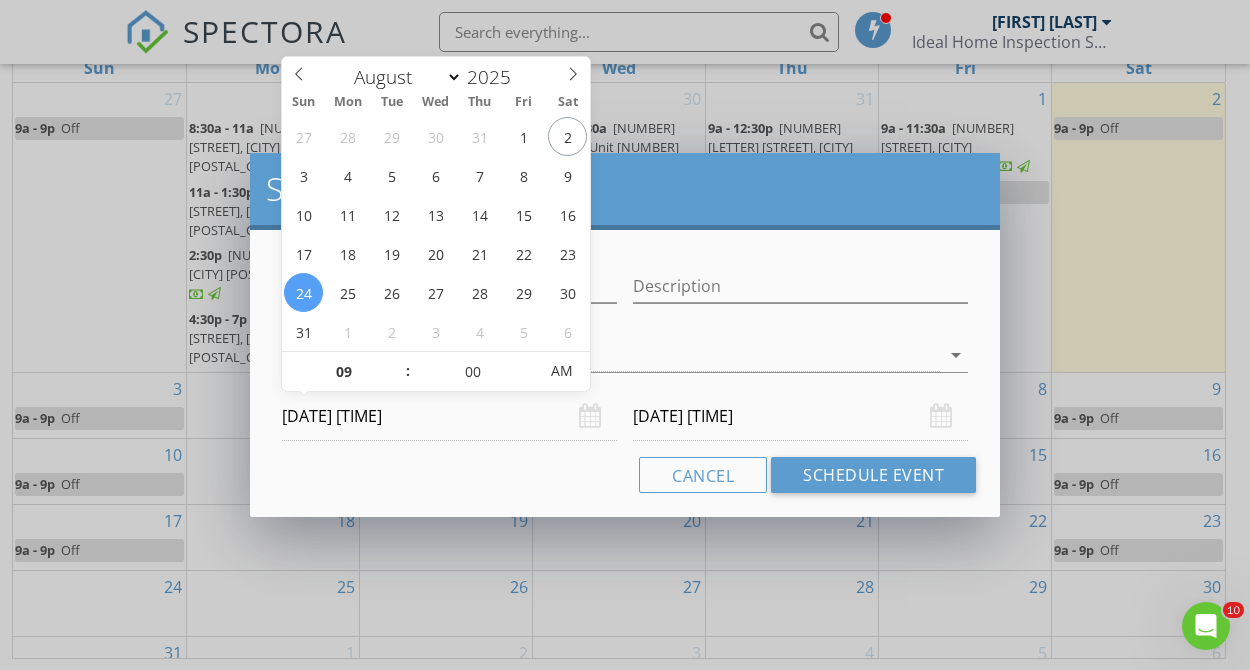 click on "08/25/2025 9:00 AM" at bounding box center (800, 416) 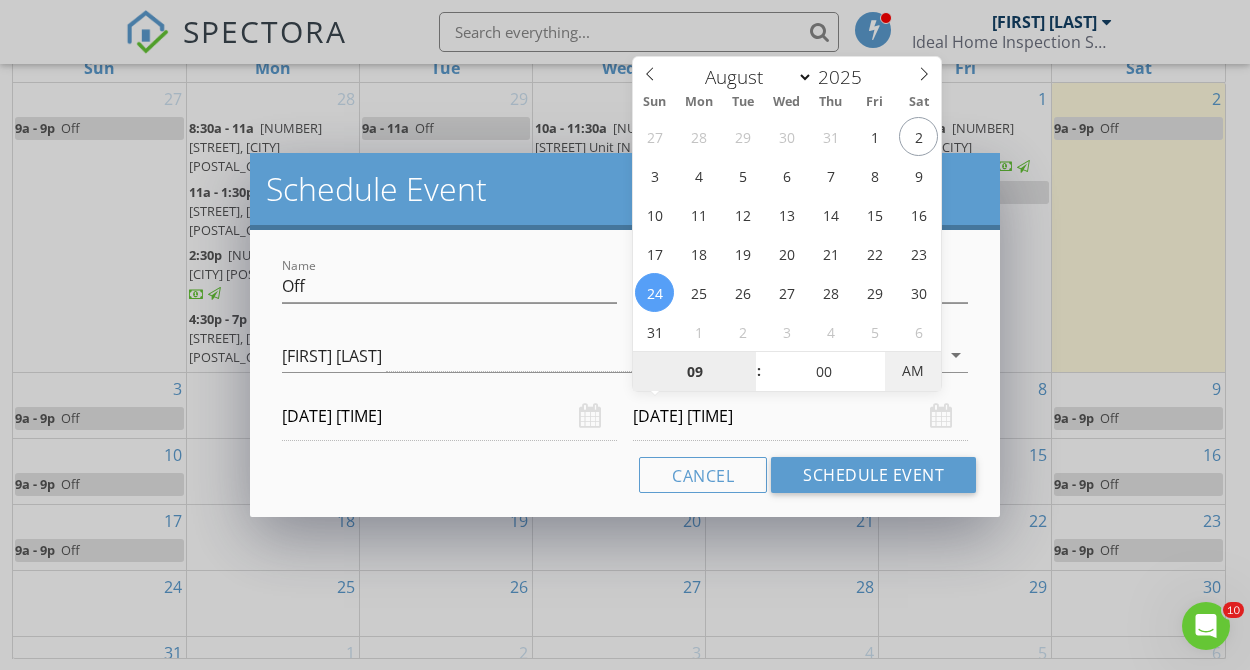type on "08/24/2025 9:00 PM" 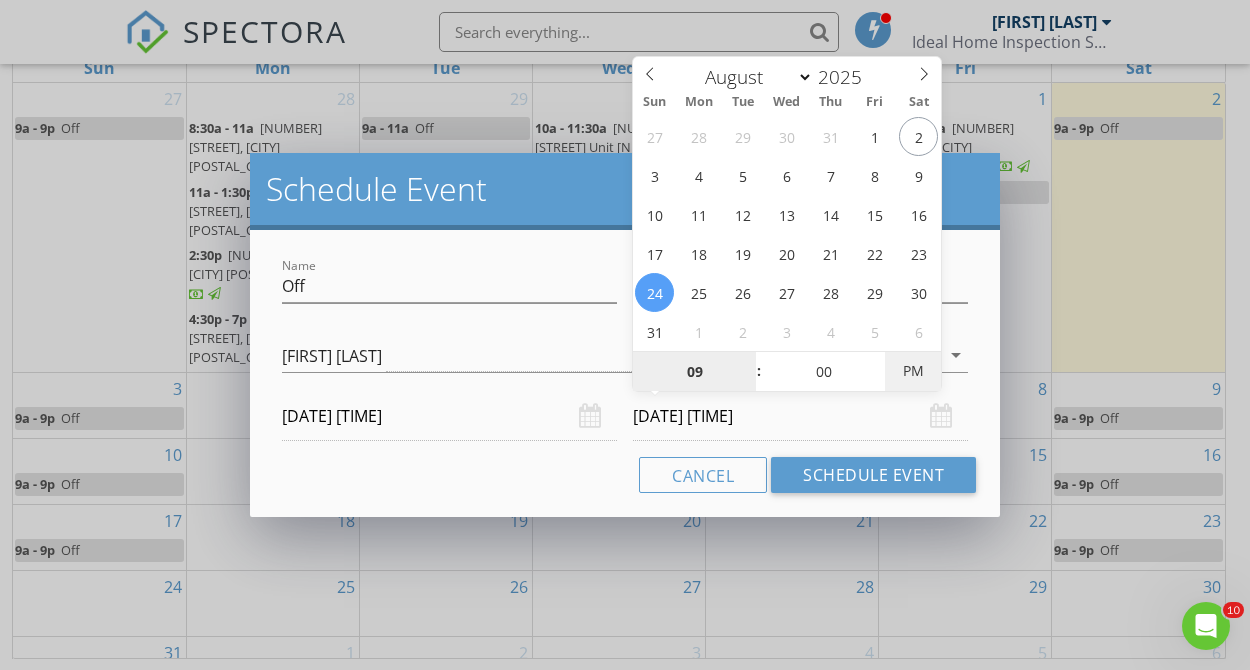 click on "PM" at bounding box center (912, 371) 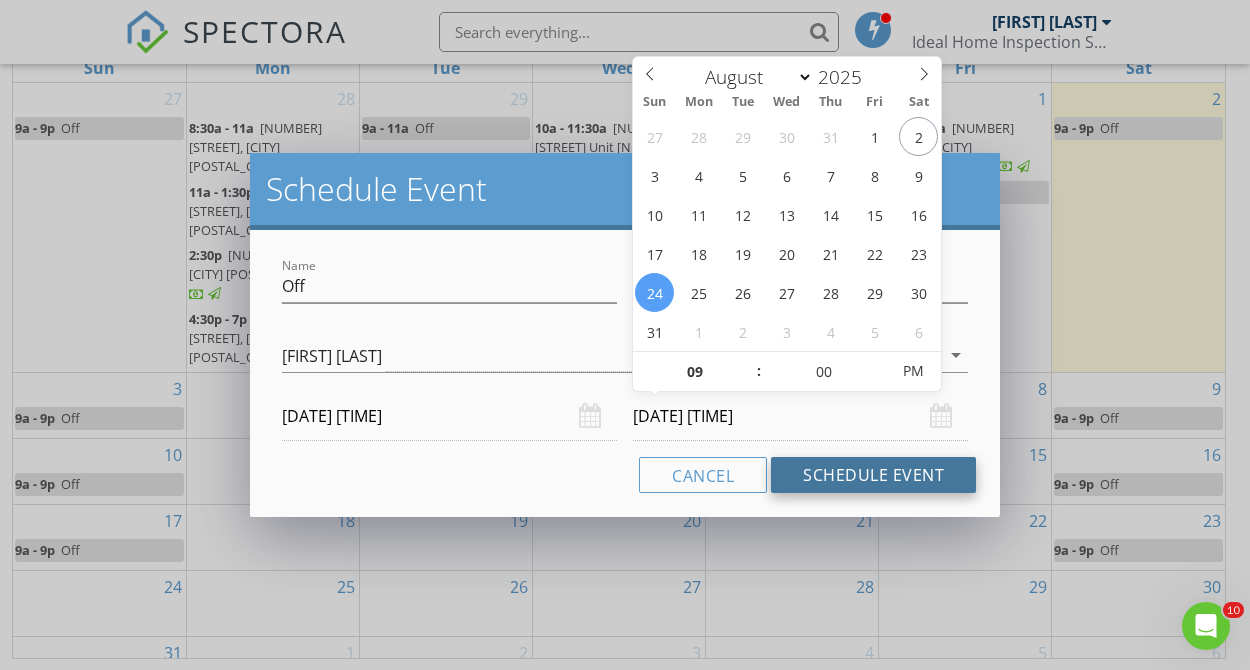 click on "Schedule Event" at bounding box center (873, 475) 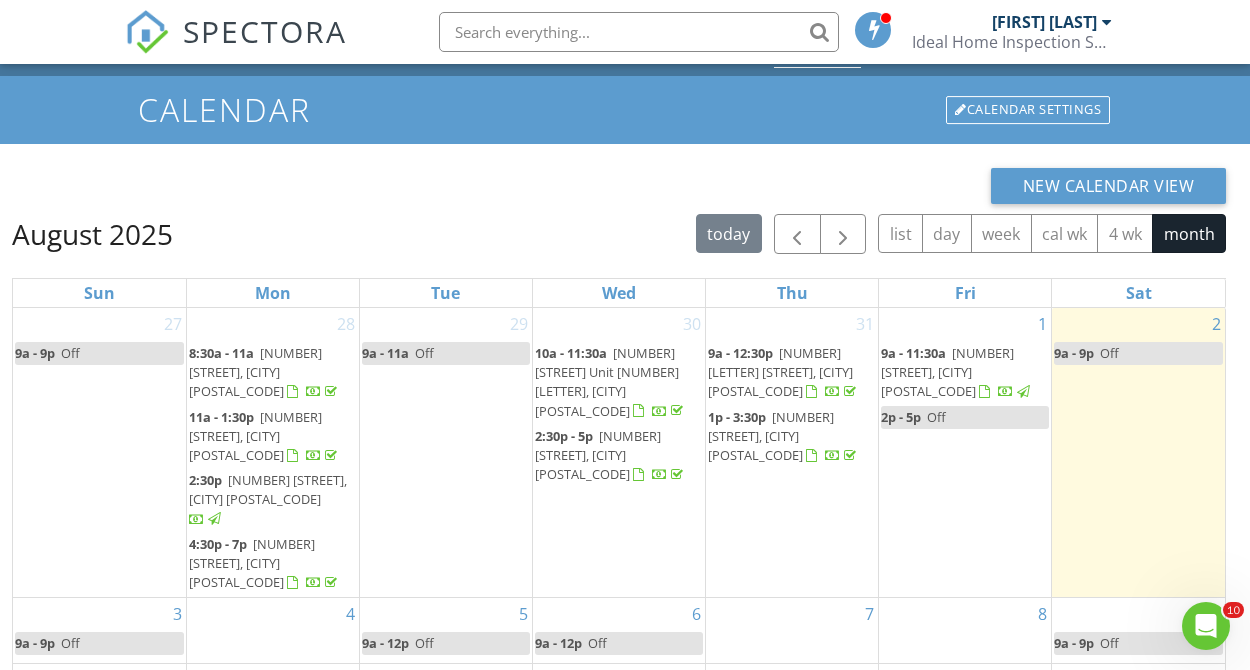 scroll, scrollTop: 54, scrollLeft: 0, axis: vertical 